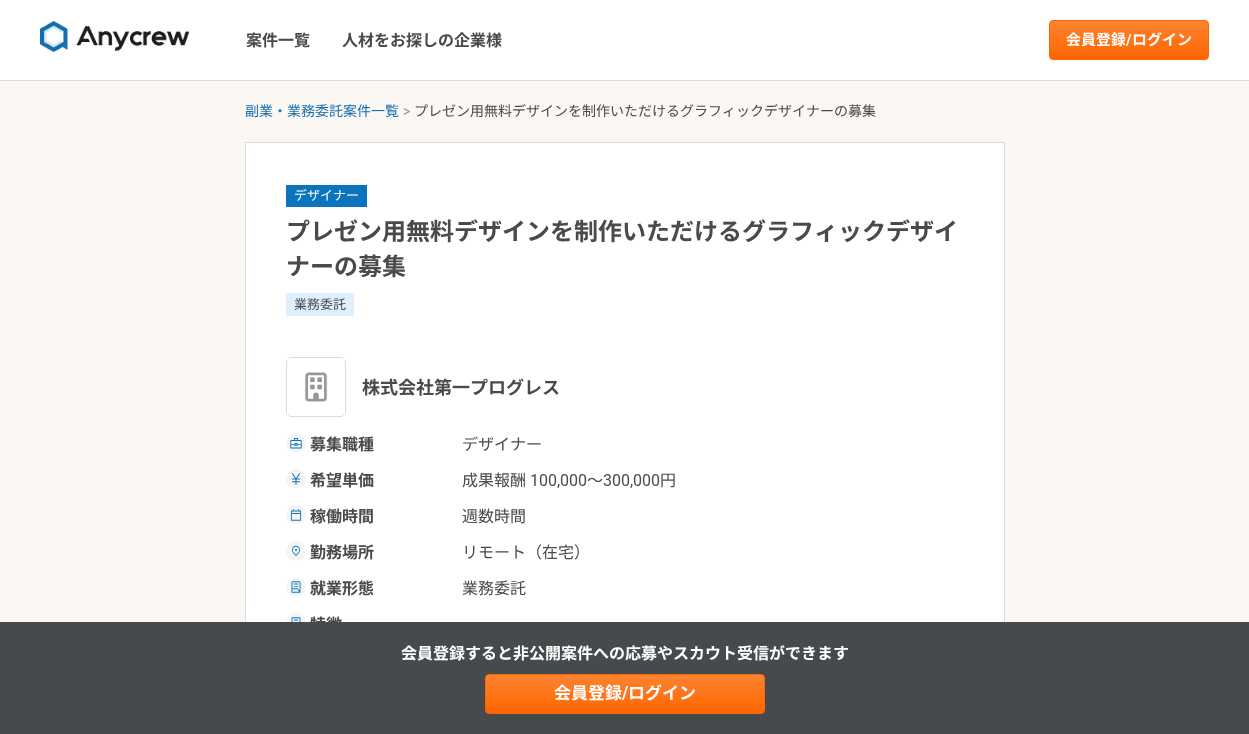 scroll, scrollTop: 0, scrollLeft: 0, axis: both 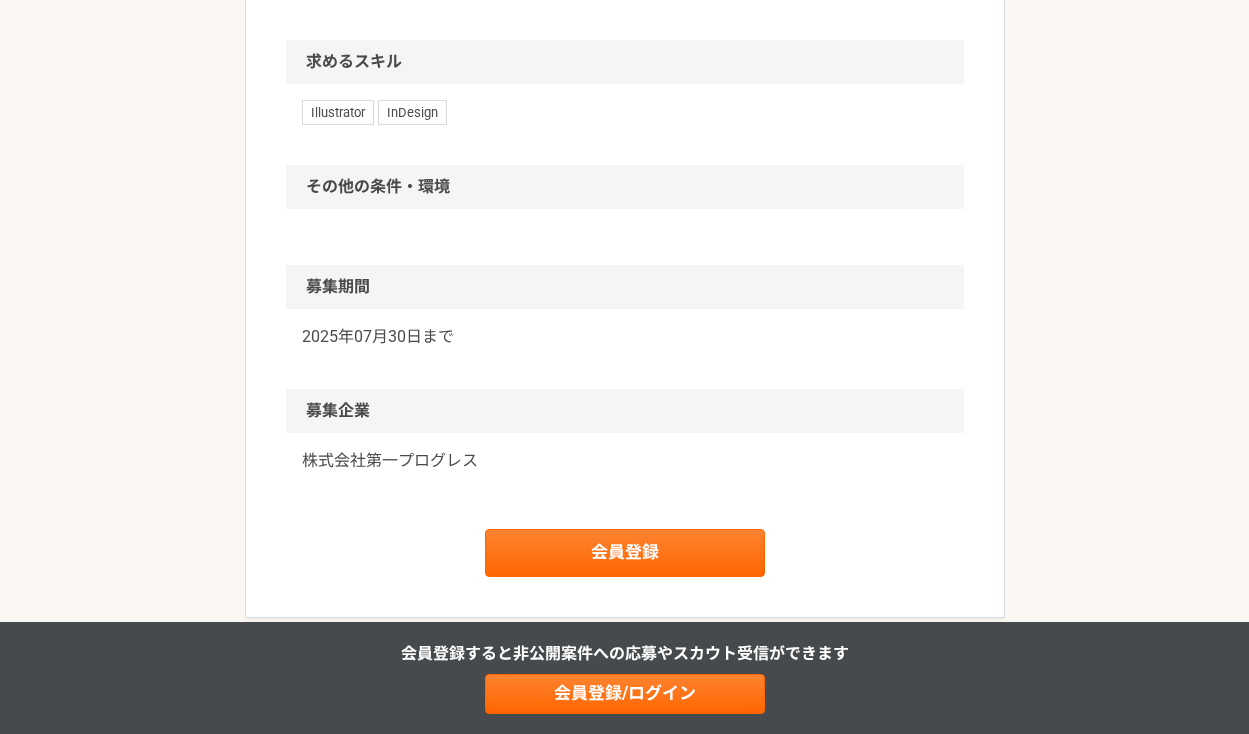 click on "株式会社第一プログレス" at bounding box center (625, 461) 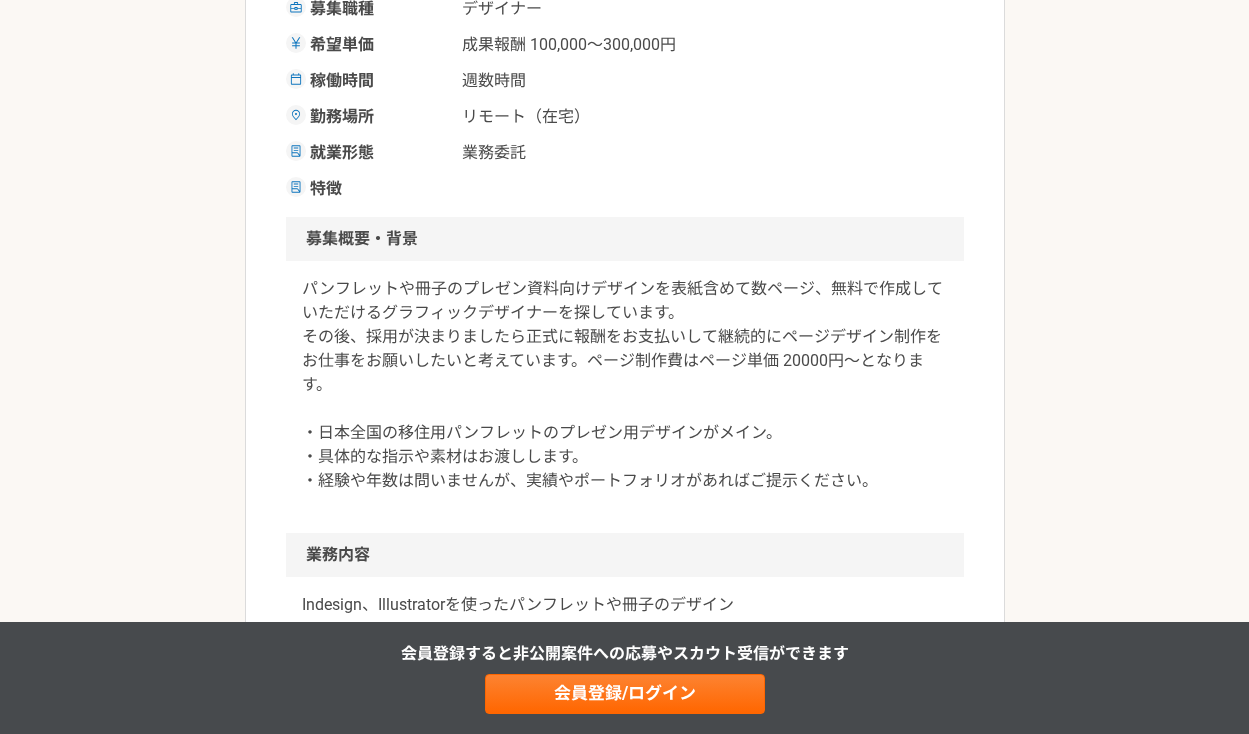 scroll, scrollTop: 531, scrollLeft: 0, axis: vertical 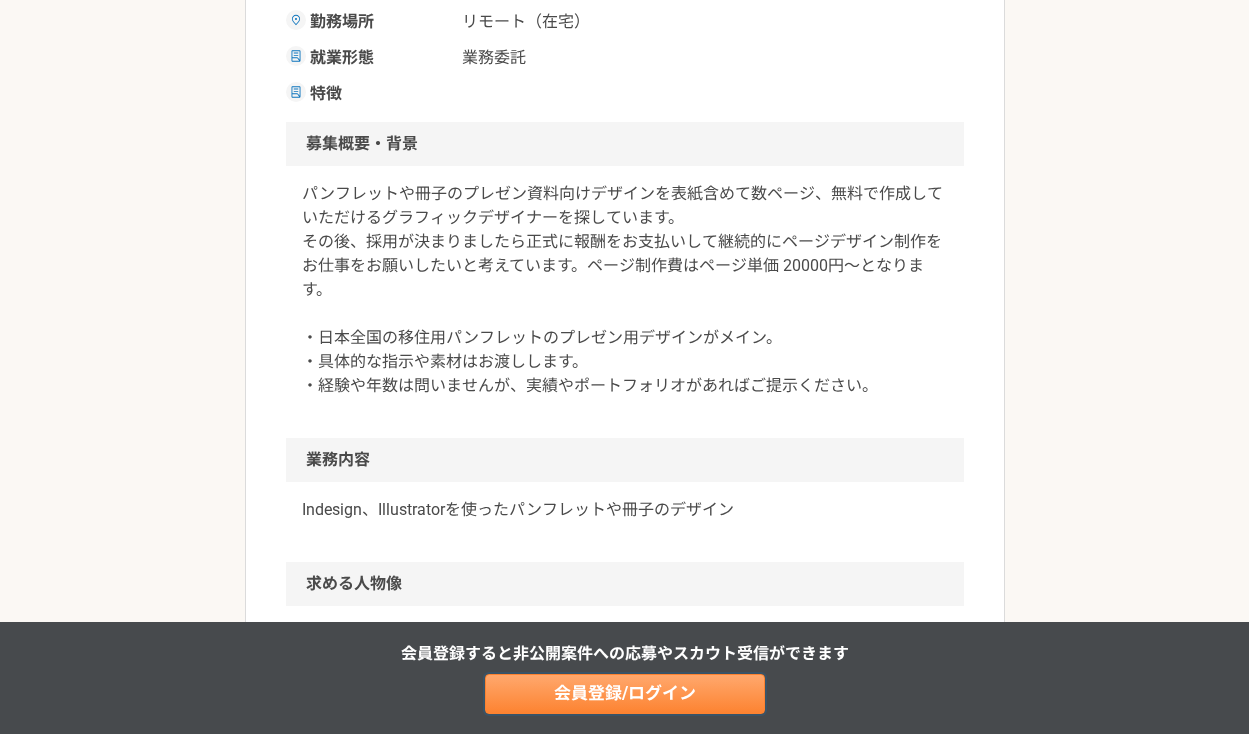 click on "会員登録/ログイン" at bounding box center [625, 694] 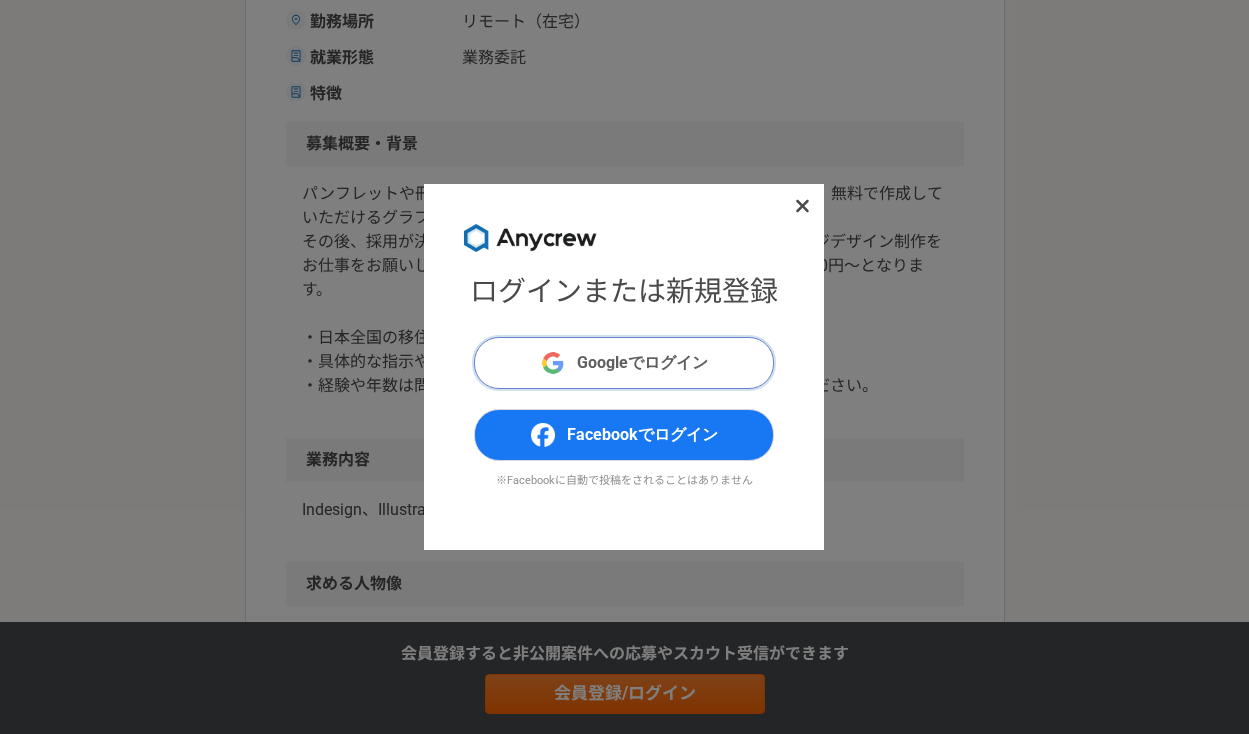 click on "Googleでログイン" at bounding box center [642, 363] 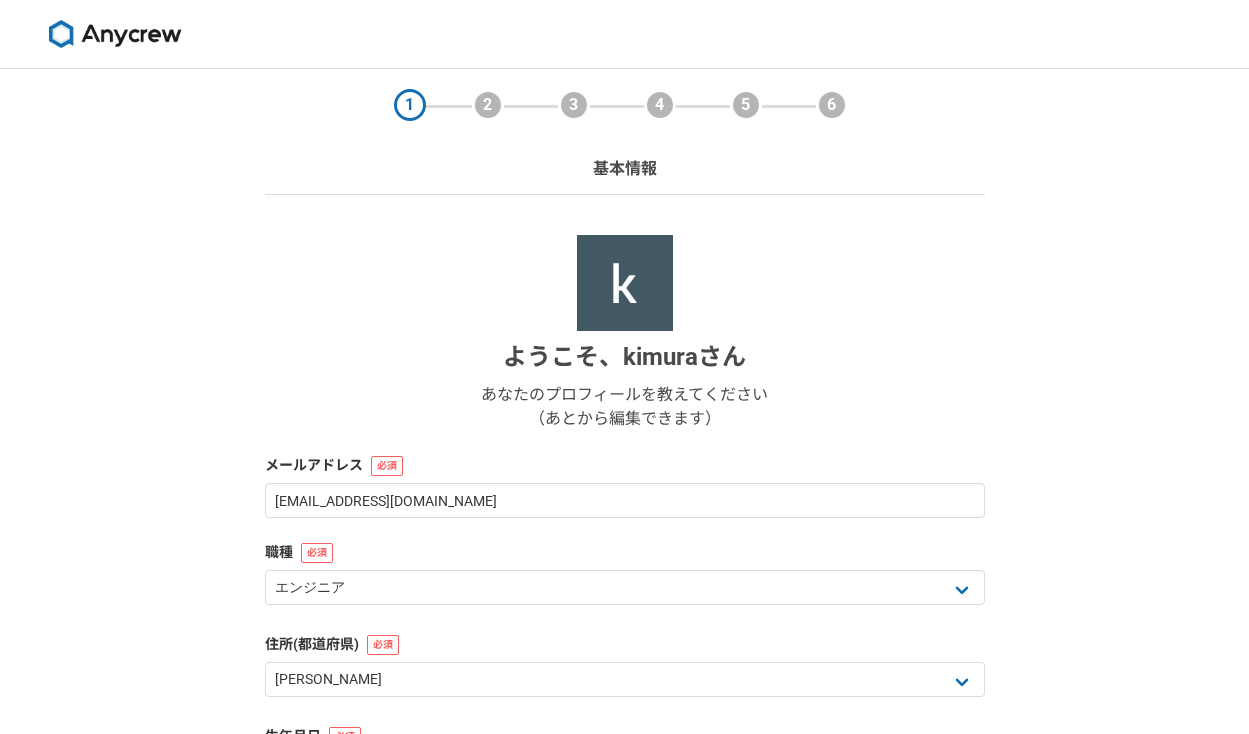 select on "13" 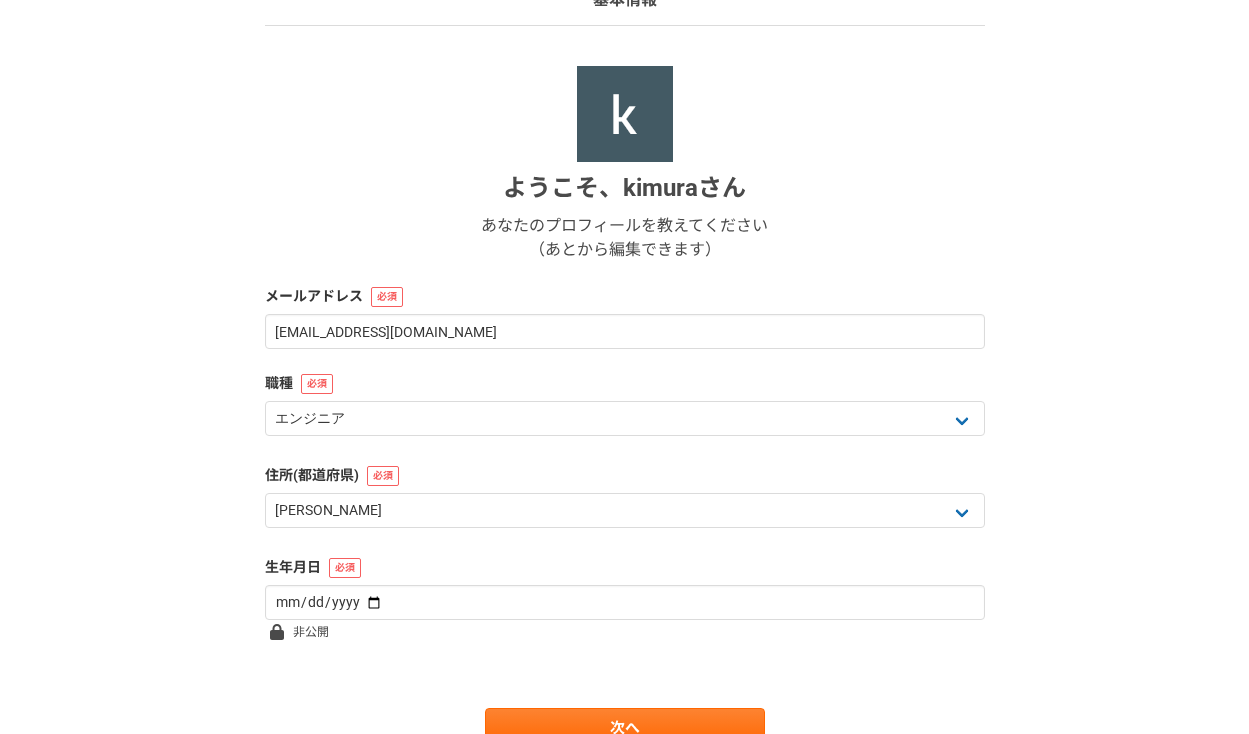 scroll, scrollTop: 167, scrollLeft: 0, axis: vertical 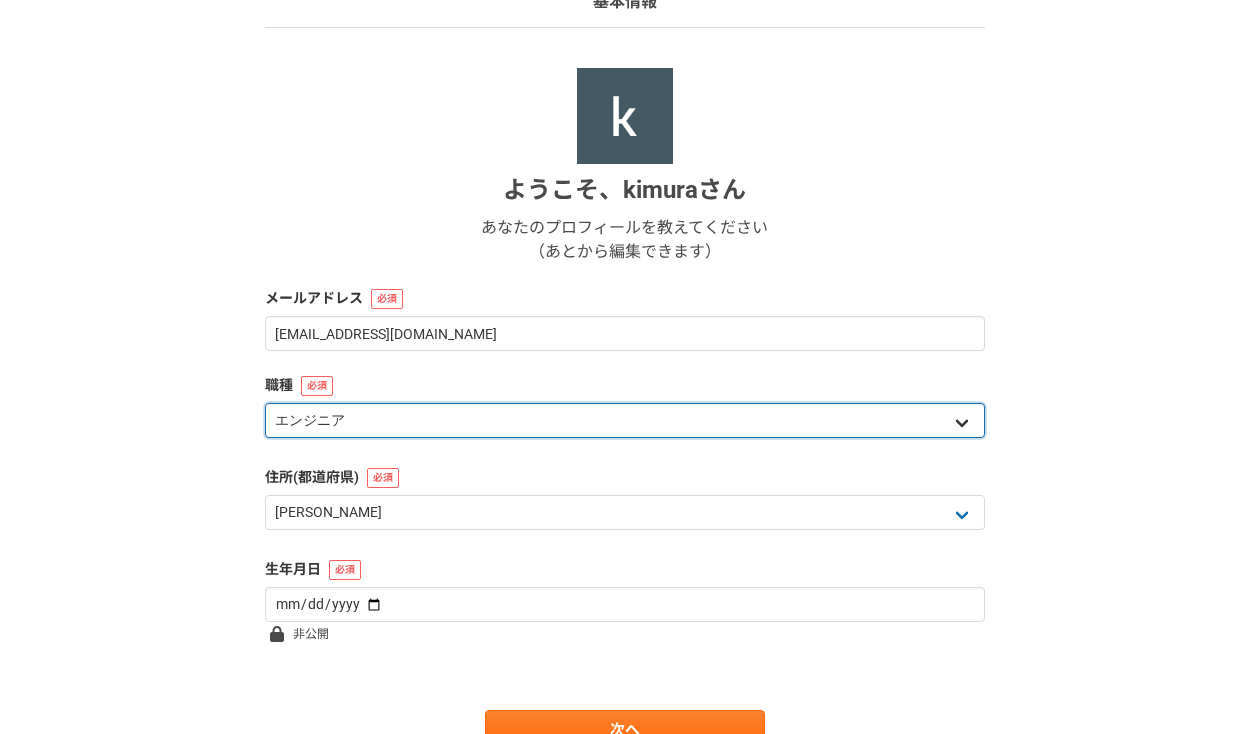 click on "エンジニア デザイナー ライター 営業 マーケティング 企画・事業開発 バックオフィス その他" at bounding box center (625, 420) 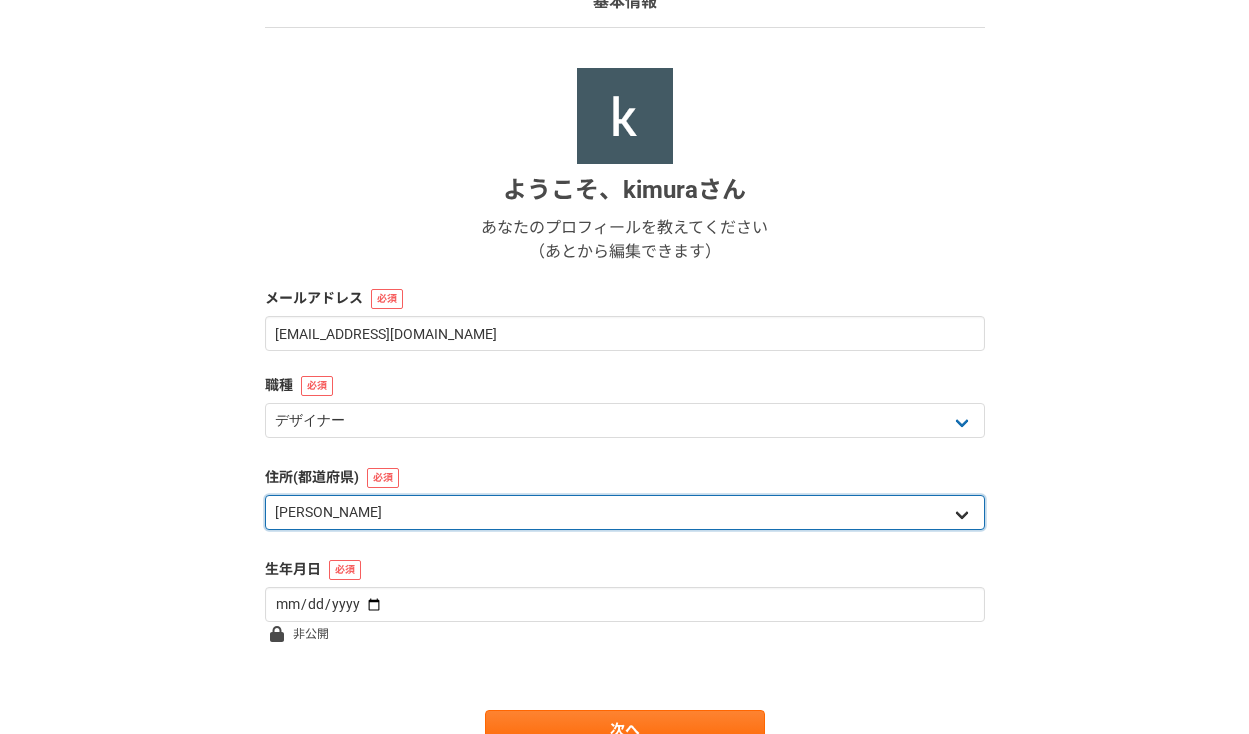 click on "北海道 青森県 岩手県 宮城県 秋田県 山形県 福島県 茨城県 栃木県 群馬県 埼玉県 千葉県 東京都 神奈川県 新潟県 富山県 石川県 福井県 山梨県 長野県 岐阜県 静岡県 愛知県 三重県 滋賀県 京都府 大阪府 兵庫県 奈良県 和歌山県 鳥取県 島根県 岡山県 広島県 山口県 徳島県 香川県 愛媛県 高知県 福岡県 佐賀県 長崎県 熊本県 大分県 宮崎県 鹿児島県 沖縄県 海外" at bounding box center (625, 512) 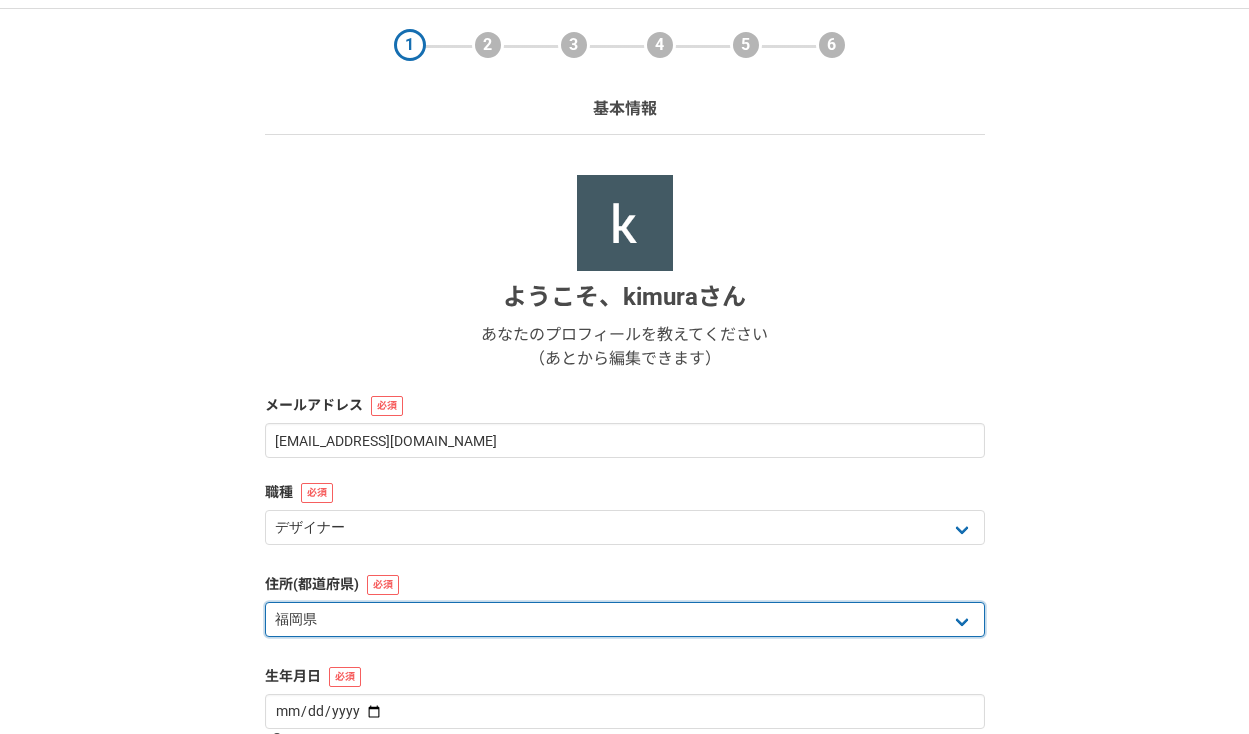 scroll, scrollTop: 0, scrollLeft: 0, axis: both 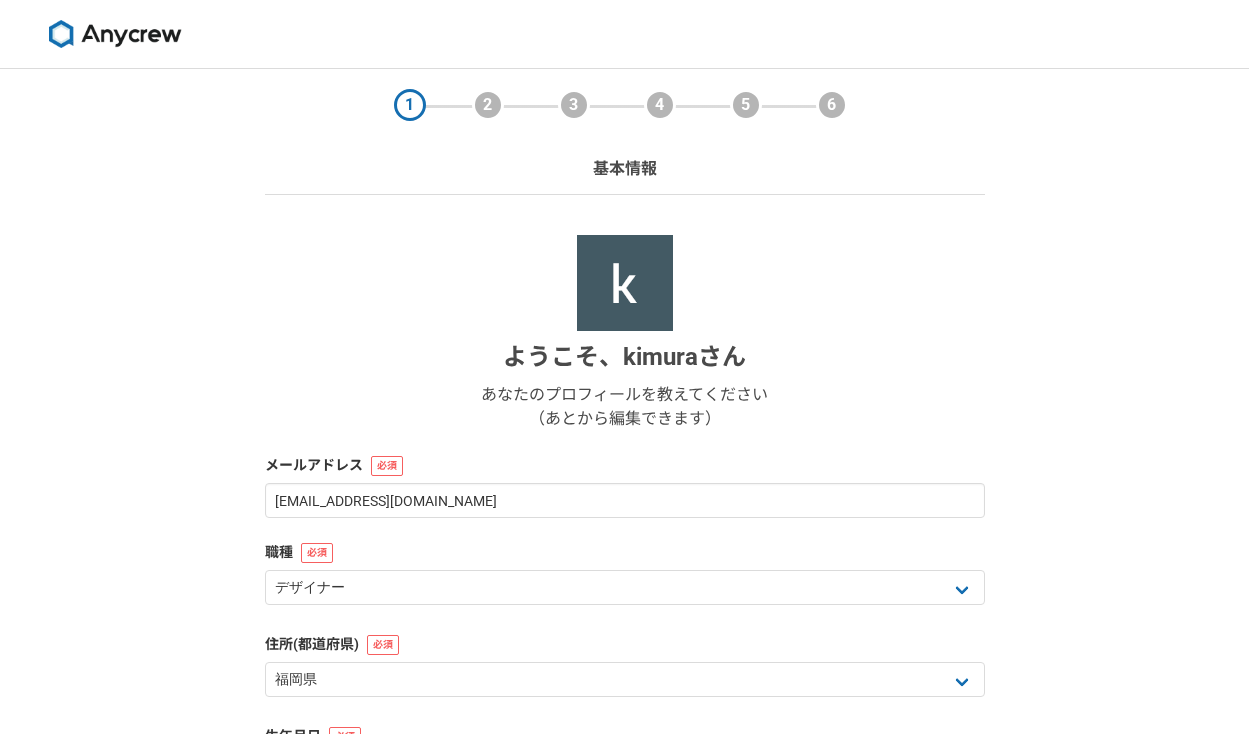 click at bounding box center [115, 34] 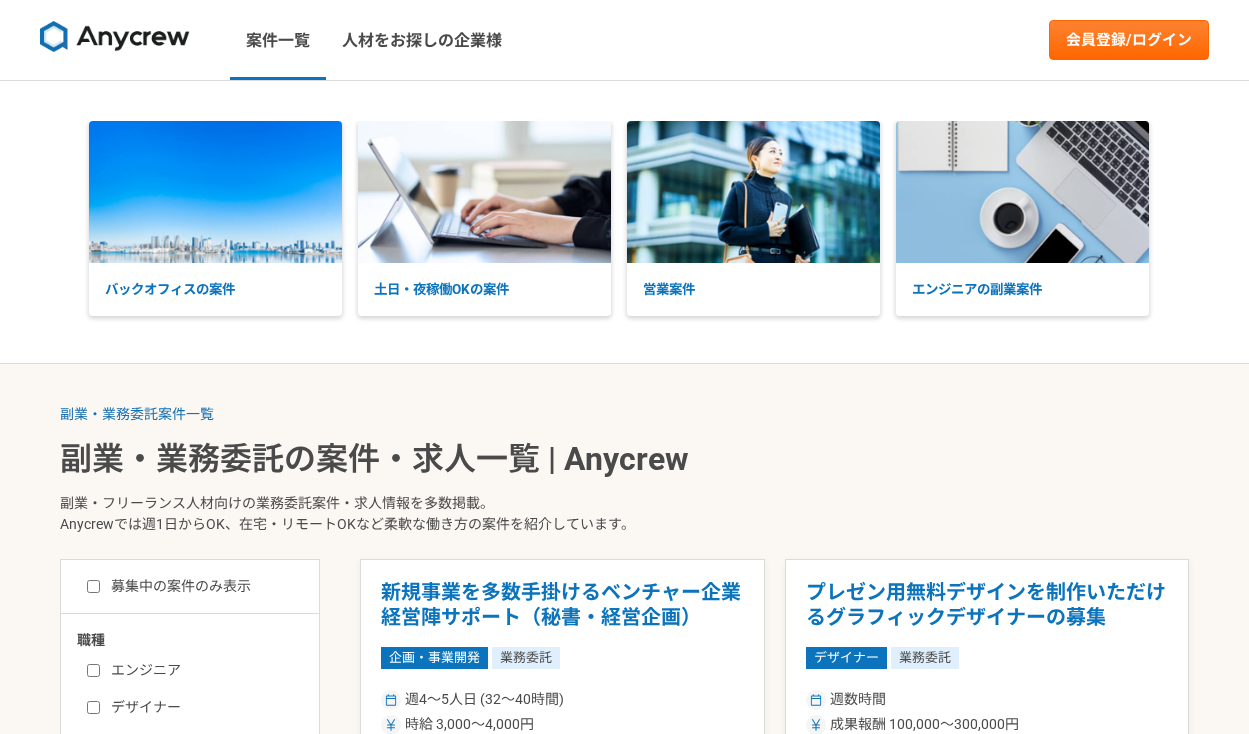 click on "案件一覧 人材をお探しの企業様 会員登録/ログイン" at bounding box center [624, 40] 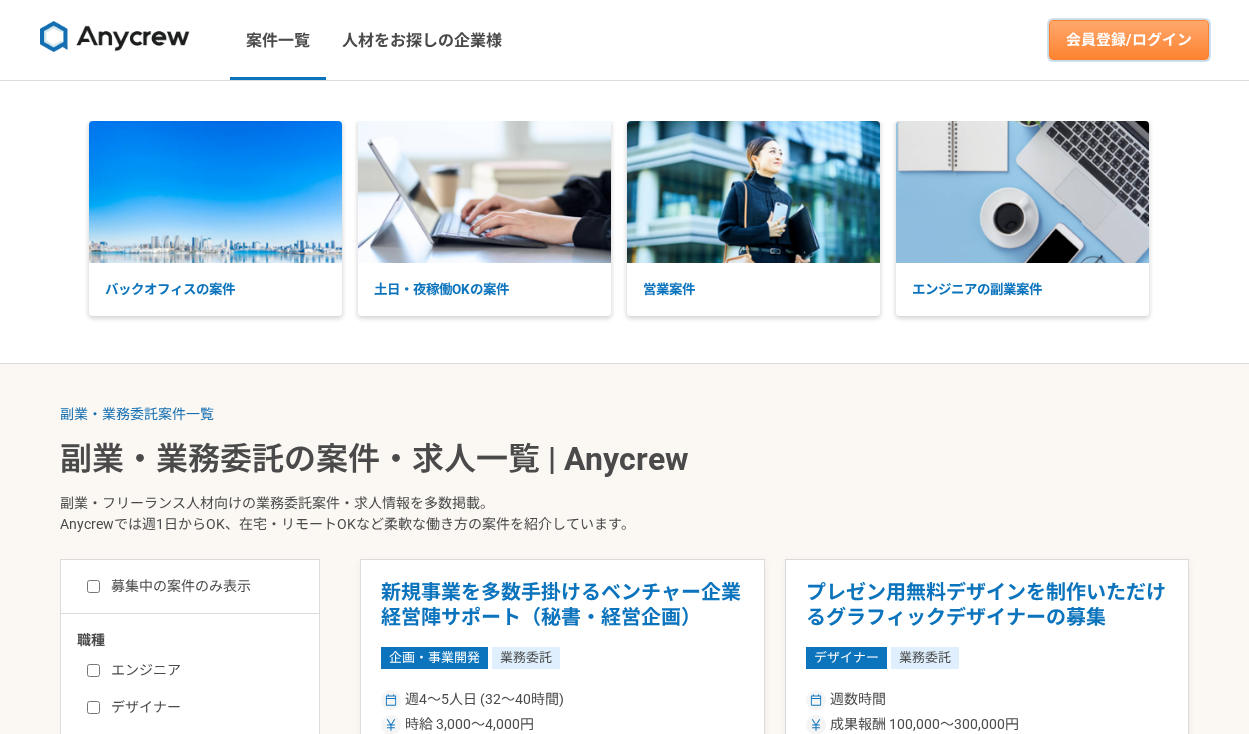 click on "会員登録/ログイン" at bounding box center [1129, 40] 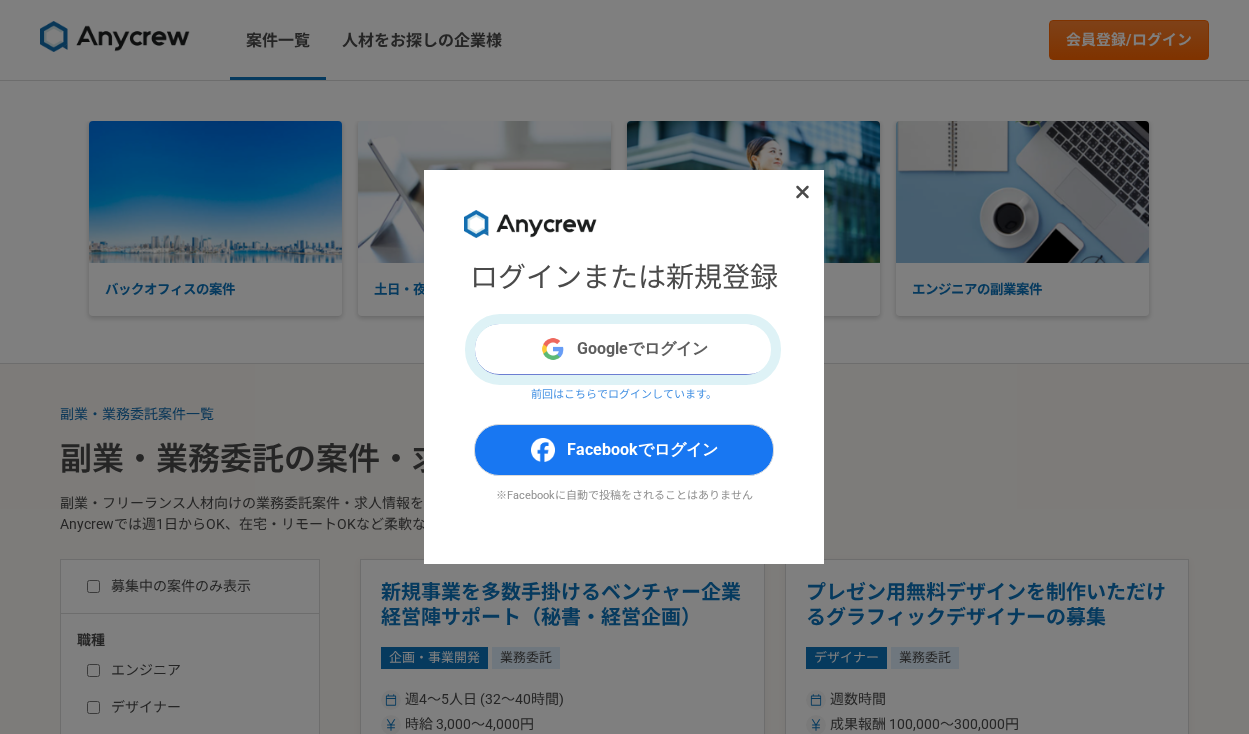 click on "Googleでログイン" at bounding box center (624, 349) 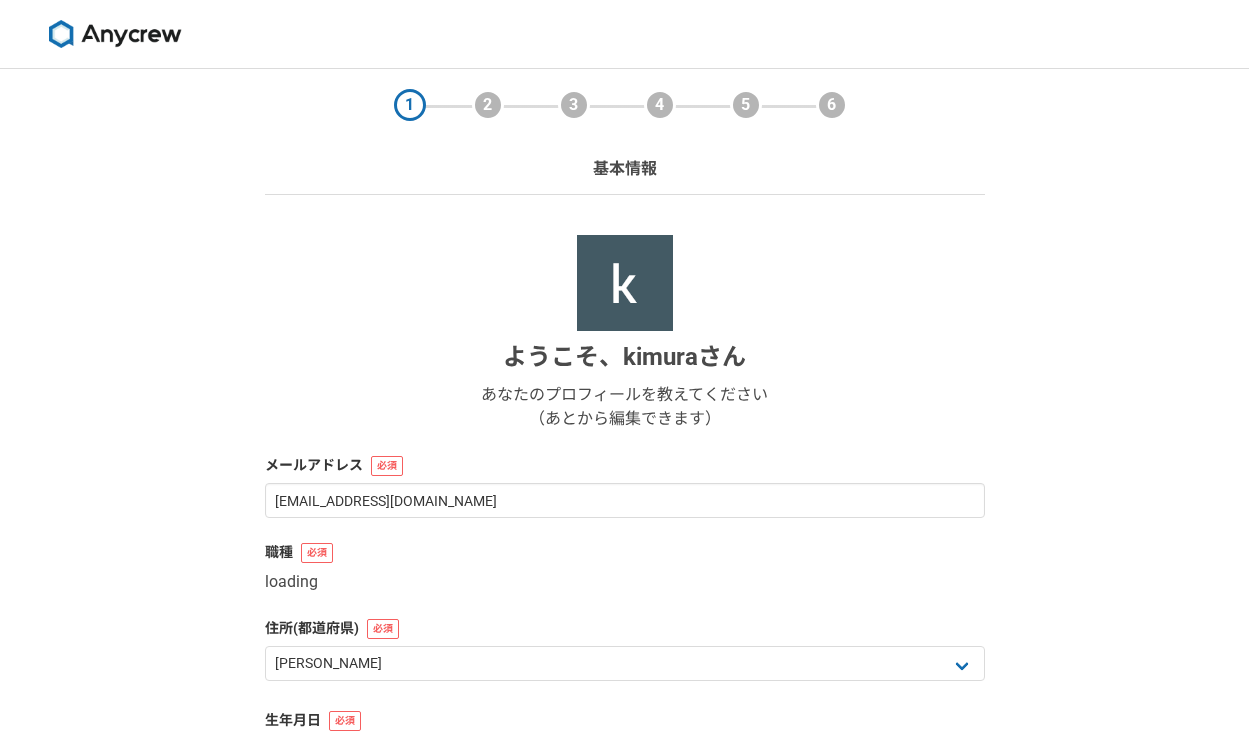 select on "13" 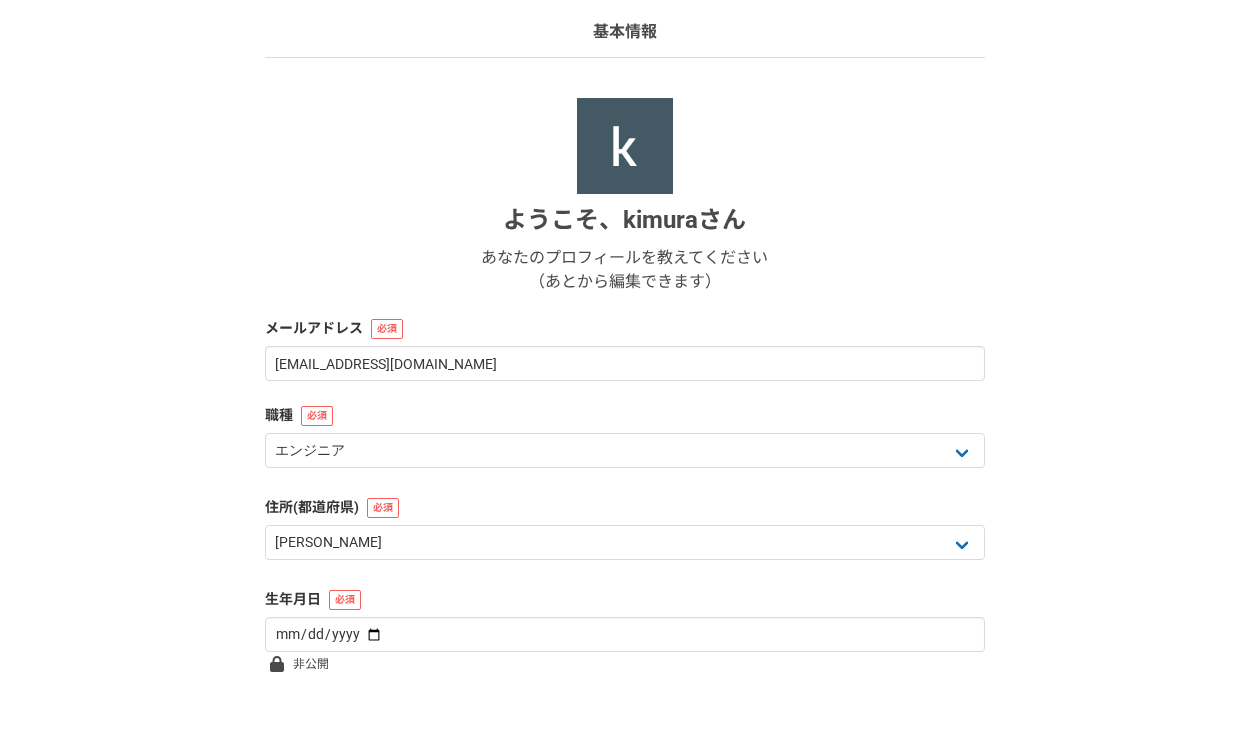 scroll, scrollTop: 209, scrollLeft: 0, axis: vertical 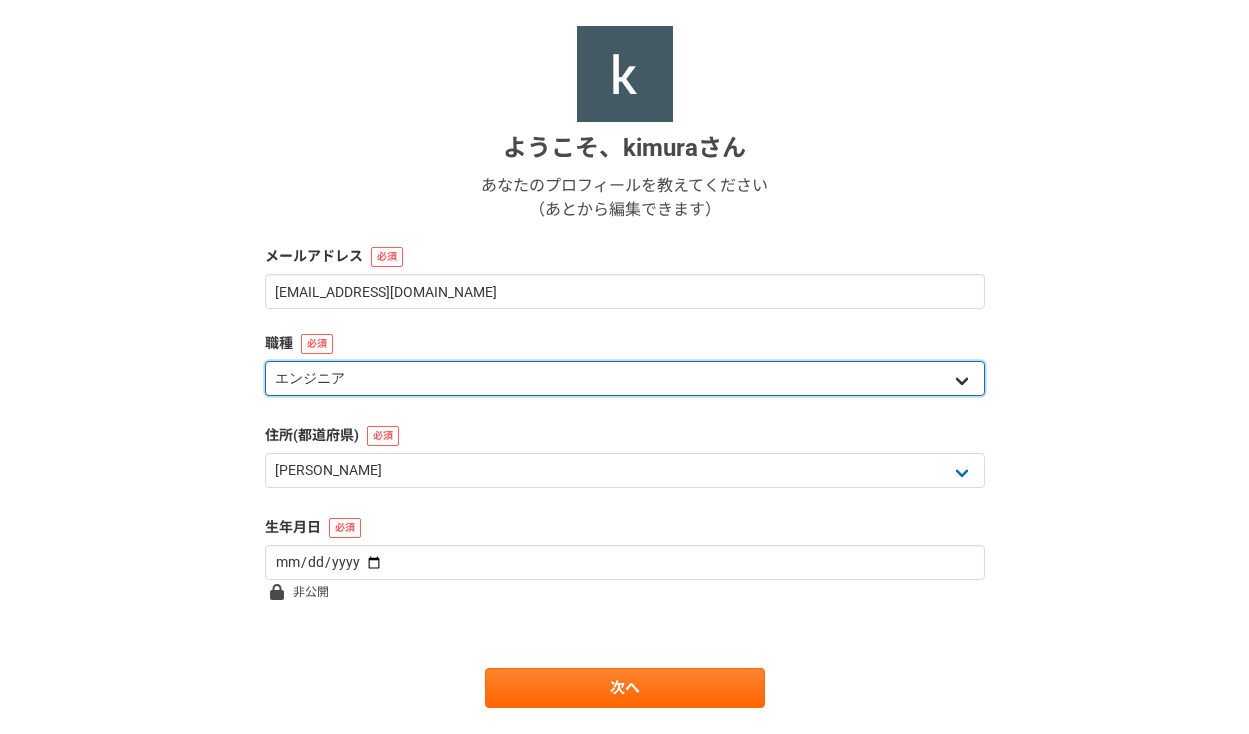 click on "エンジニア デザイナー ライター 営業 マーケティング 企画・事業開発 バックオフィス その他" at bounding box center (625, 378) 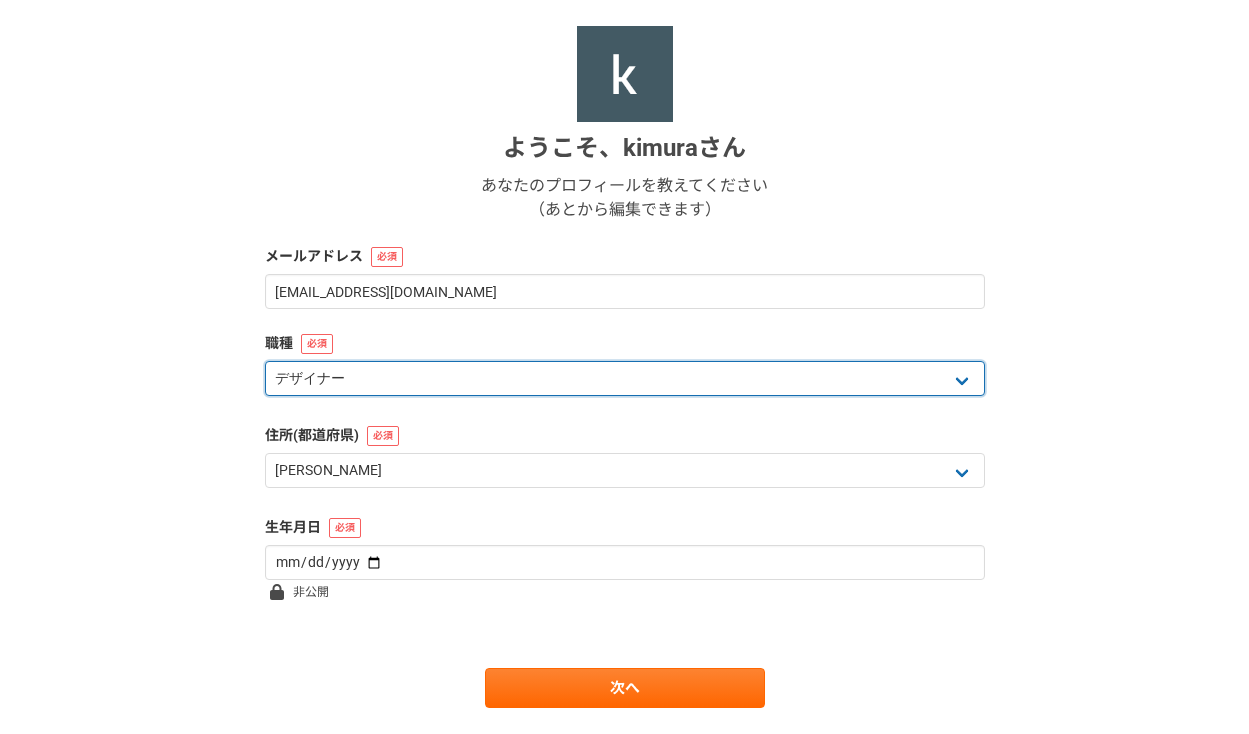 scroll, scrollTop: 263, scrollLeft: 0, axis: vertical 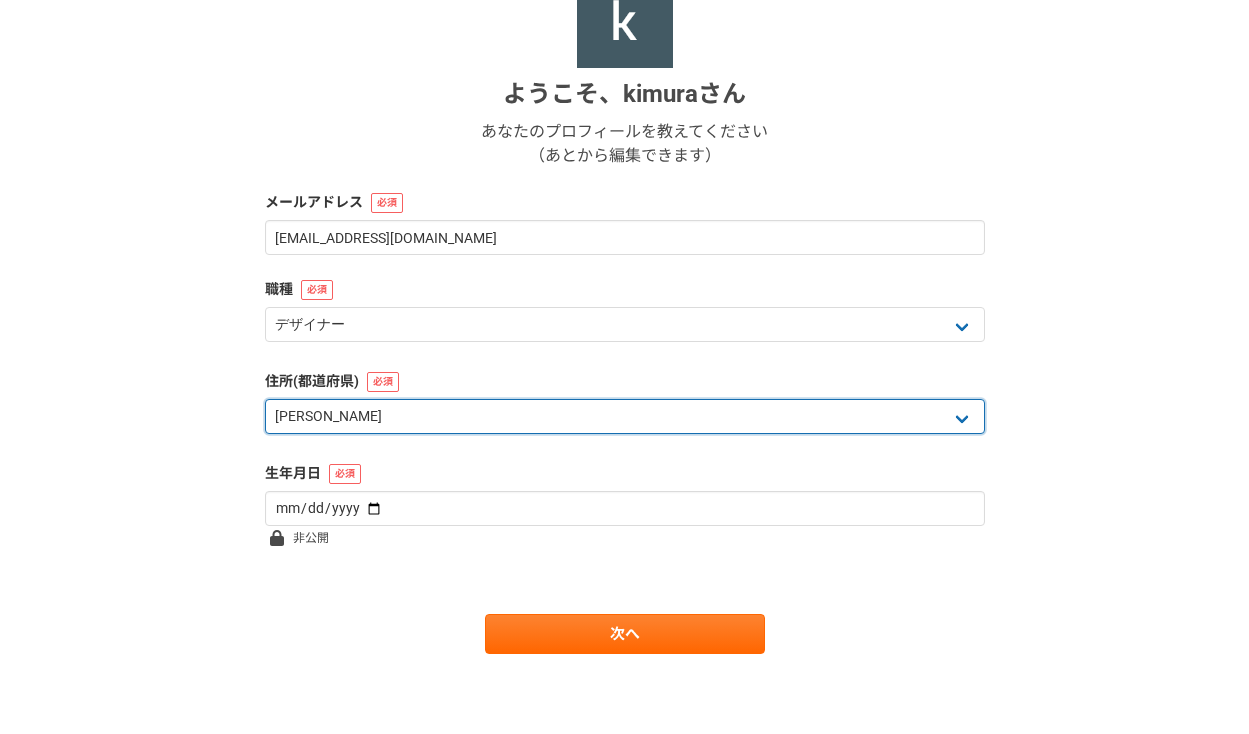 click on "北海道 青森県 岩手県 宮城県 秋田県 山形県 福島県 茨城県 栃木県 群馬県 埼玉県 千葉県 東京都 神奈川県 新潟県 富山県 石川県 福井県 山梨県 長野県 岐阜県 静岡県 愛知県 三重県 滋賀県 京都府 大阪府 兵庫県 奈良県 和歌山県 鳥取県 島根県 岡山県 広島県 山口県 徳島県 香川県 愛媛県 高知県 福岡県 佐賀県 長崎県 熊本県 大分県 宮崎県 鹿児島県 沖縄県 海外" at bounding box center (625, 416) 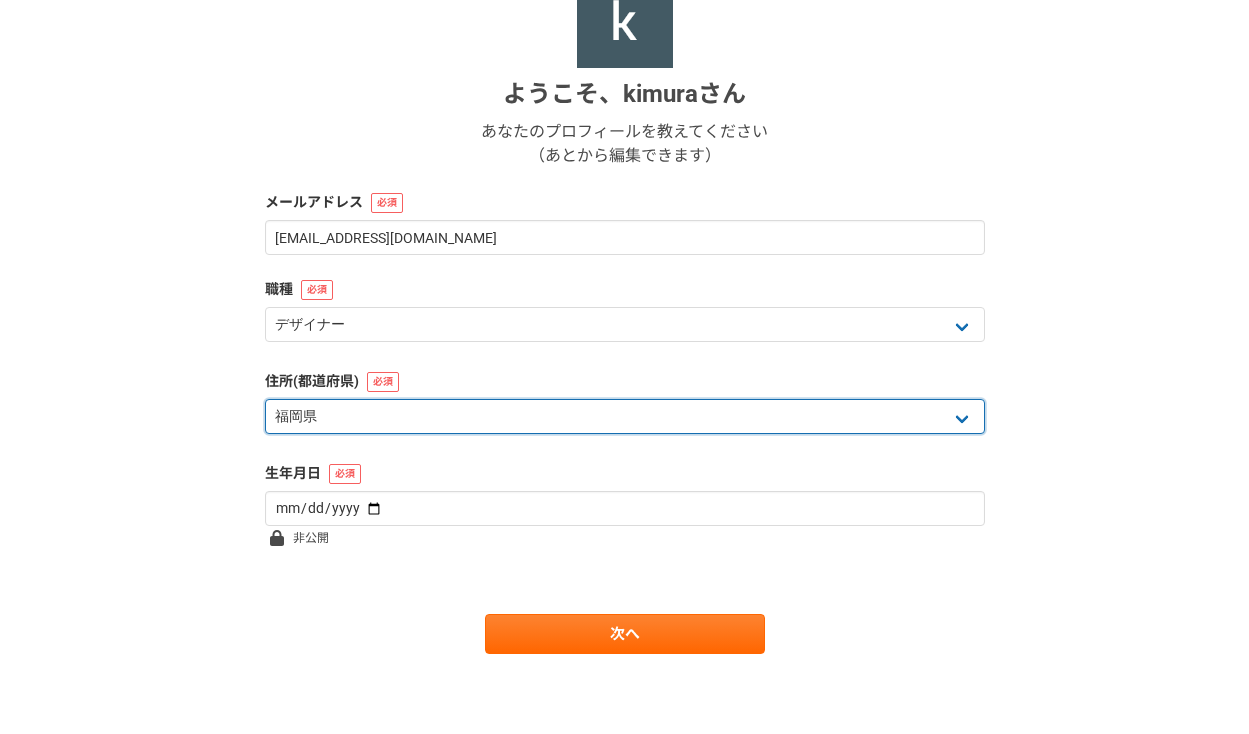 scroll, scrollTop: 0, scrollLeft: 0, axis: both 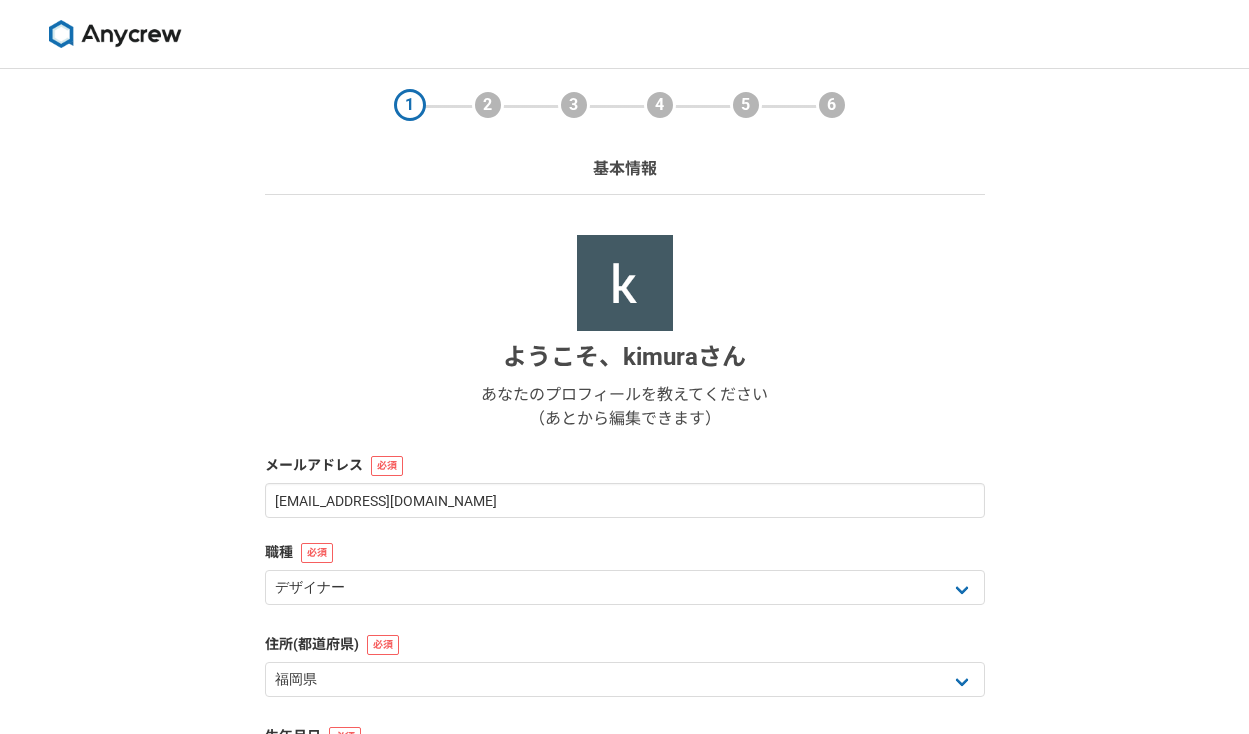 click at bounding box center (115, 34) 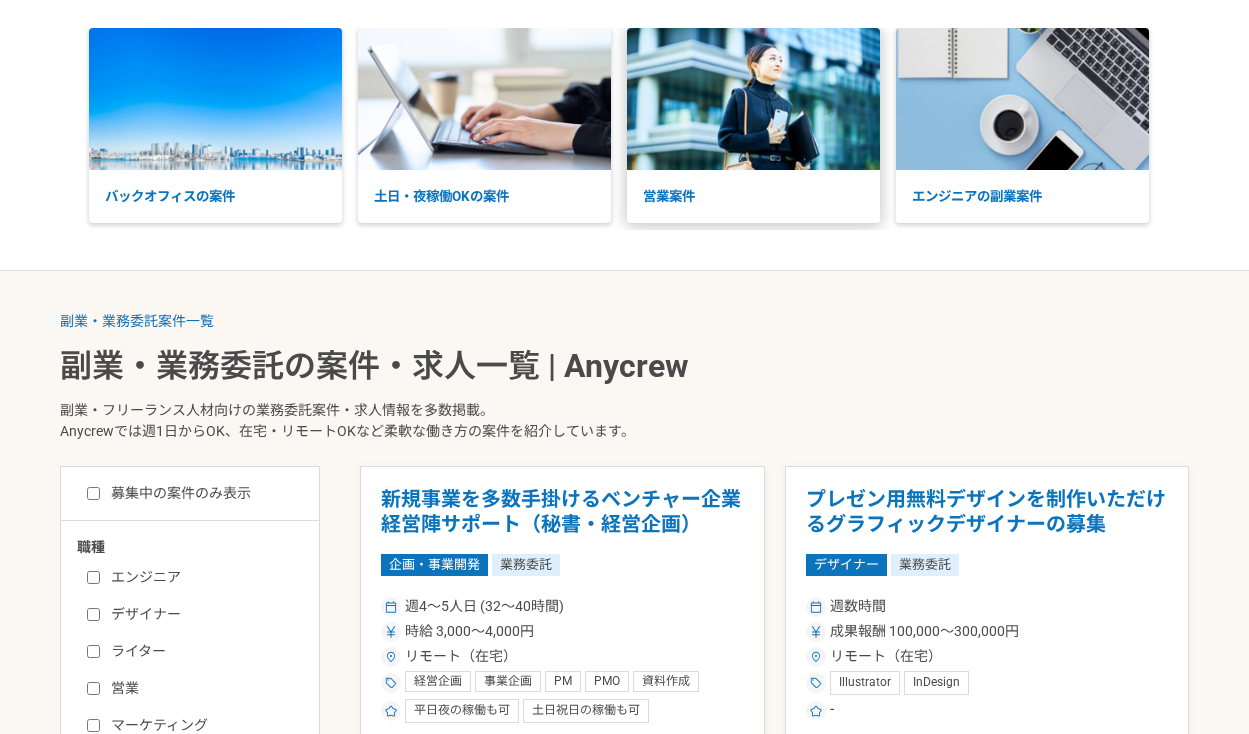 scroll, scrollTop: 0, scrollLeft: 0, axis: both 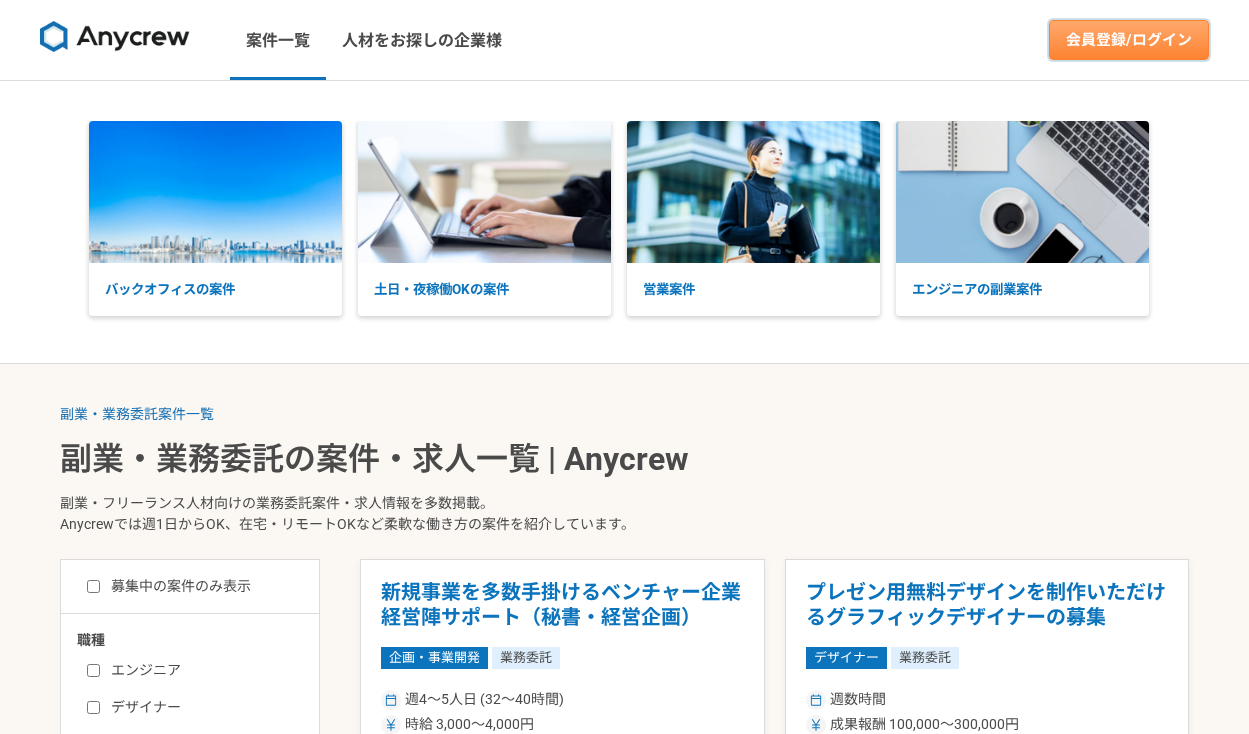 click on "会員登録/ログイン" at bounding box center [1129, 40] 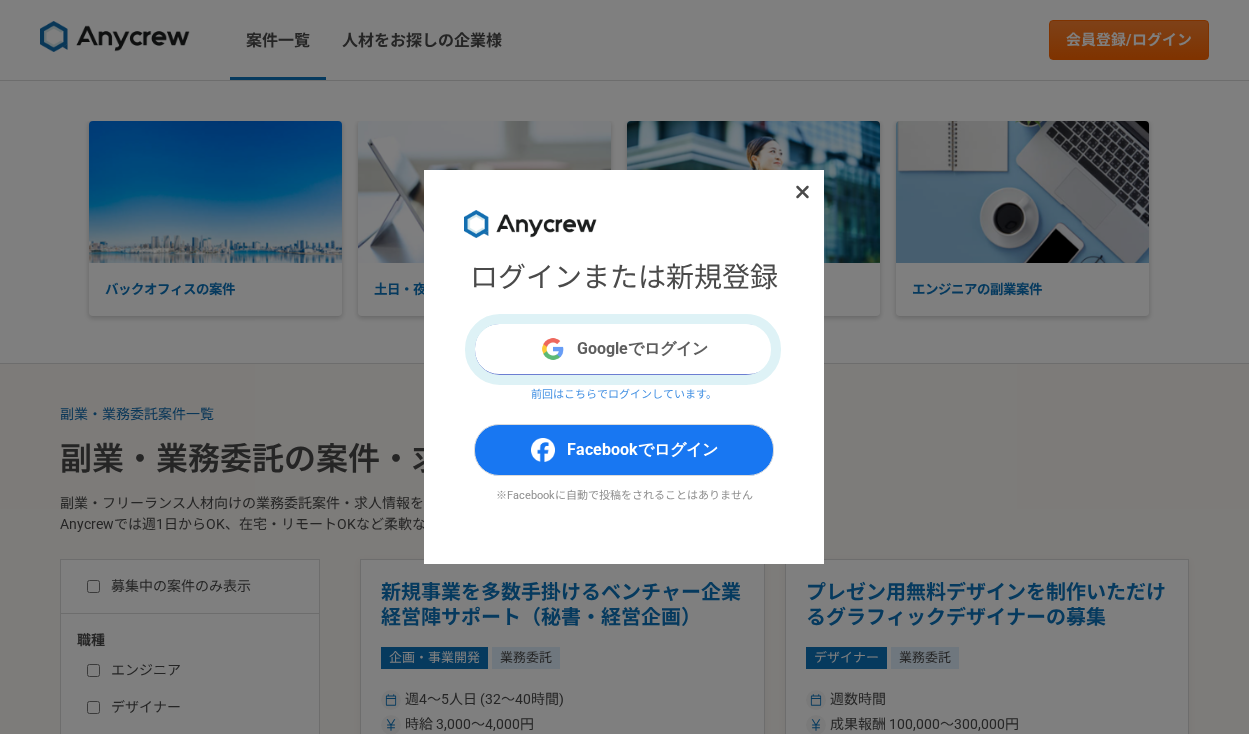 click on "Googleでログイン" at bounding box center [624, 349] 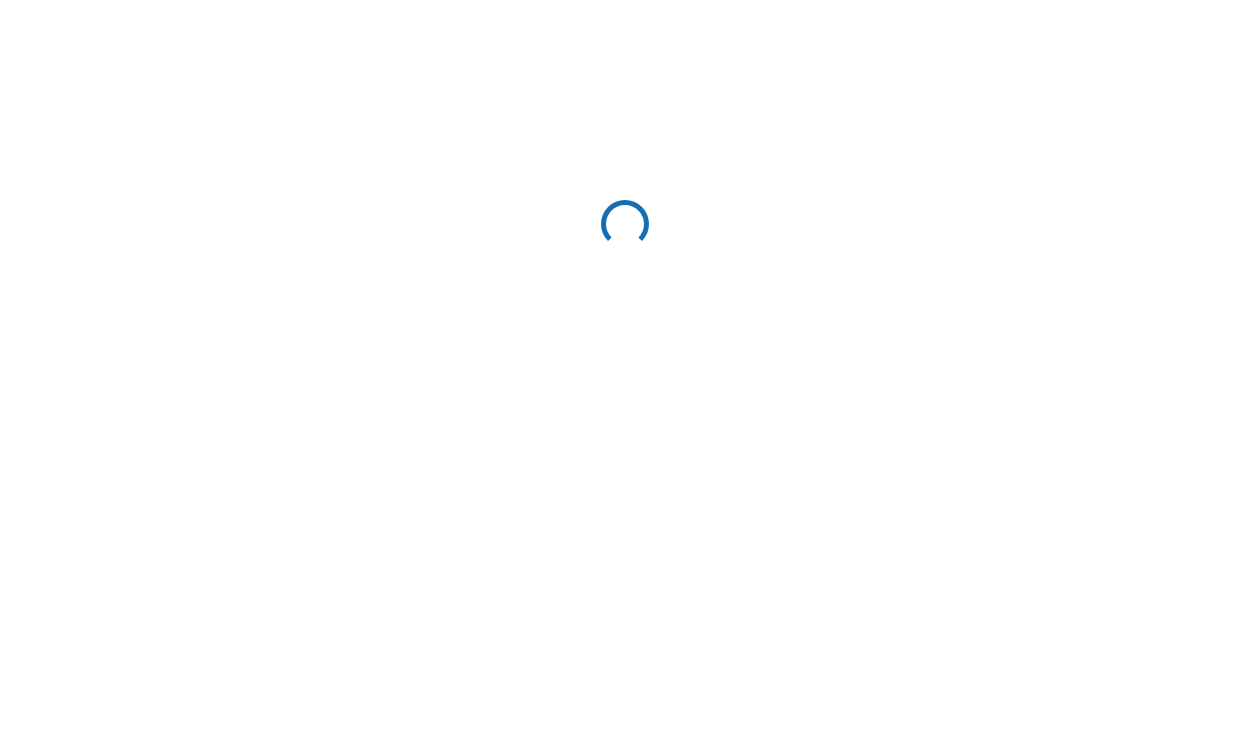 scroll, scrollTop: 0, scrollLeft: 0, axis: both 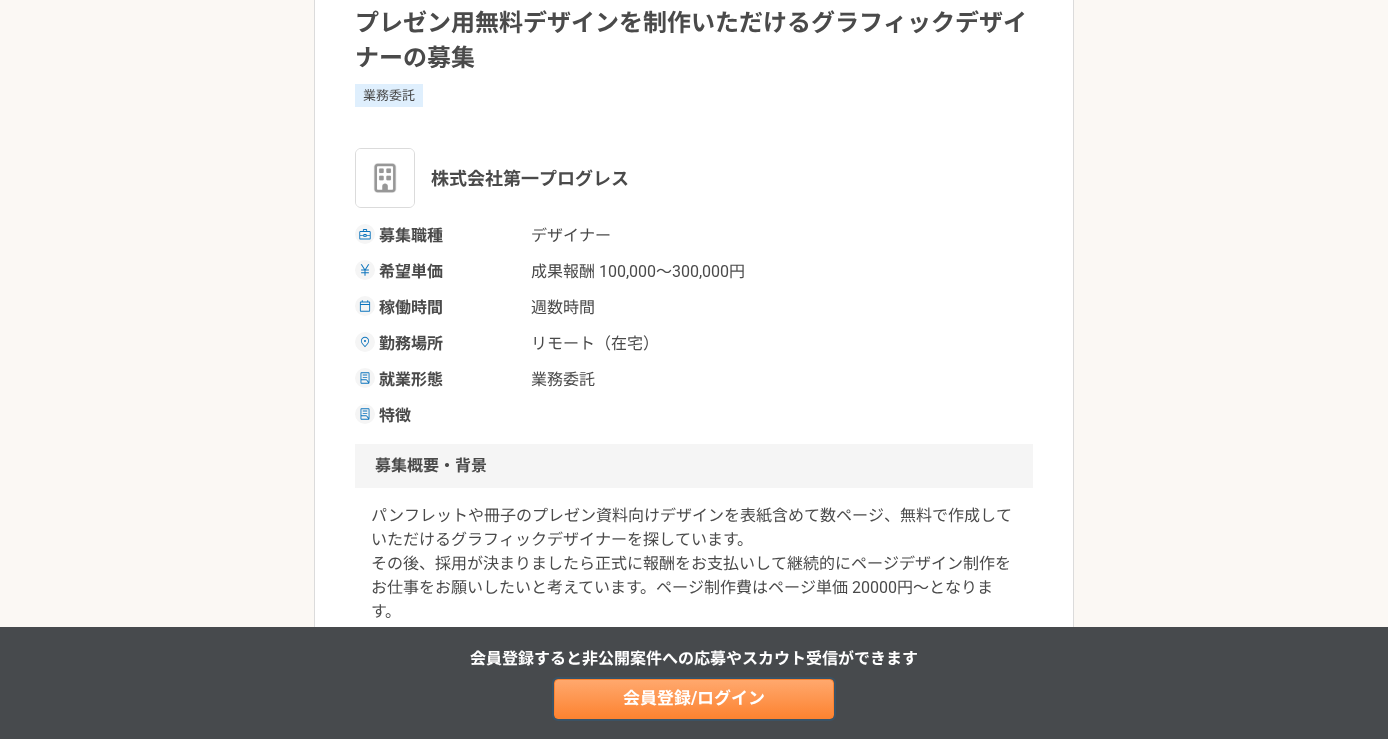 click on "会員登録/ログイン" at bounding box center [694, 699] 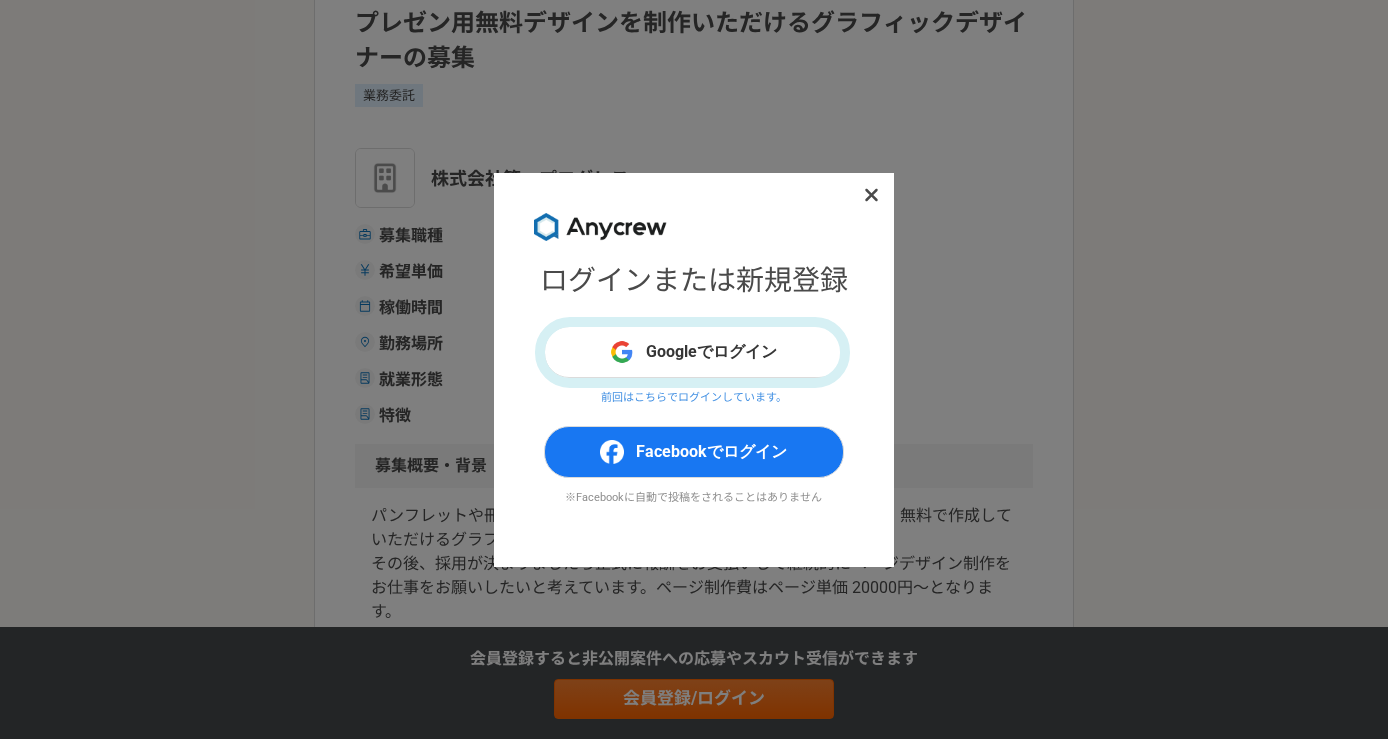 click on "前回はこちらでログインしています。" at bounding box center (694, 398) 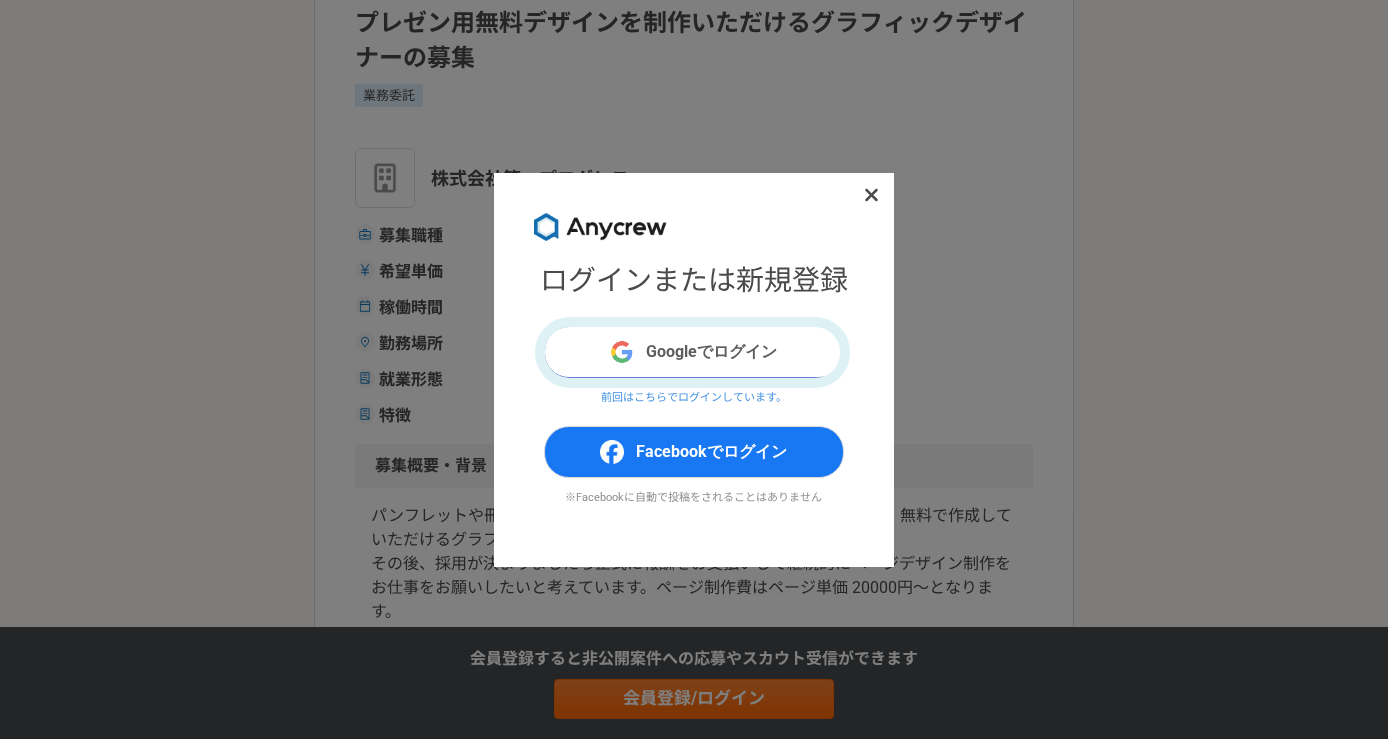 click on "Googleでログイン" at bounding box center [694, 352] 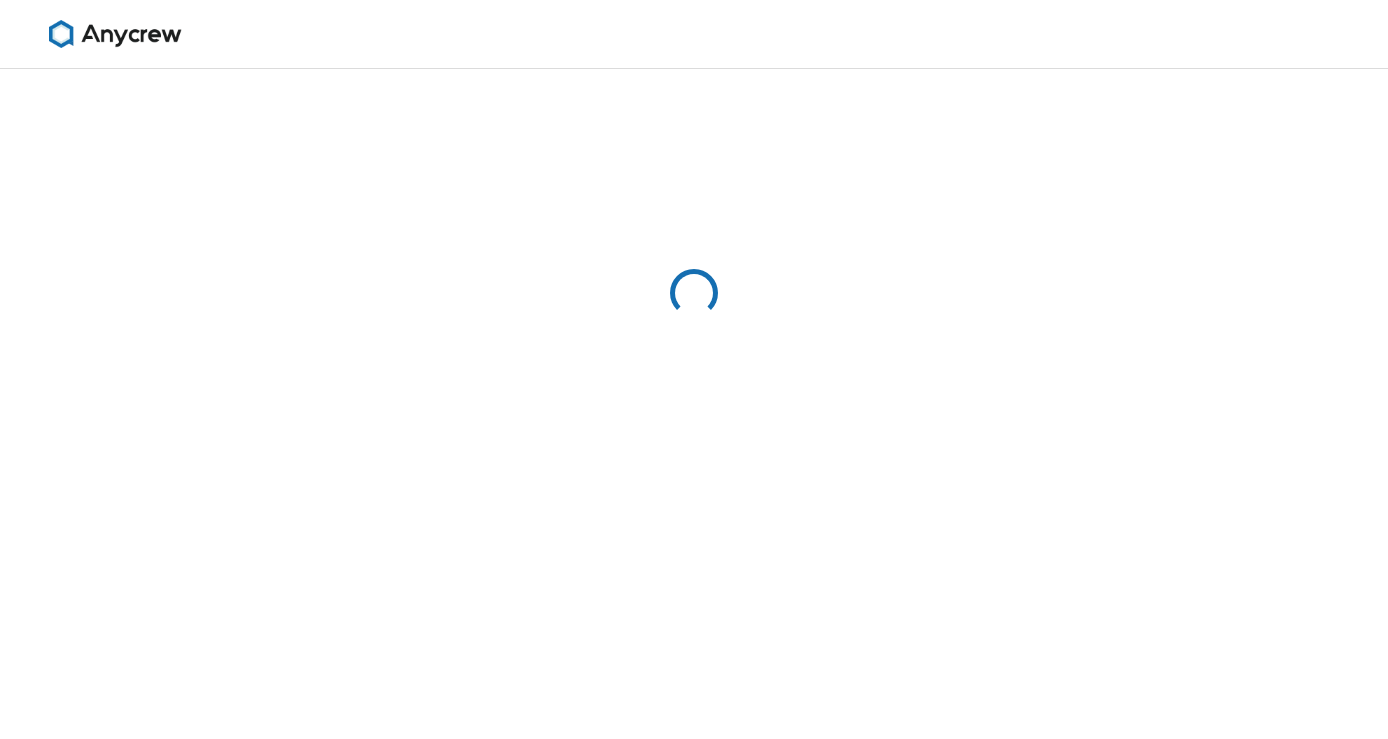 scroll, scrollTop: 0, scrollLeft: 0, axis: both 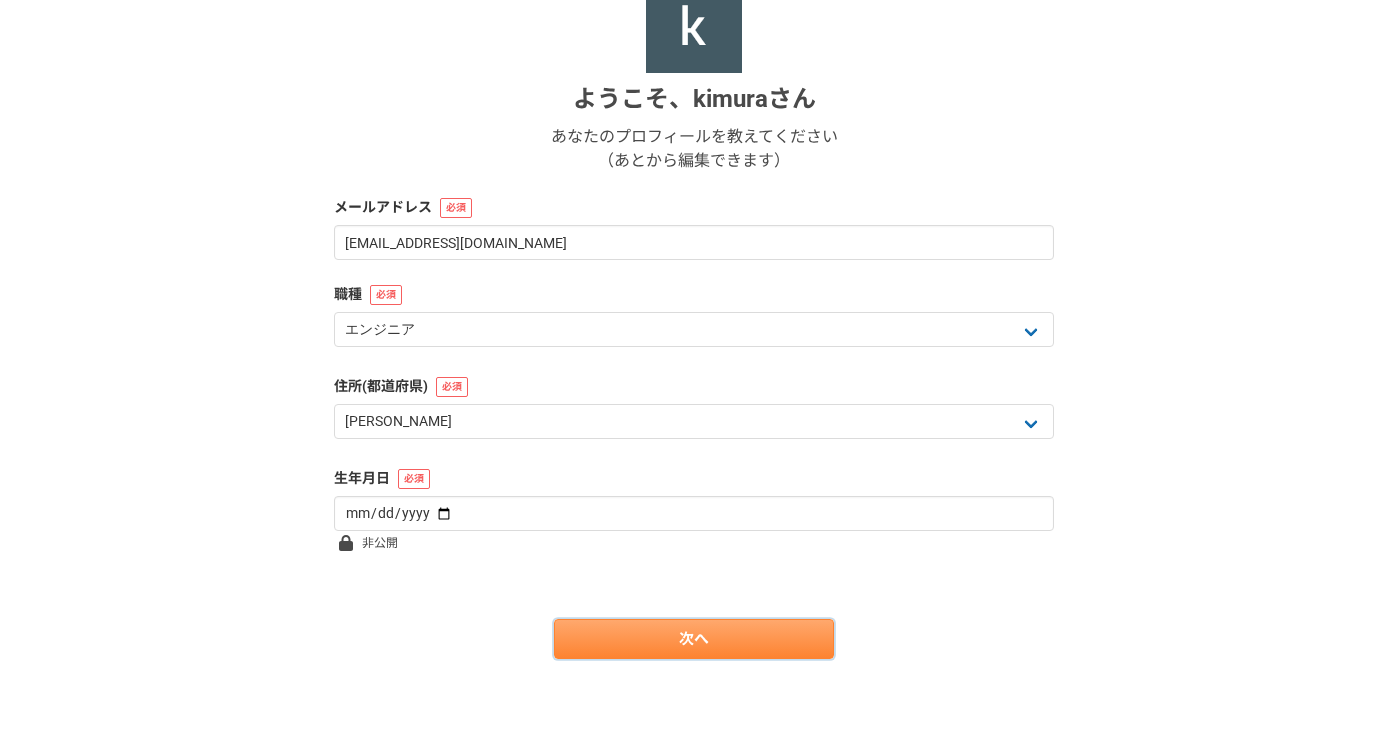 click on "次へ" at bounding box center (694, 639) 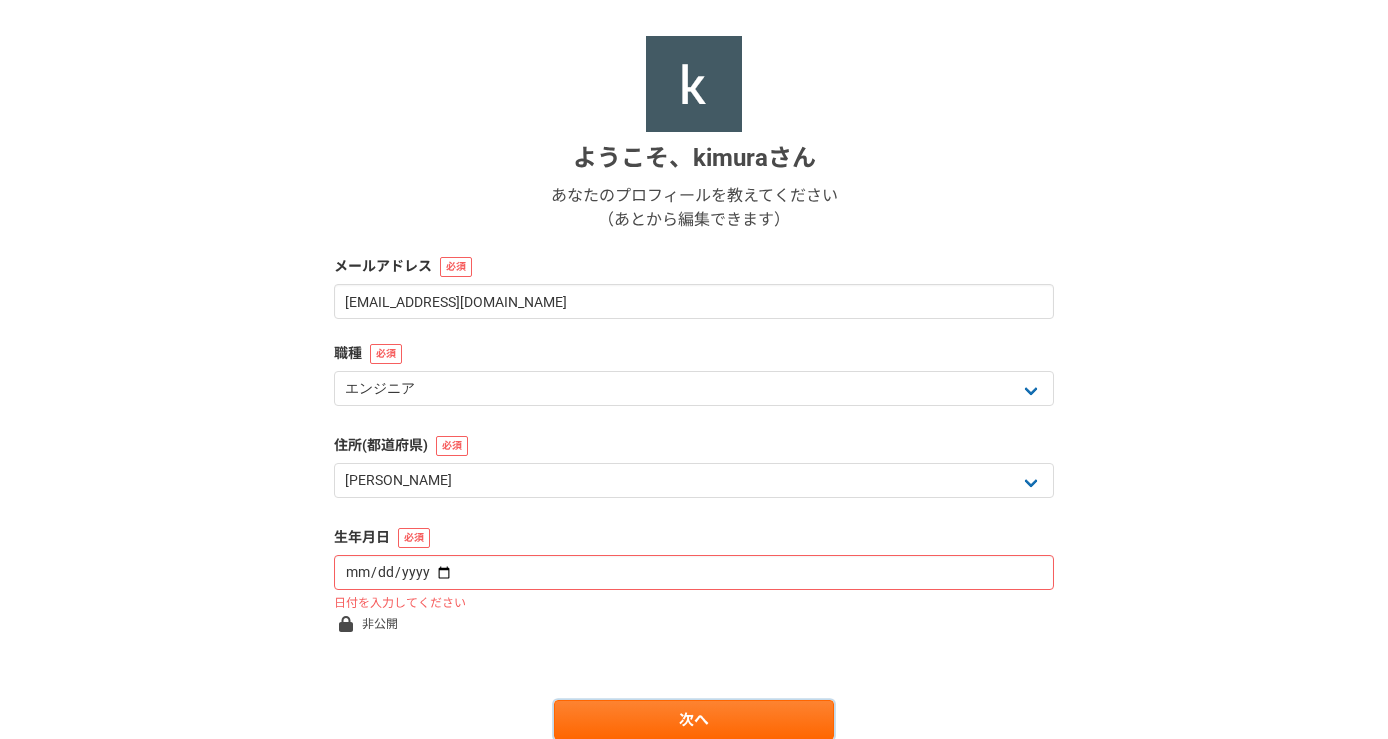 scroll, scrollTop: 176, scrollLeft: 0, axis: vertical 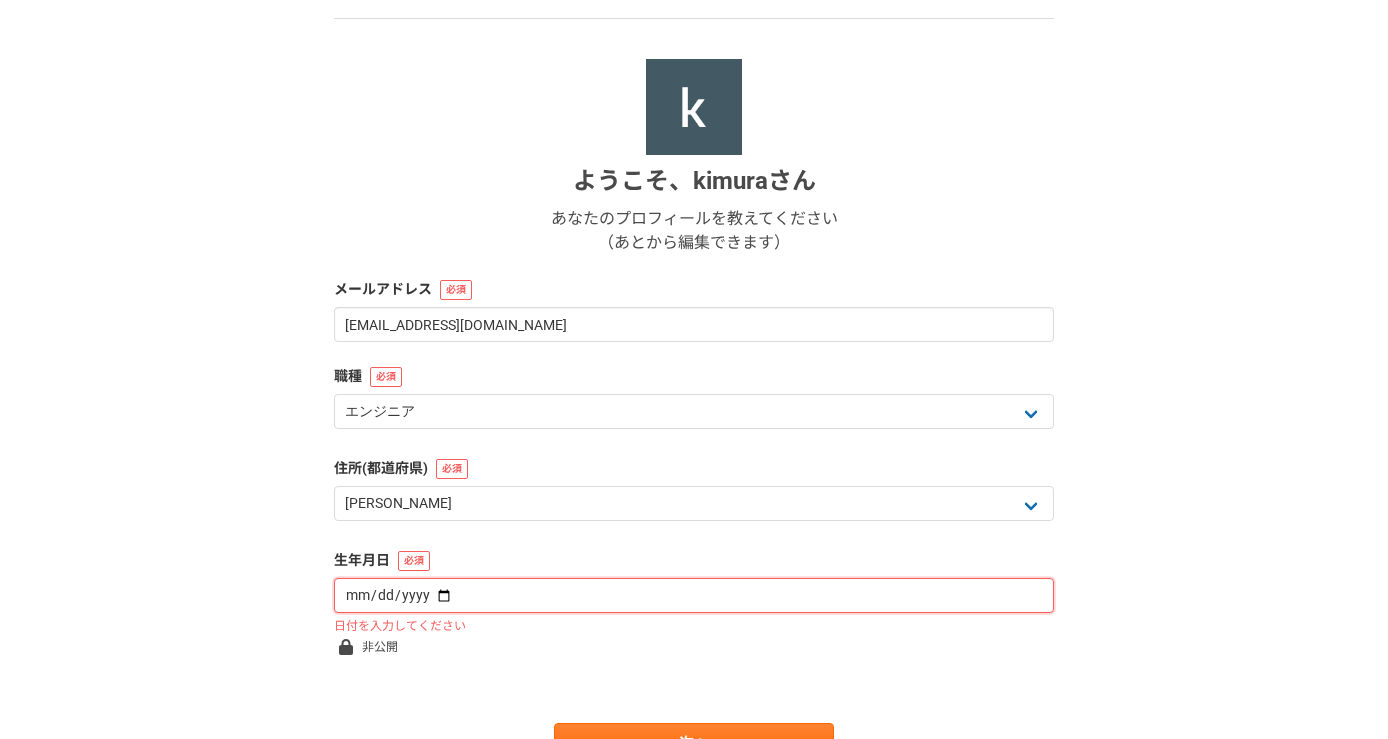 click at bounding box center [694, 595] 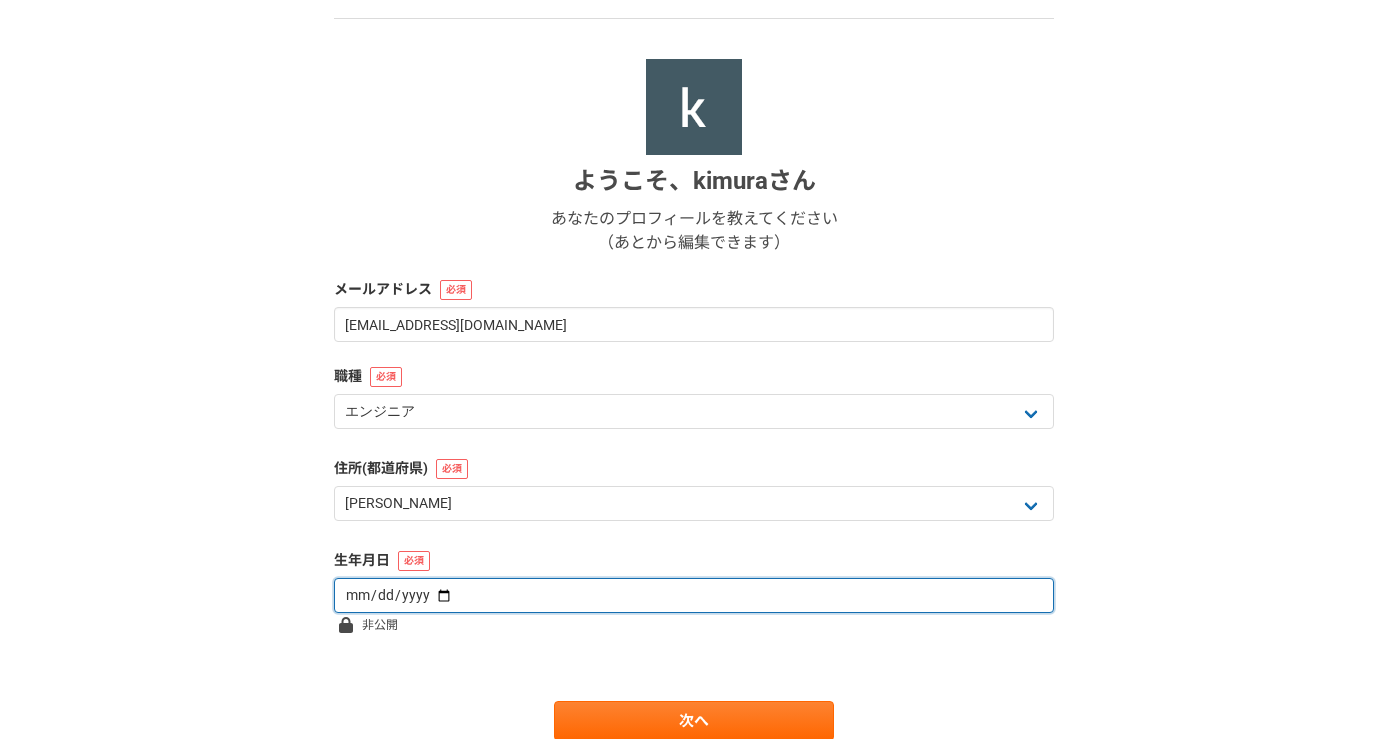type on "[DATE]" 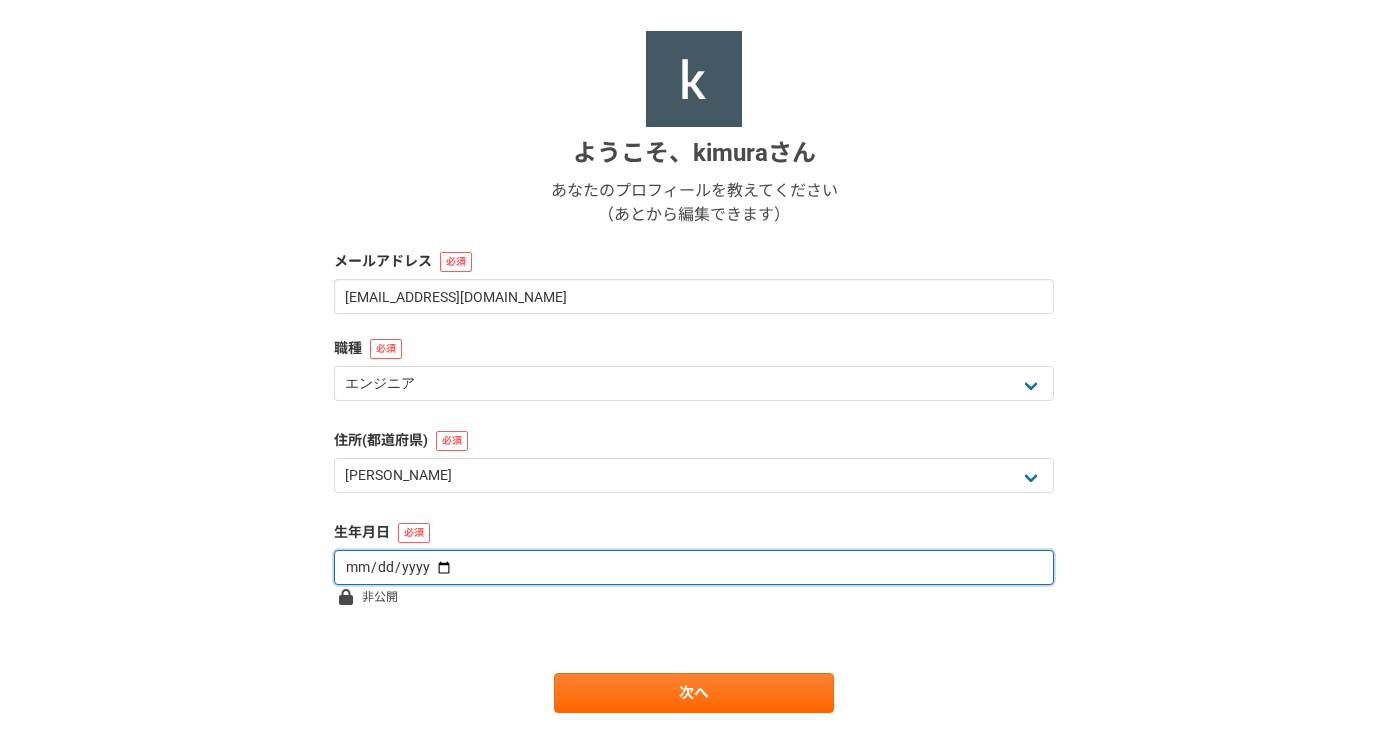 scroll, scrollTop: 200, scrollLeft: 0, axis: vertical 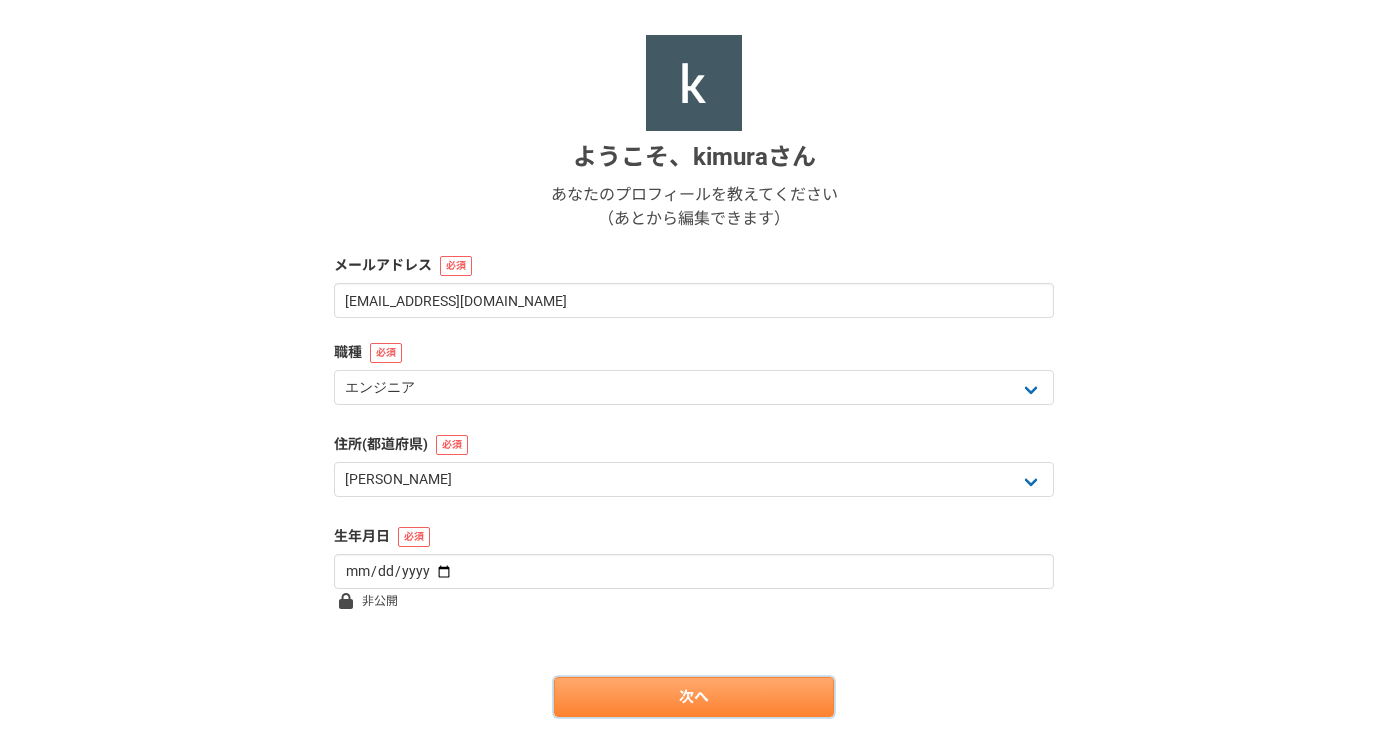 click on "次へ" at bounding box center [694, 697] 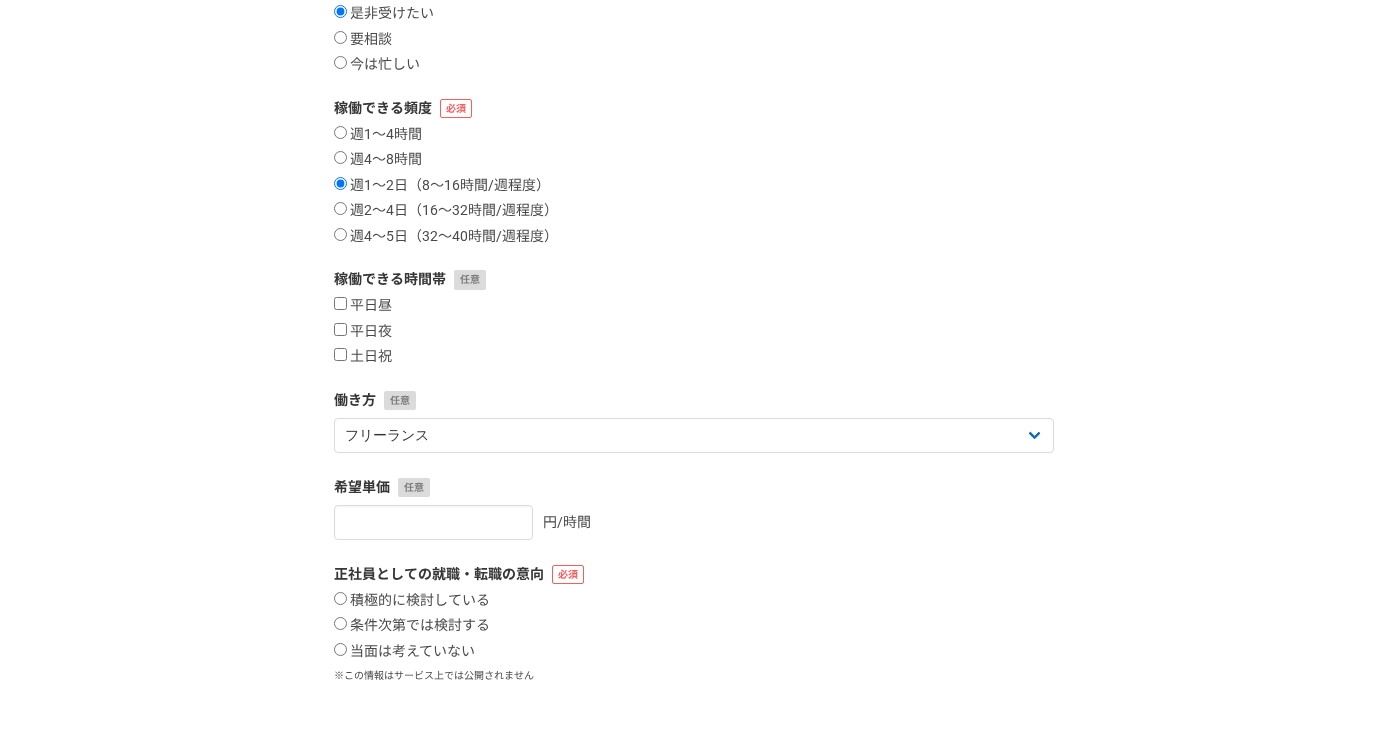 scroll, scrollTop: 256, scrollLeft: 0, axis: vertical 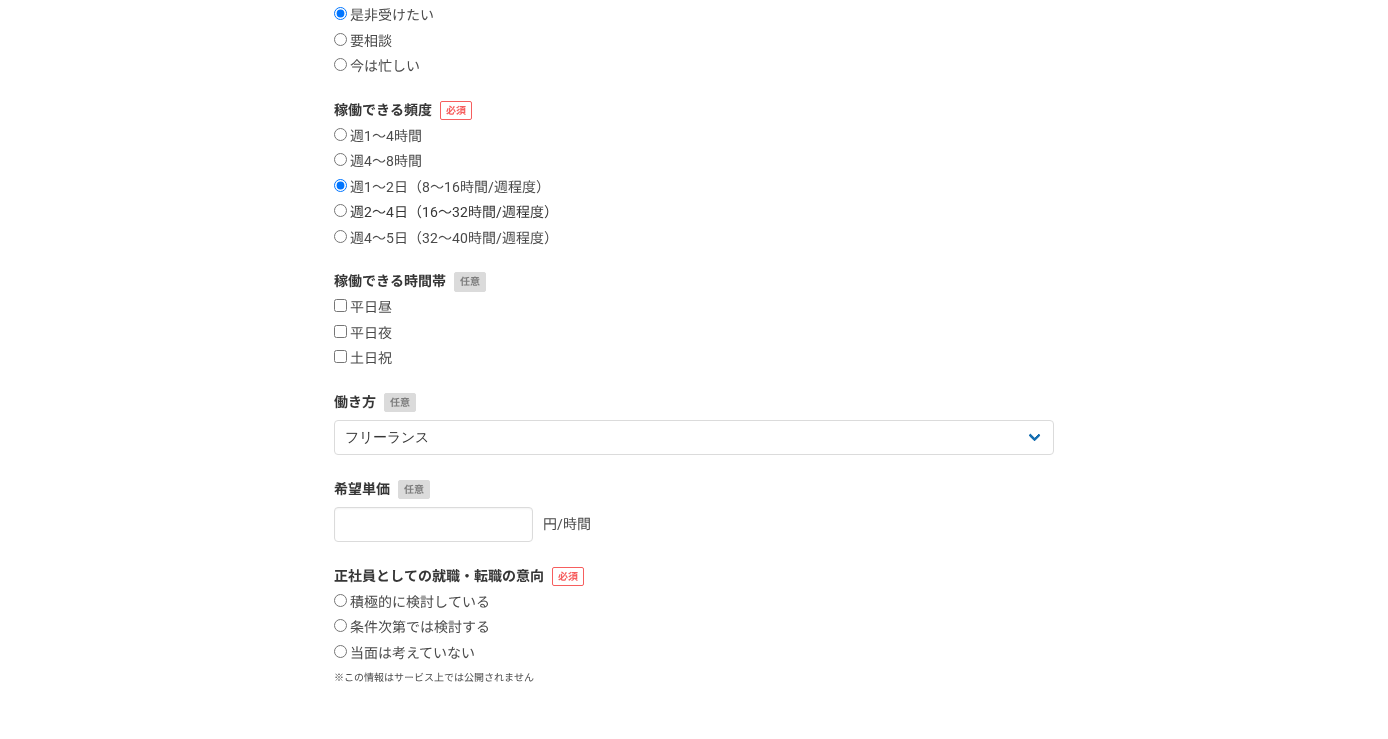 click on "週2〜4日（16〜32時間/週程度）" at bounding box center (340, 210) 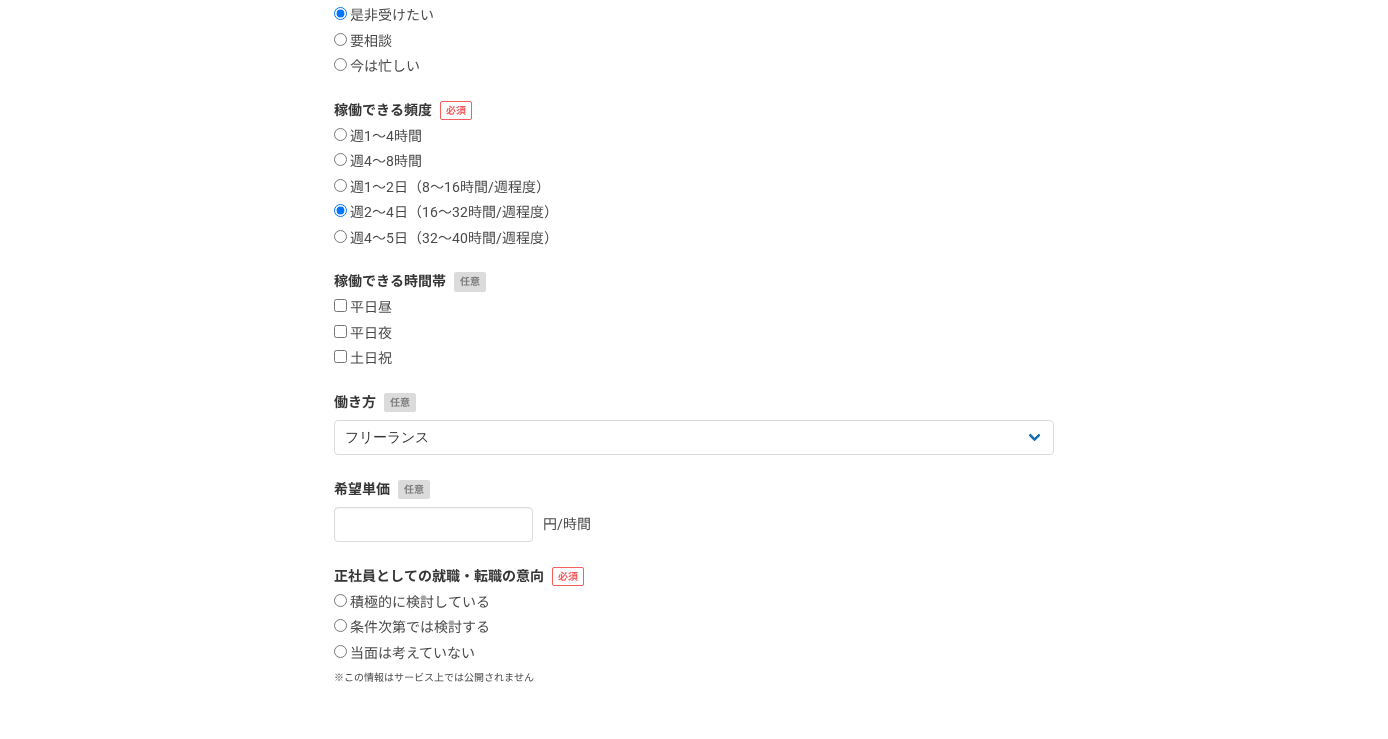 scroll, scrollTop: 257, scrollLeft: 0, axis: vertical 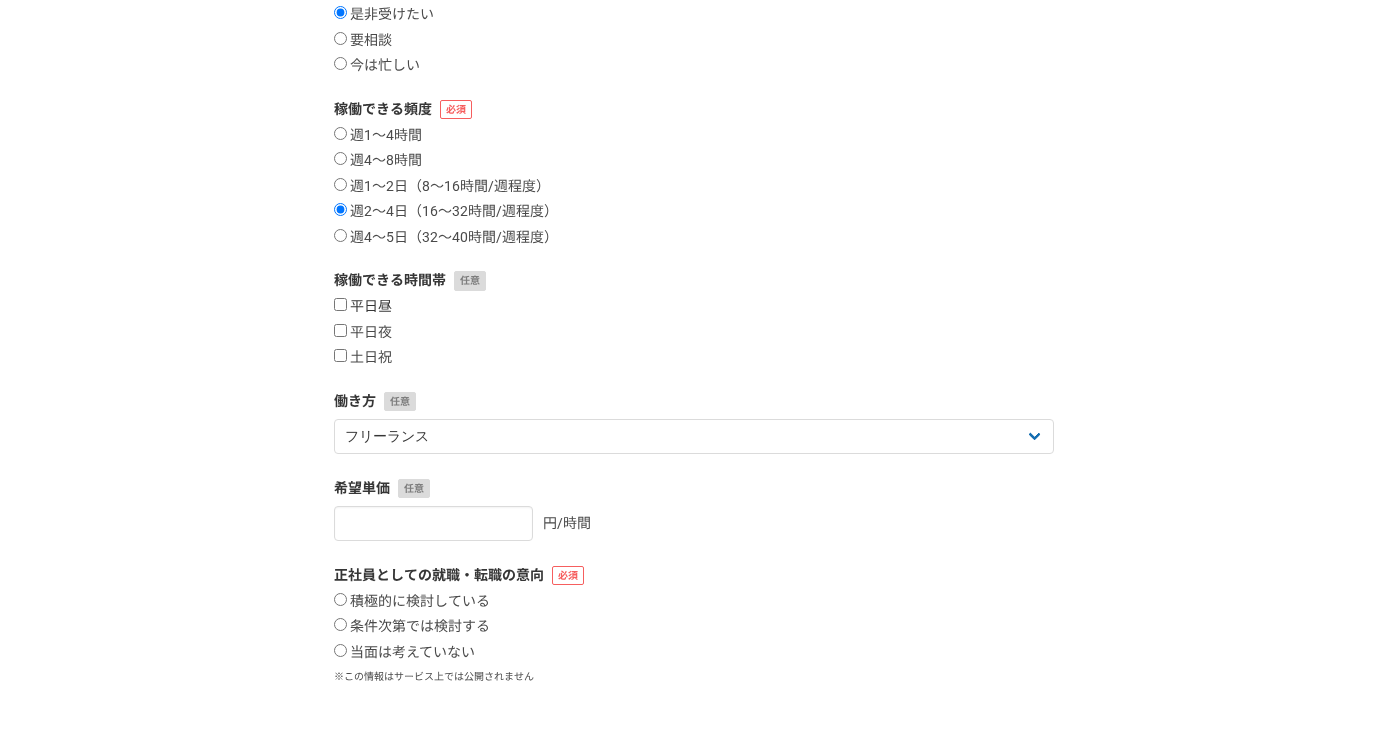 click on "平日昼" at bounding box center [340, 304] 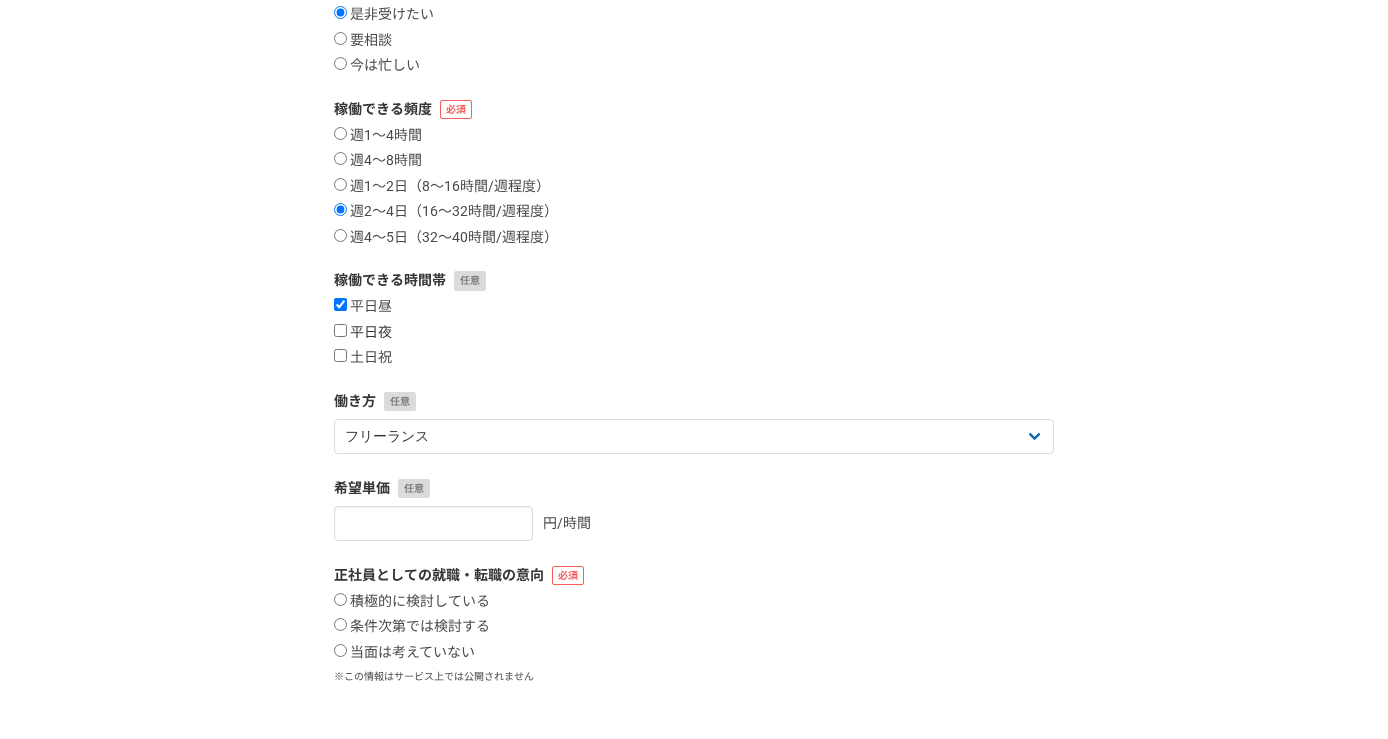click on "平日夜" at bounding box center (340, 330) 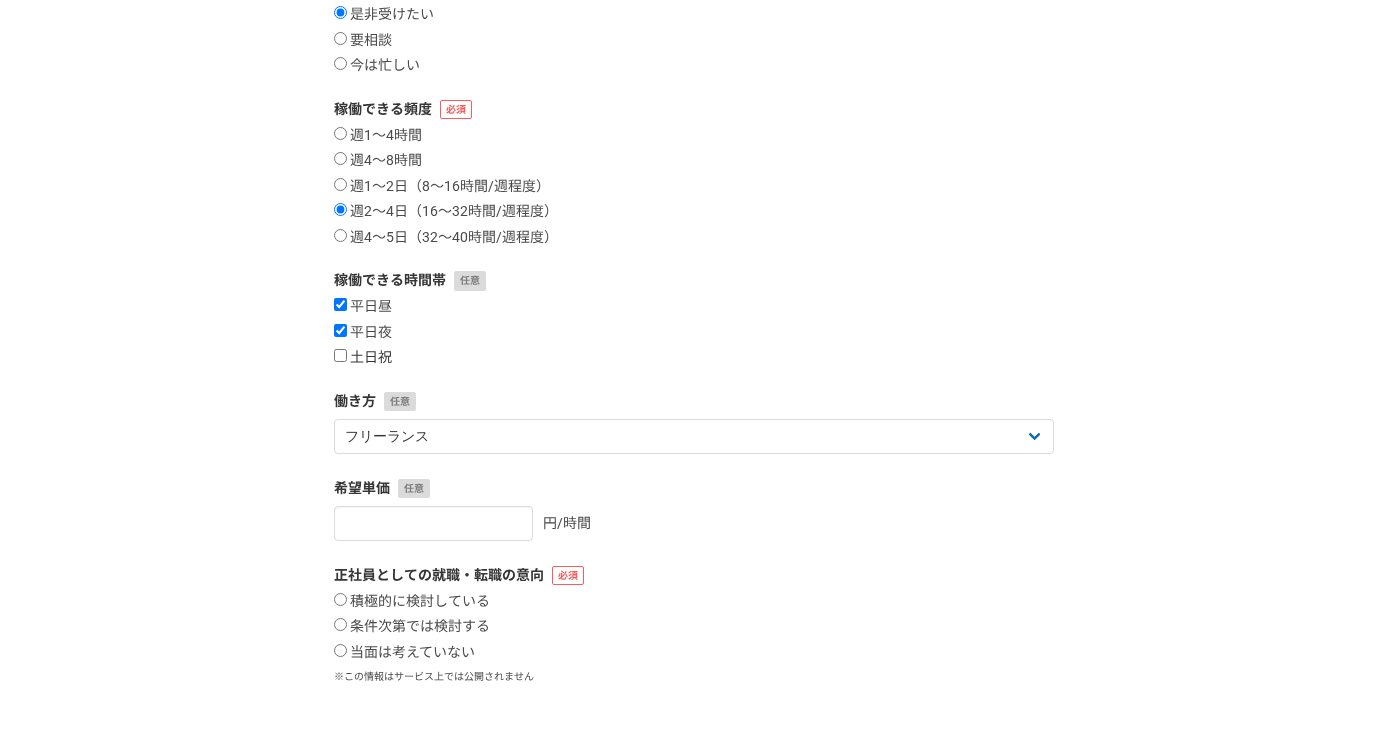 click on "土日祝" at bounding box center [340, 355] 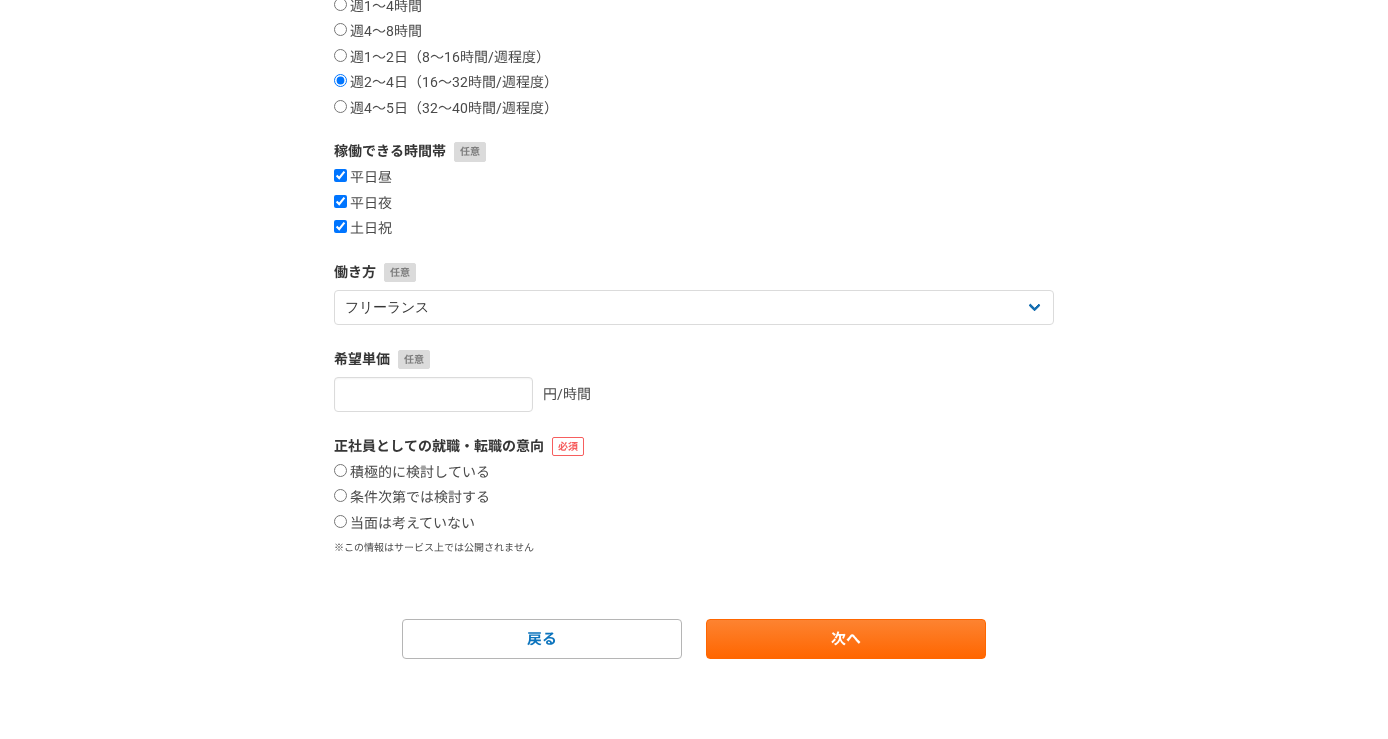 scroll, scrollTop: 386, scrollLeft: 0, axis: vertical 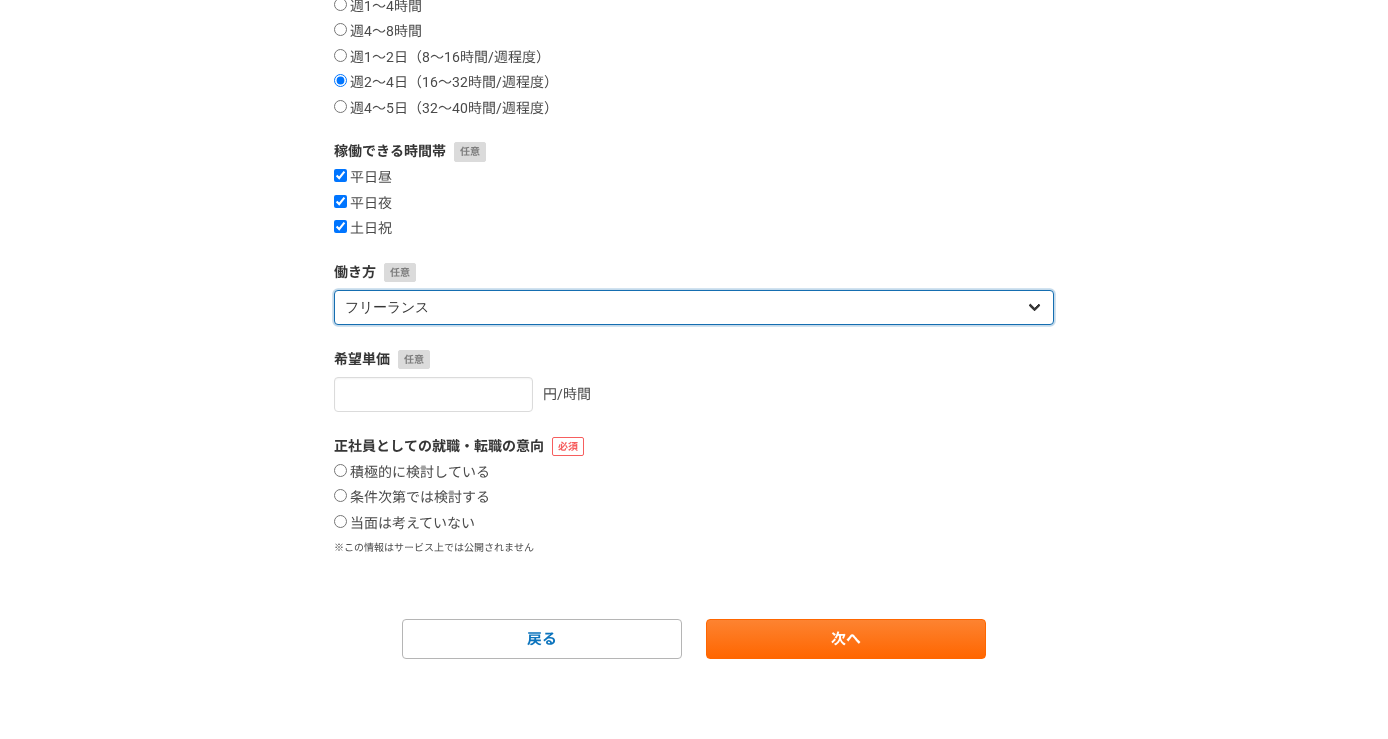 click on "フリーランス 副業 その他" at bounding box center (694, 307) 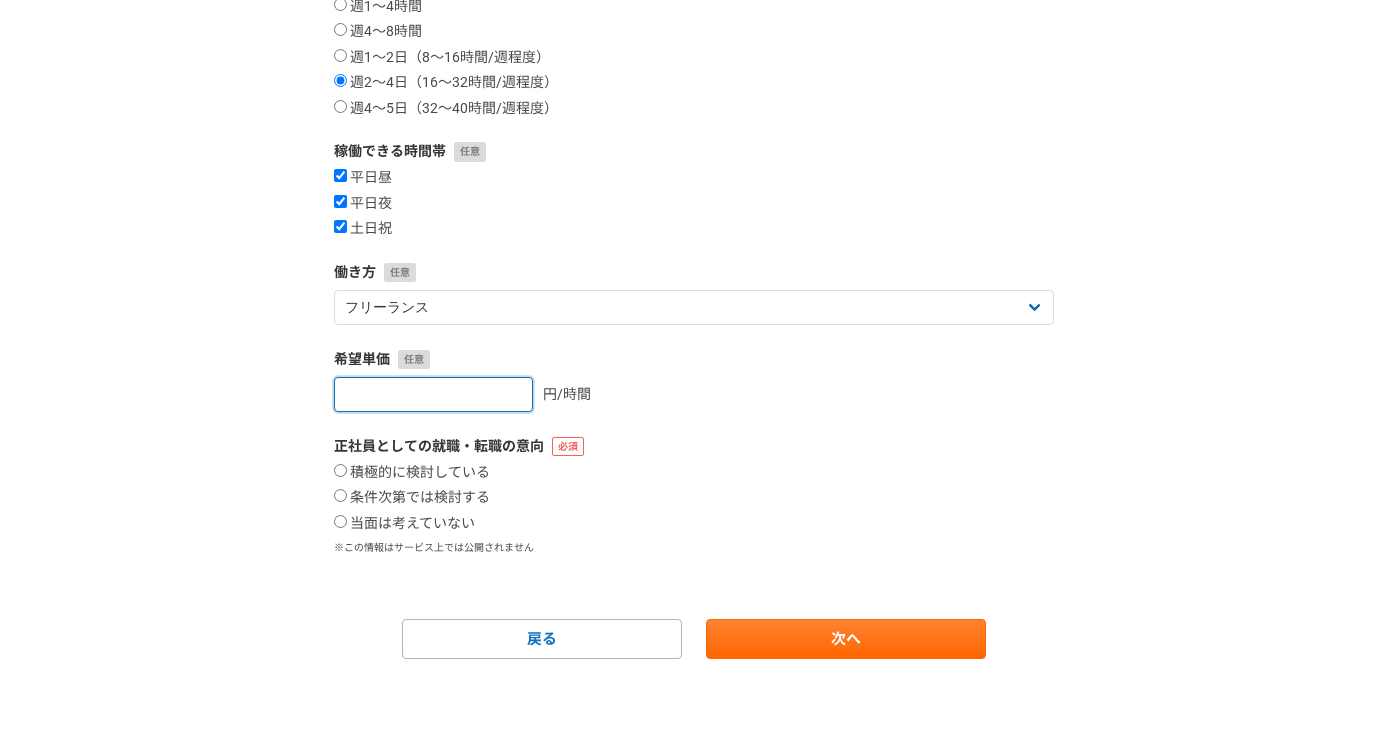 click at bounding box center [433, 394] 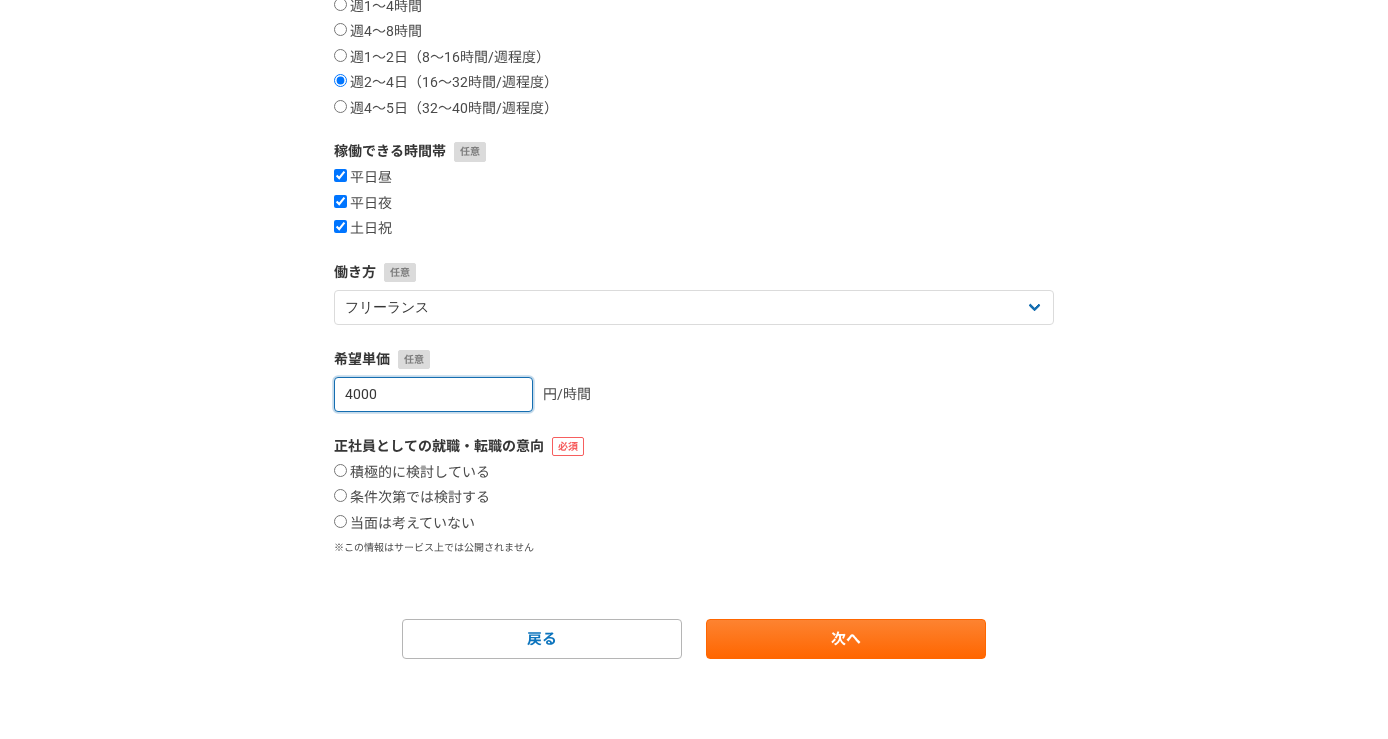 scroll, scrollTop: 386, scrollLeft: 0, axis: vertical 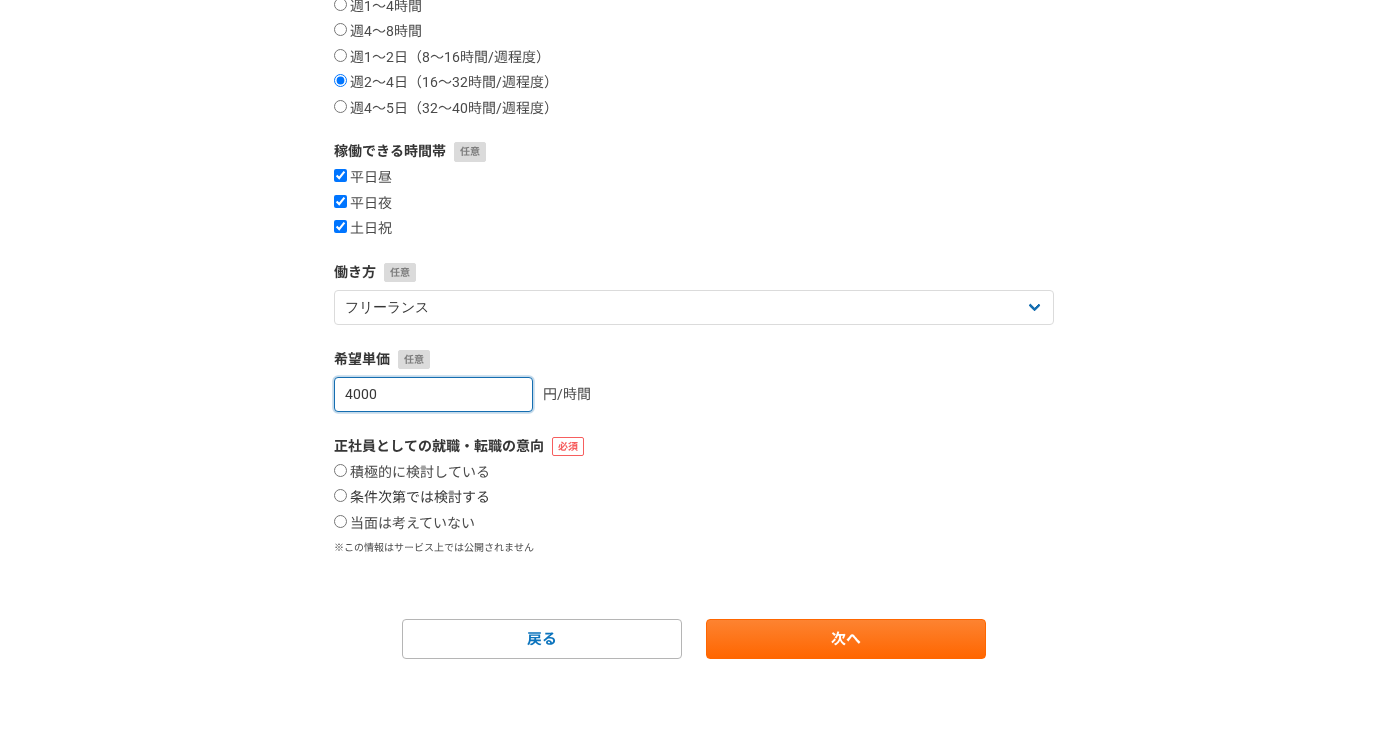 type on "4000" 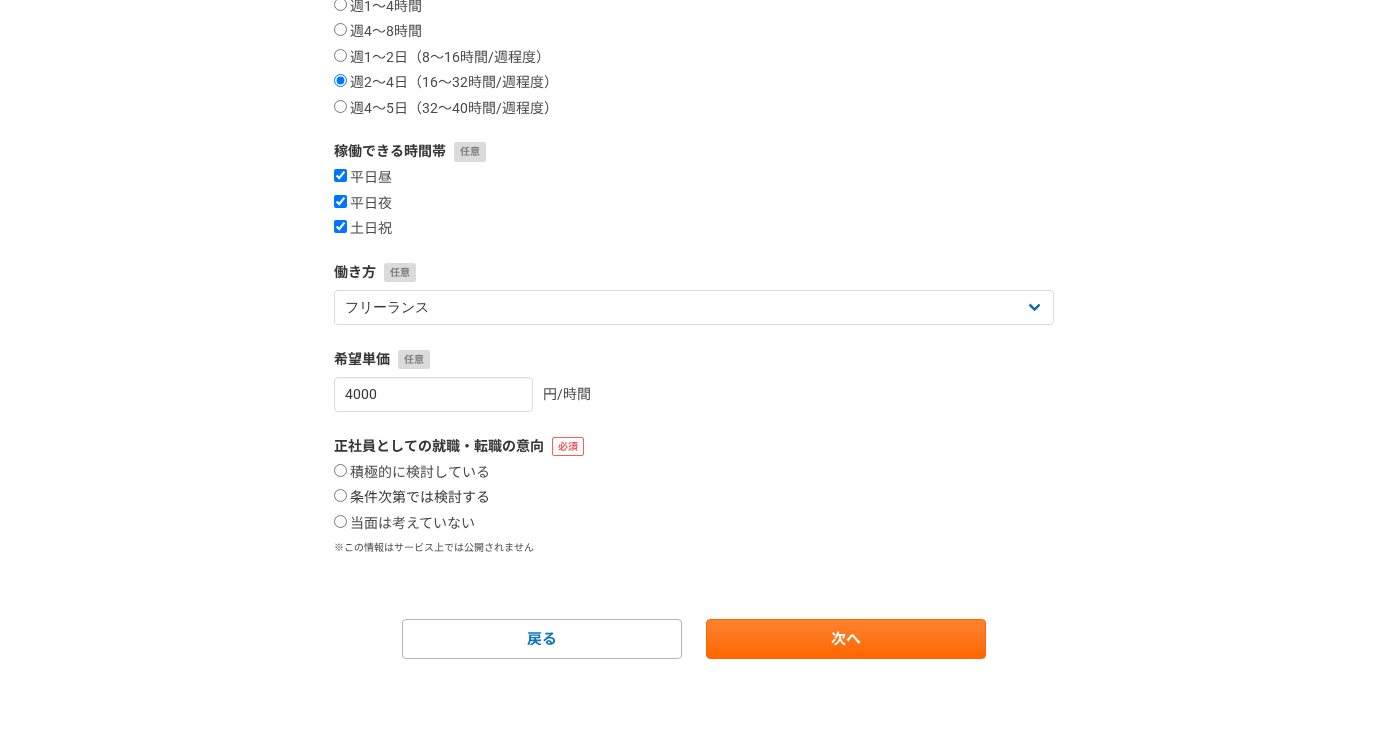 click on "条件次第では検討する" at bounding box center (340, 495) 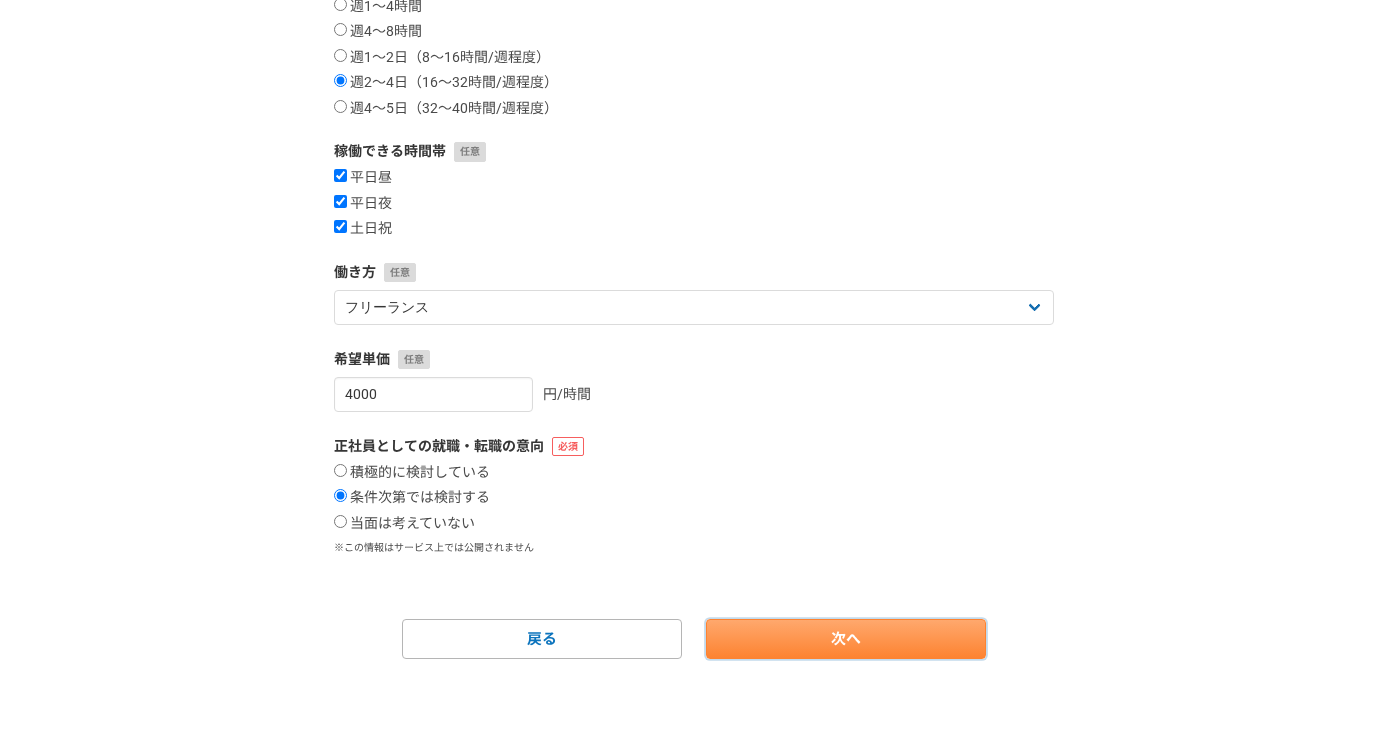 click on "次へ" at bounding box center [846, 639] 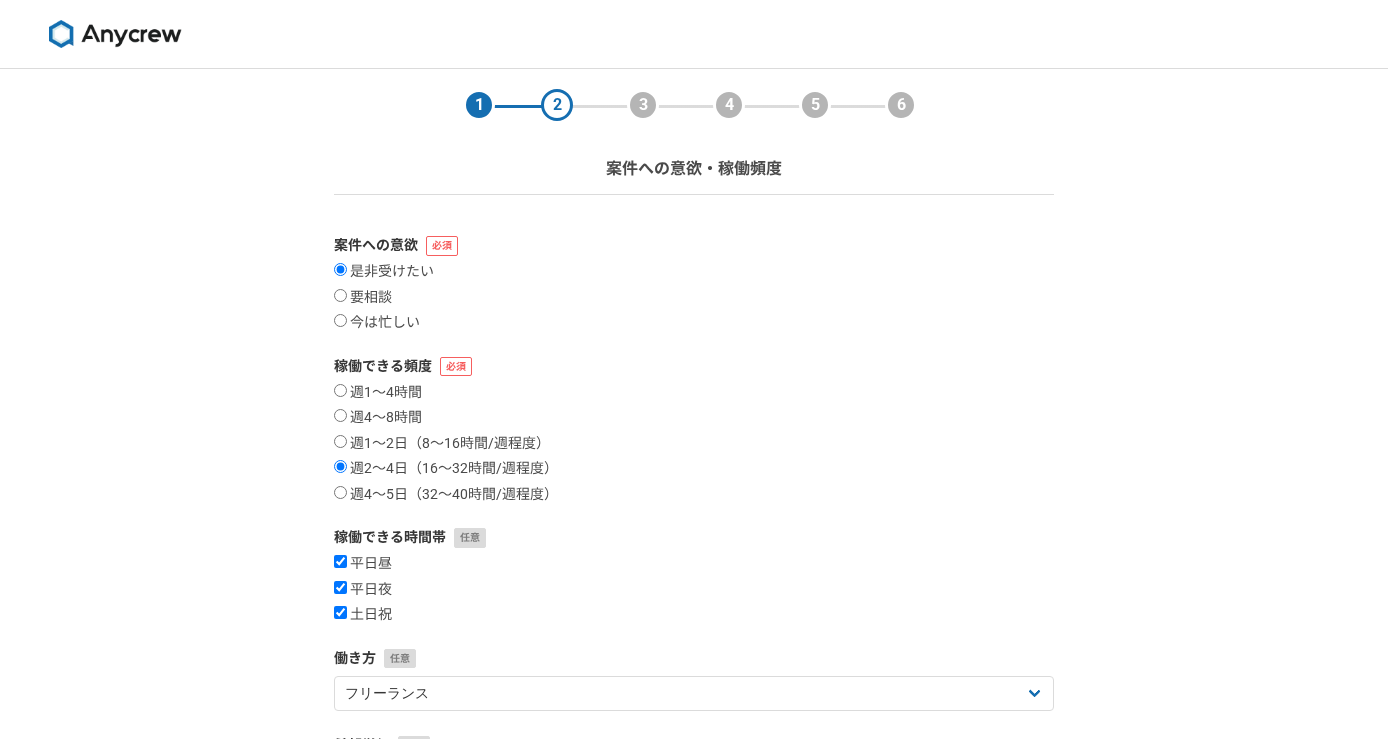 select 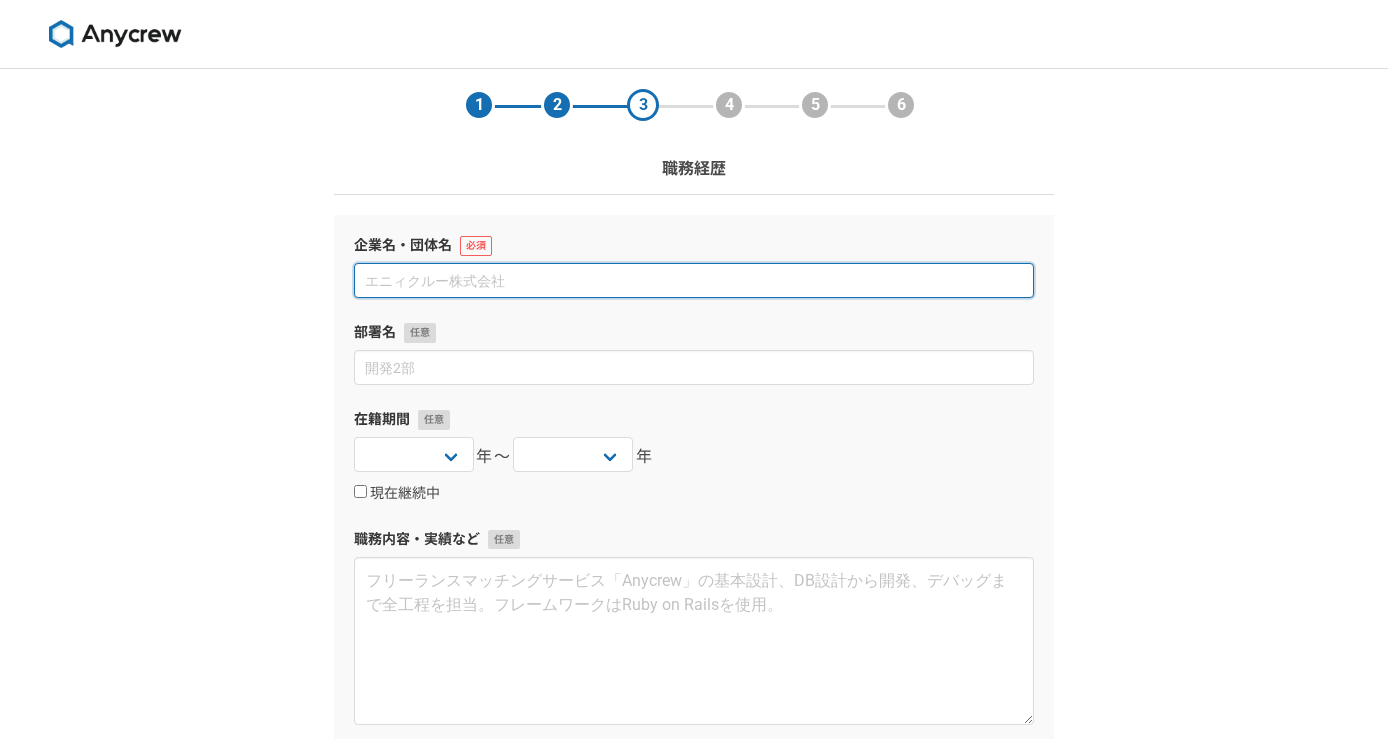 click at bounding box center [694, 280] 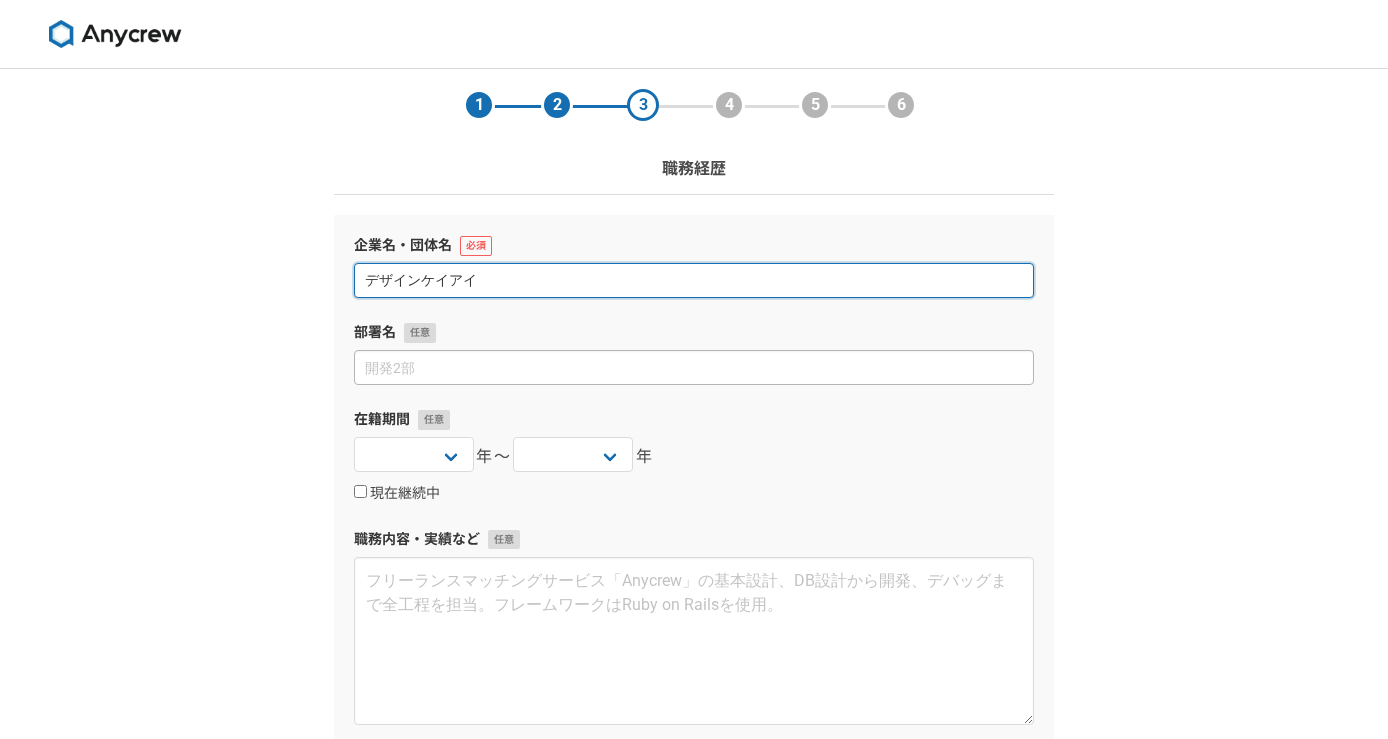 type on "デザインケイアイ" 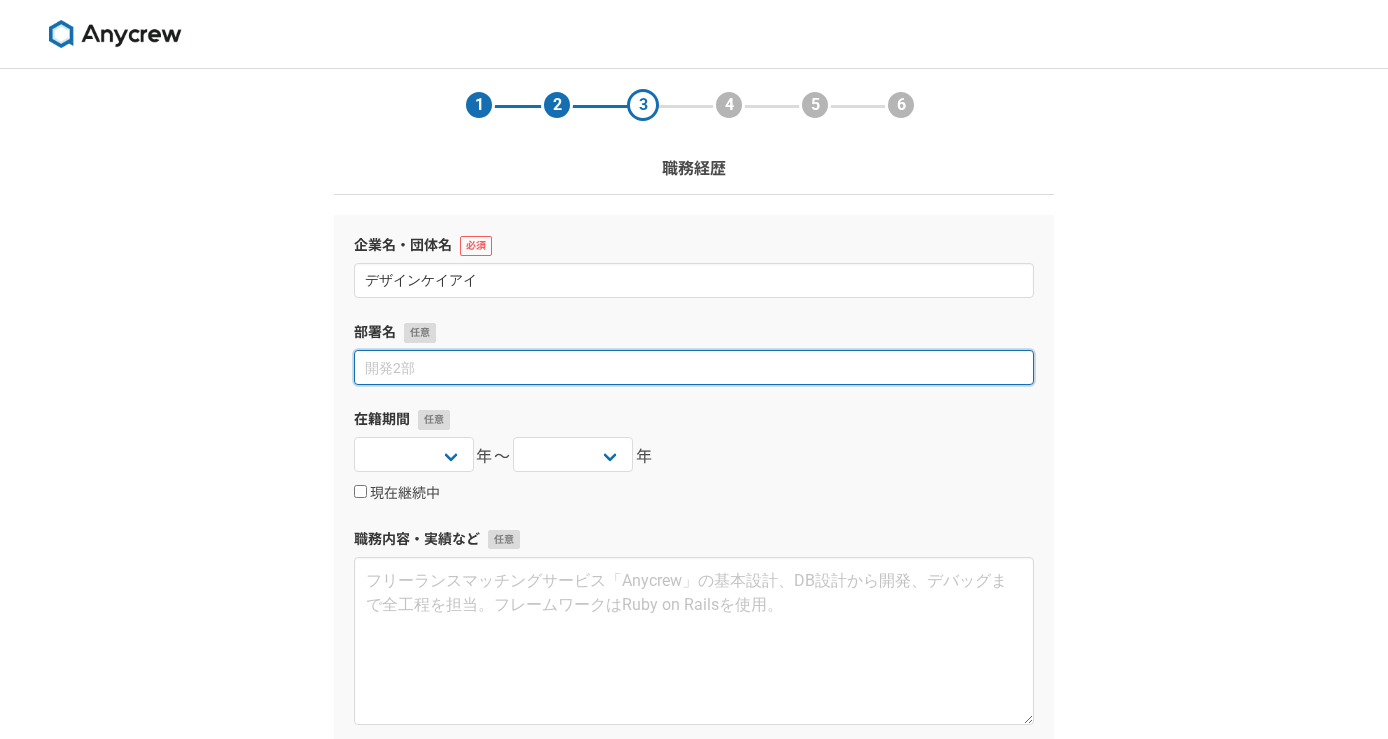 click at bounding box center [694, 367] 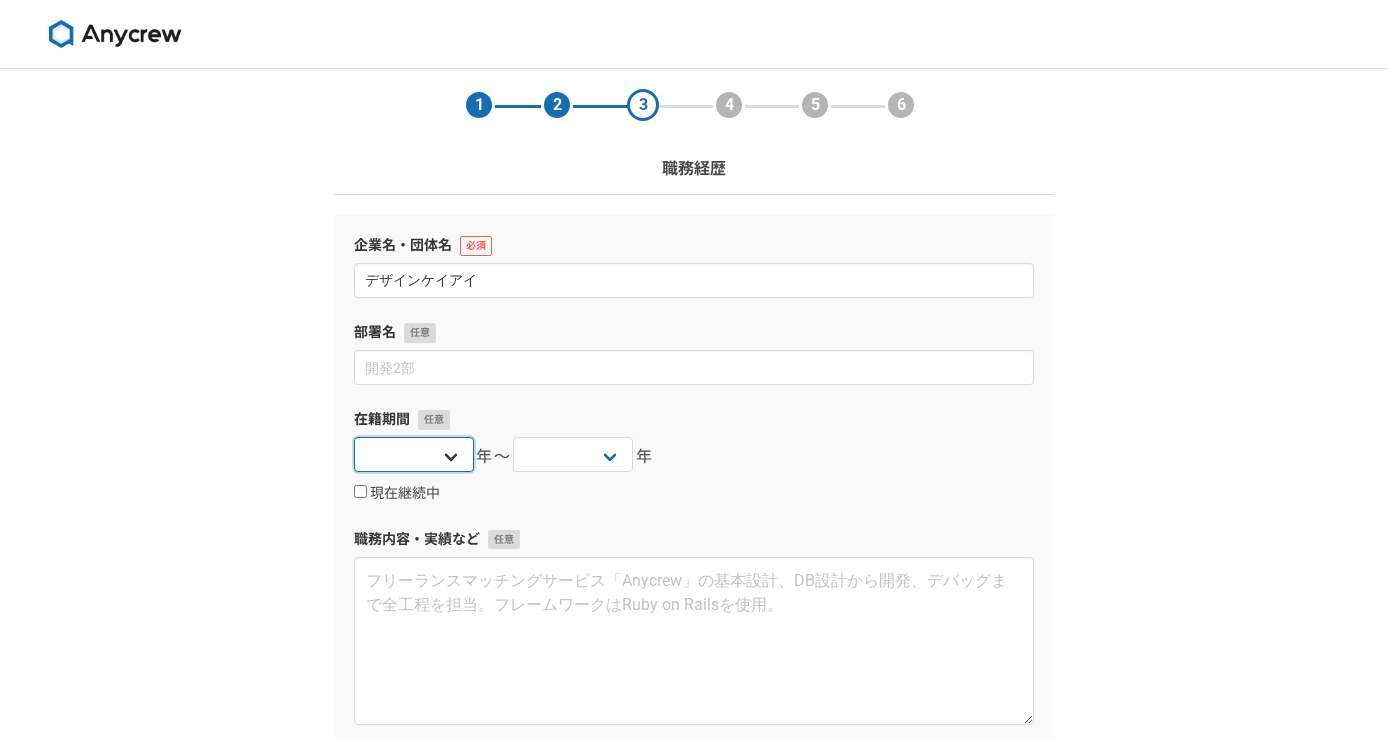 click on "2025 2024 2023 2022 2021 2020 2019 2018 2017 2016 2015 2014 2013 2012 2011 2010 2009 2008 2007 2006 2005 2004 2003 2002 2001 2000 1999 1998 1997 1996 1995 1994 1993 1992 1991 1990 1989 1988 1987 1986 1985 1984 1983 1982 1981 1980 1979 1978 1977 1976" at bounding box center [414, 454] 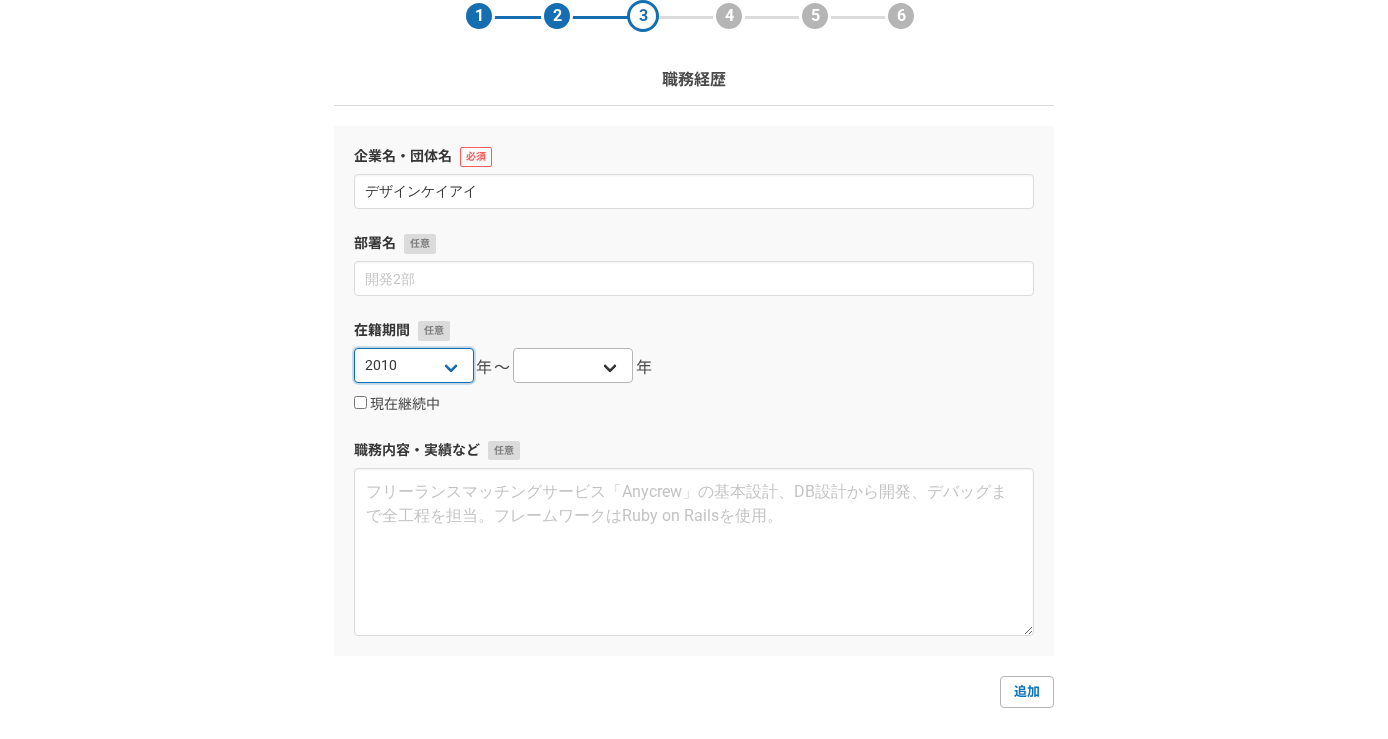 scroll, scrollTop: 84, scrollLeft: 0, axis: vertical 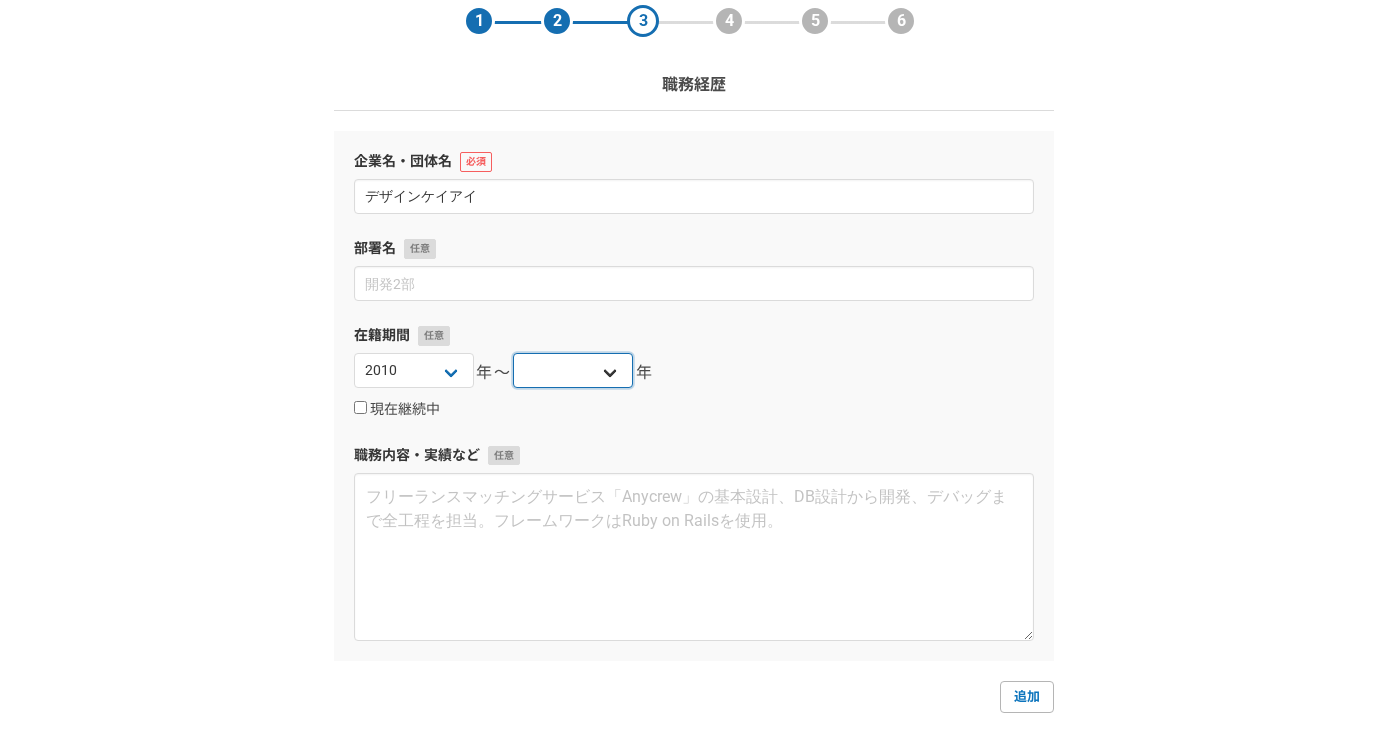 click on "2025 2024 2023 2022 2021 2020 2019 2018 2017 2016 2015 2014 2013 2012 2011 2010 2009 2008 2007 2006 2005 2004 2003 2002 2001 2000 1999 1998 1997 1996 1995 1994 1993 1992 1991 1990 1989 1988 1987 1986 1985 1984 1983 1982 1981 1980 1979 1978 1977 1976" at bounding box center [573, 370] 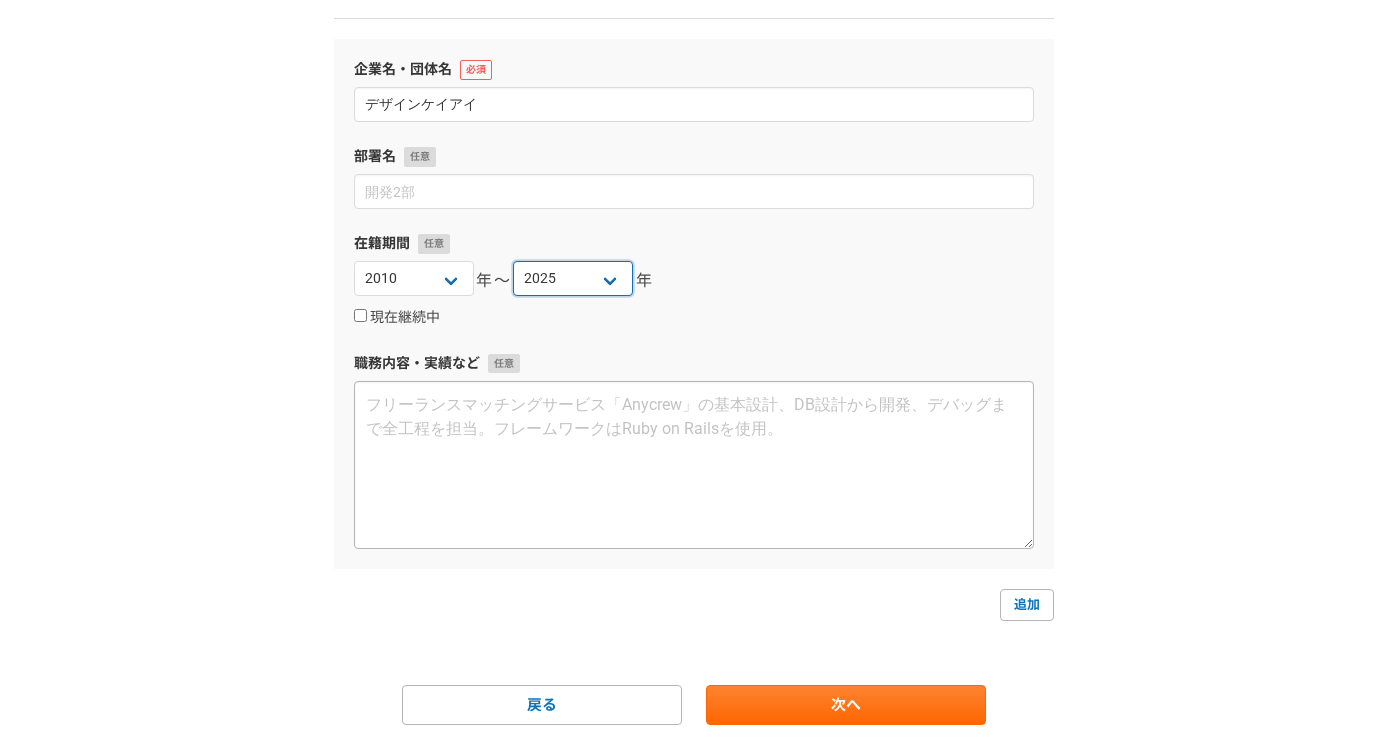 scroll, scrollTop: 236, scrollLeft: 0, axis: vertical 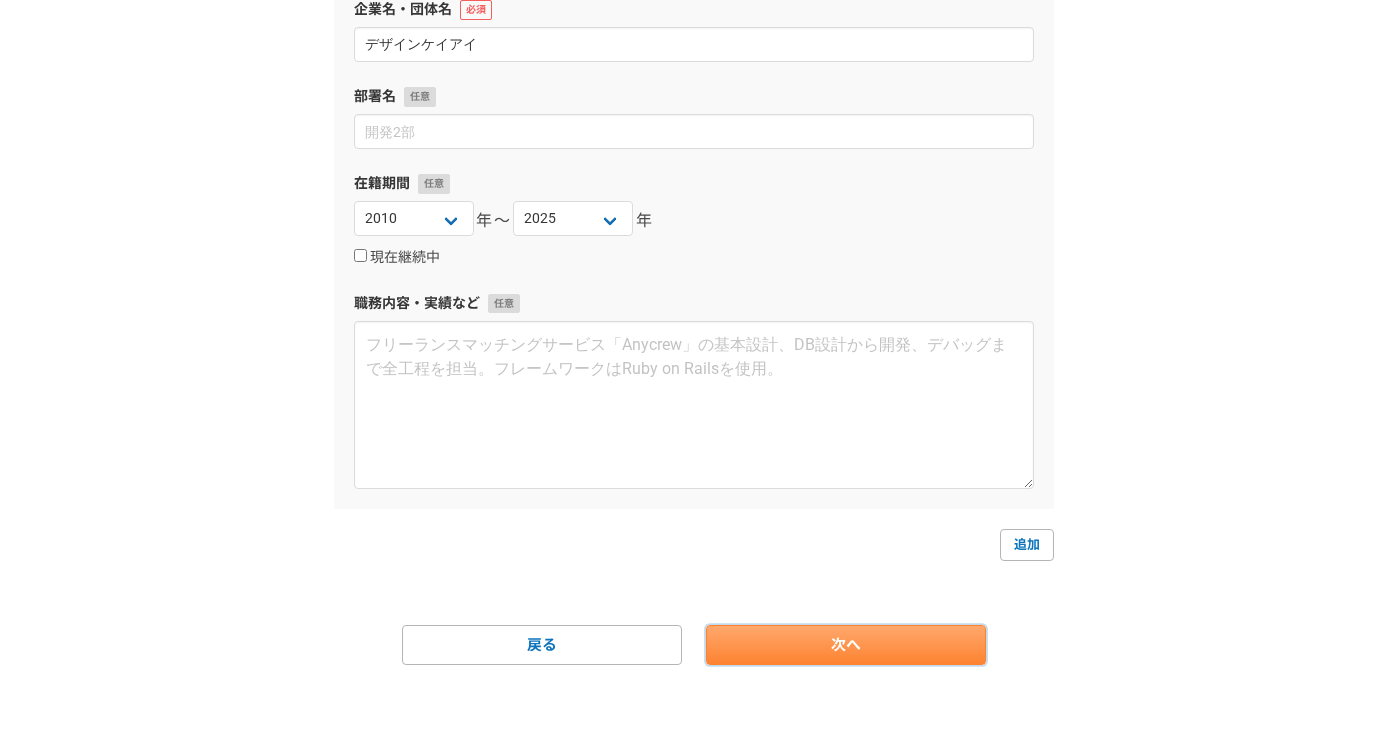 click on "次へ" at bounding box center (846, 645) 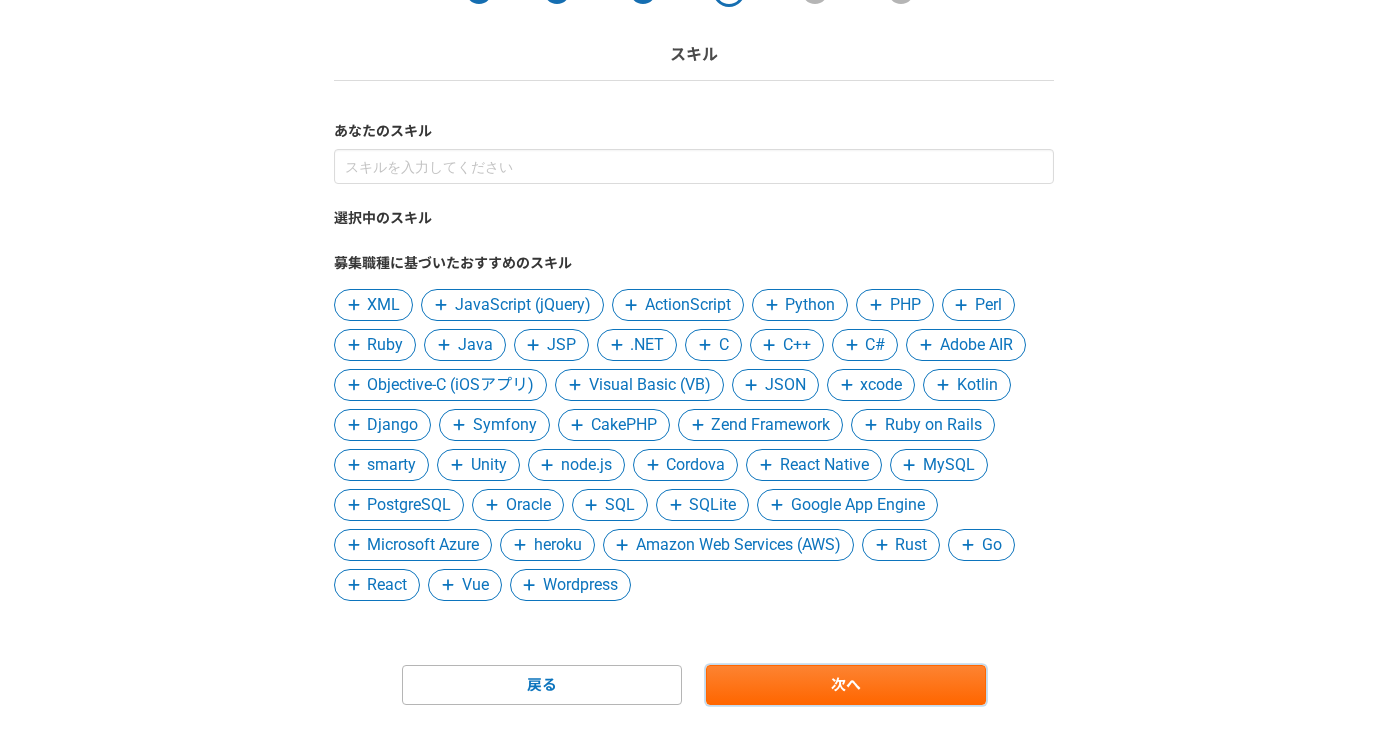 scroll, scrollTop: 160, scrollLeft: 0, axis: vertical 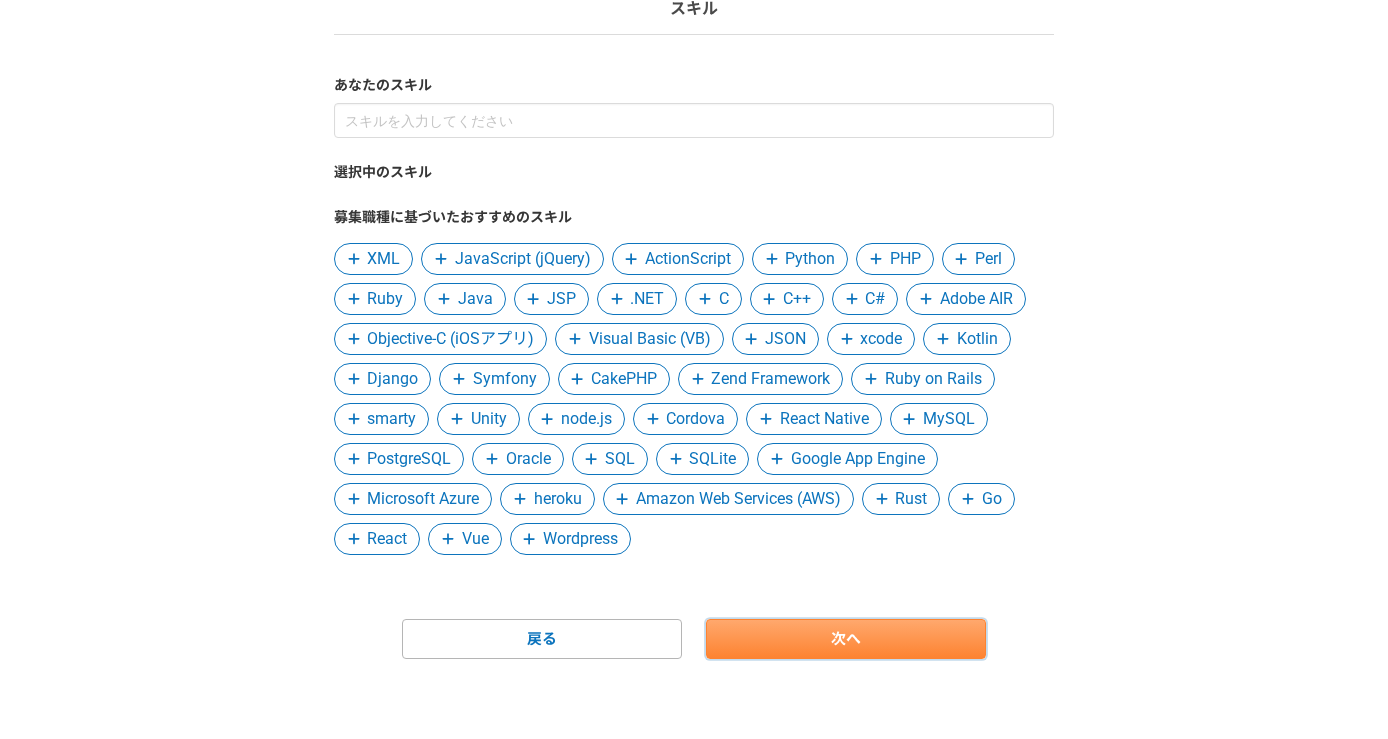 click on "次へ" at bounding box center (846, 639) 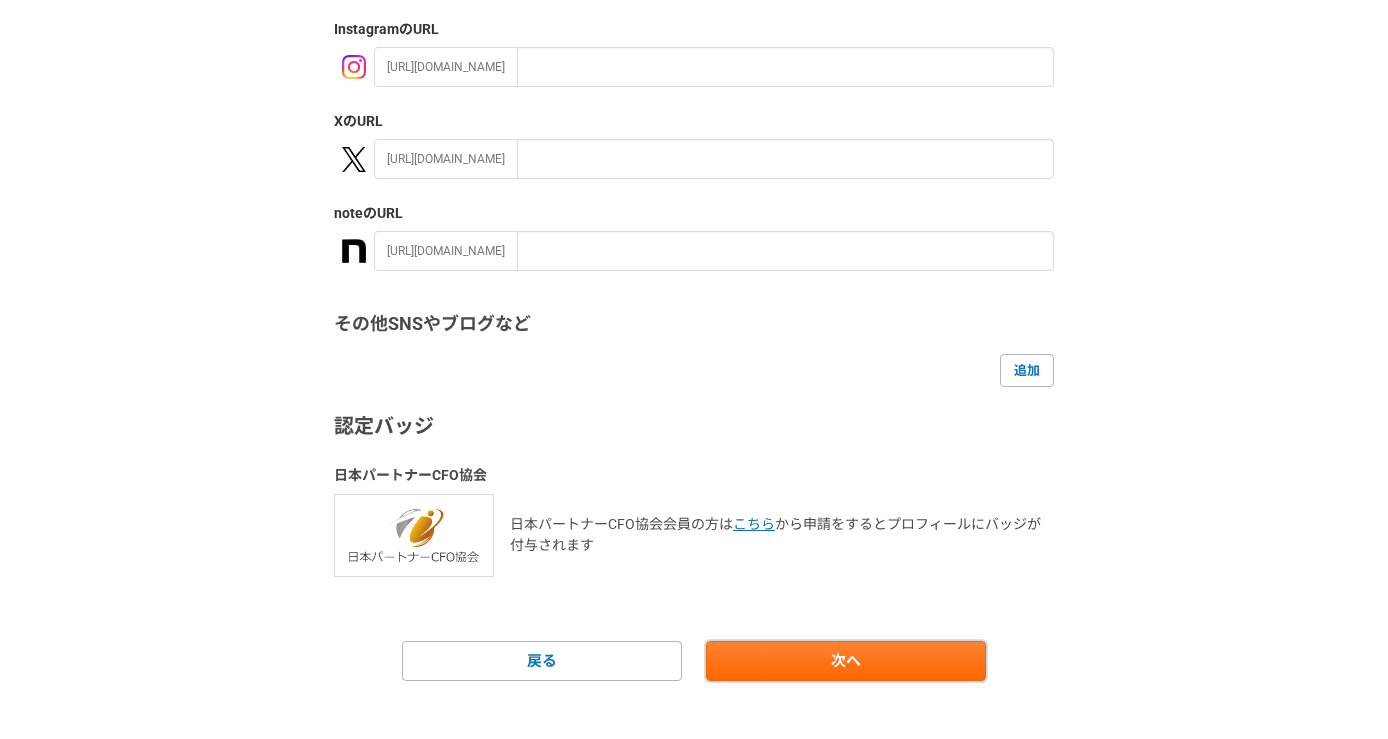 scroll, scrollTop: 361, scrollLeft: 0, axis: vertical 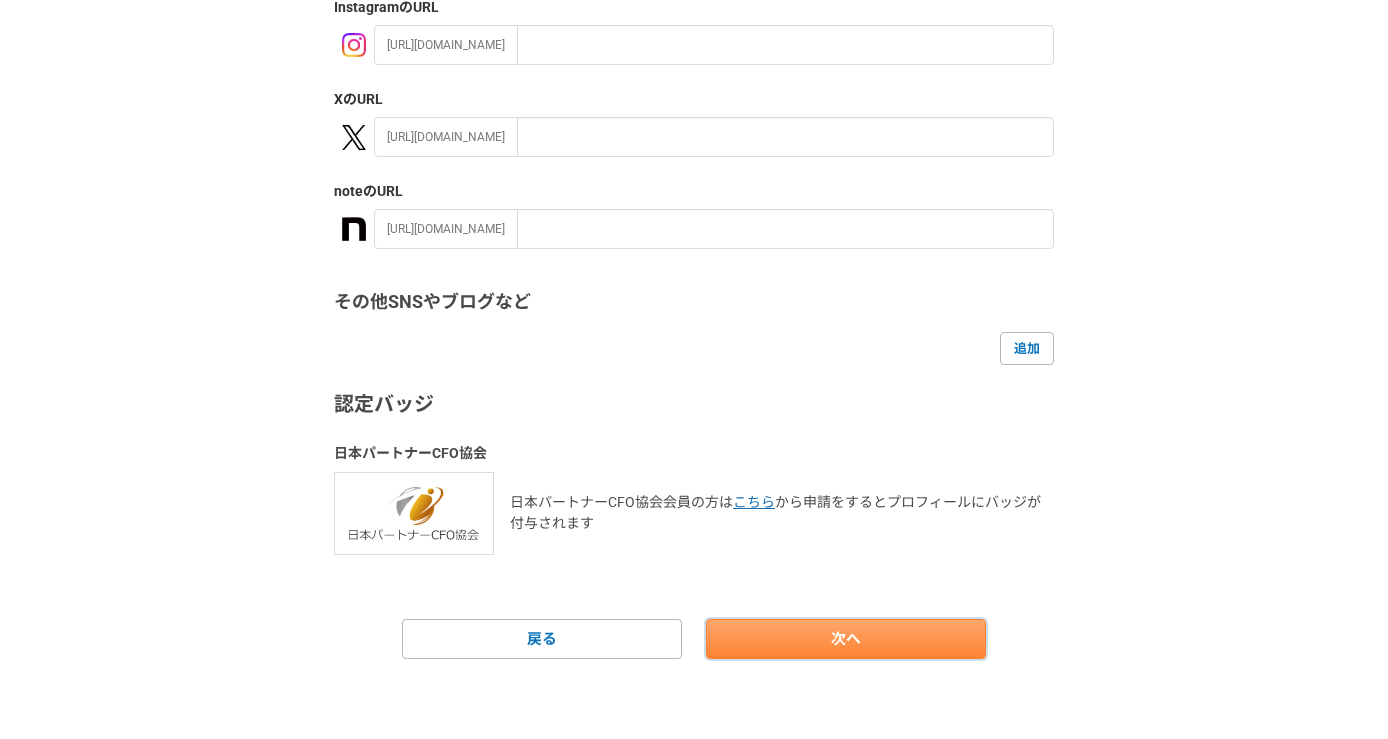 click on "次へ" at bounding box center (846, 639) 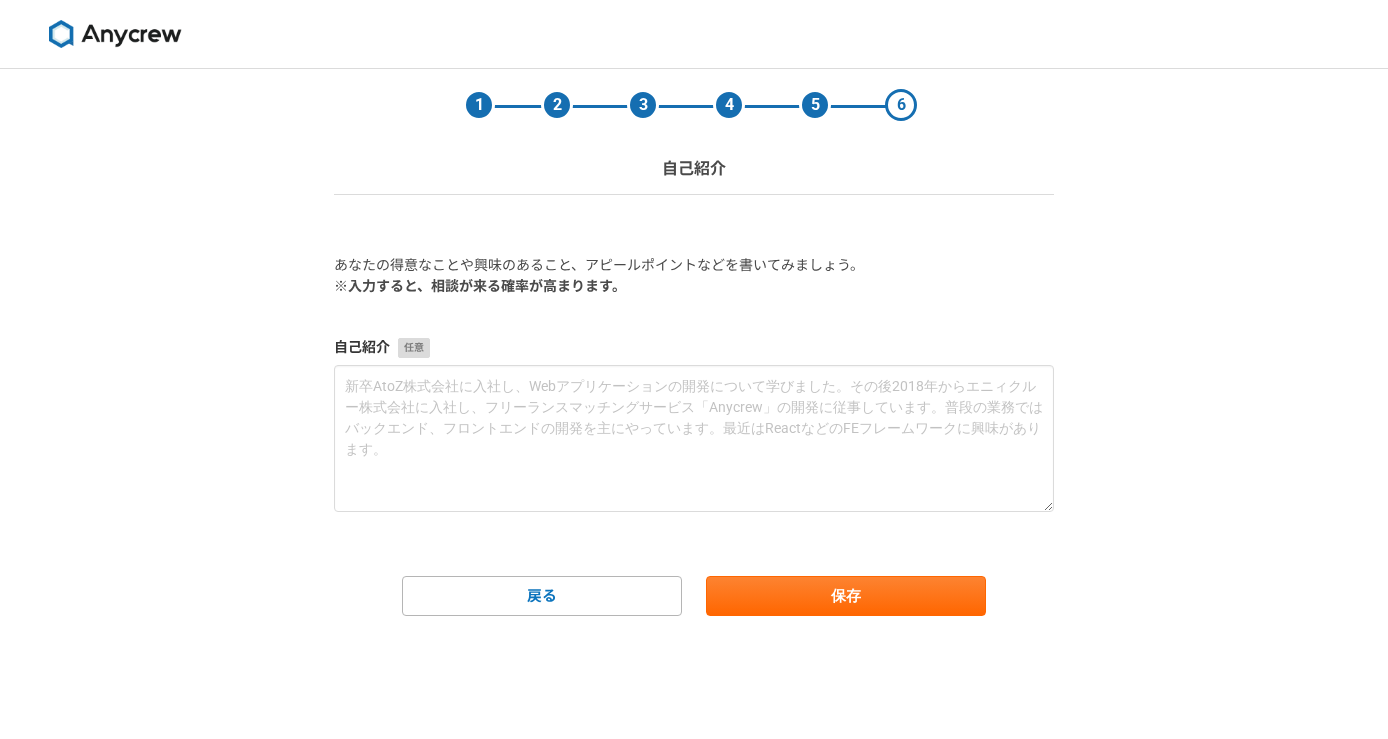 scroll, scrollTop: 0, scrollLeft: 0, axis: both 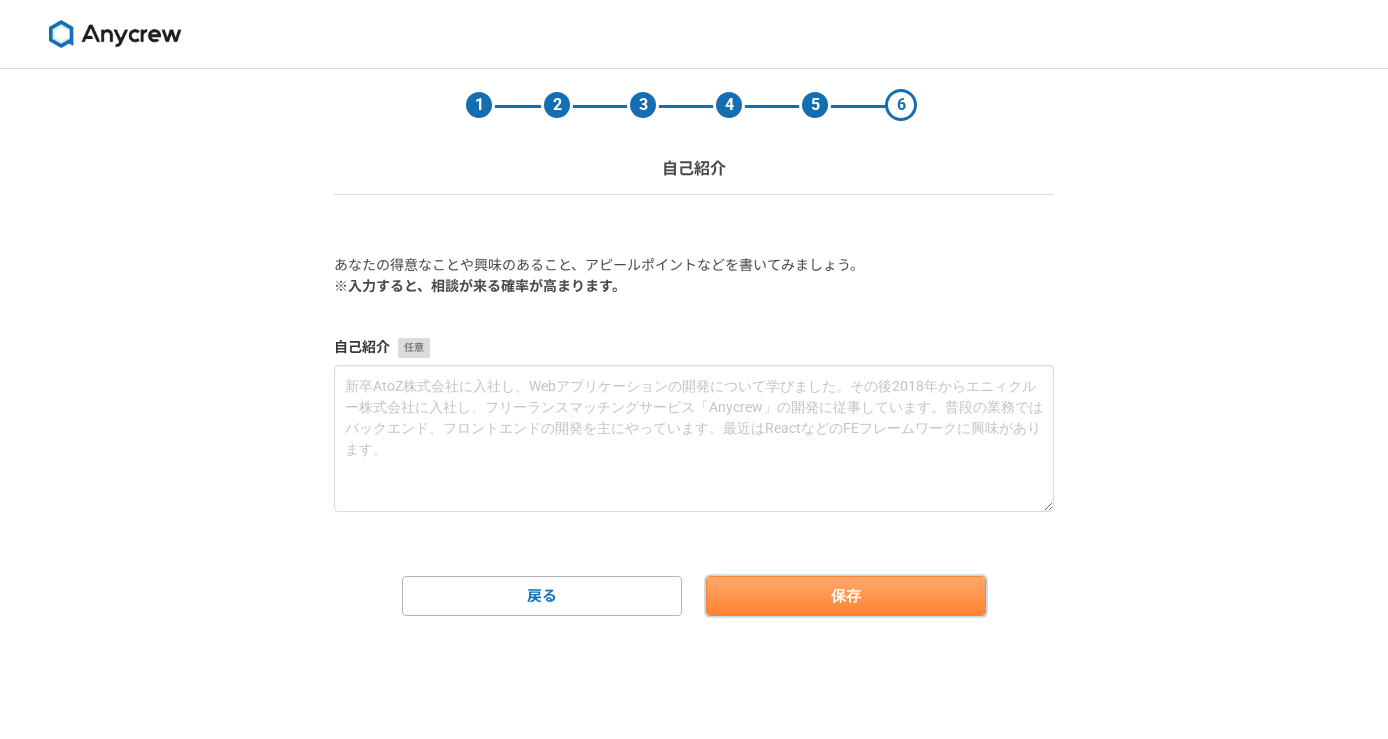 click on "保存" at bounding box center [846, 596] 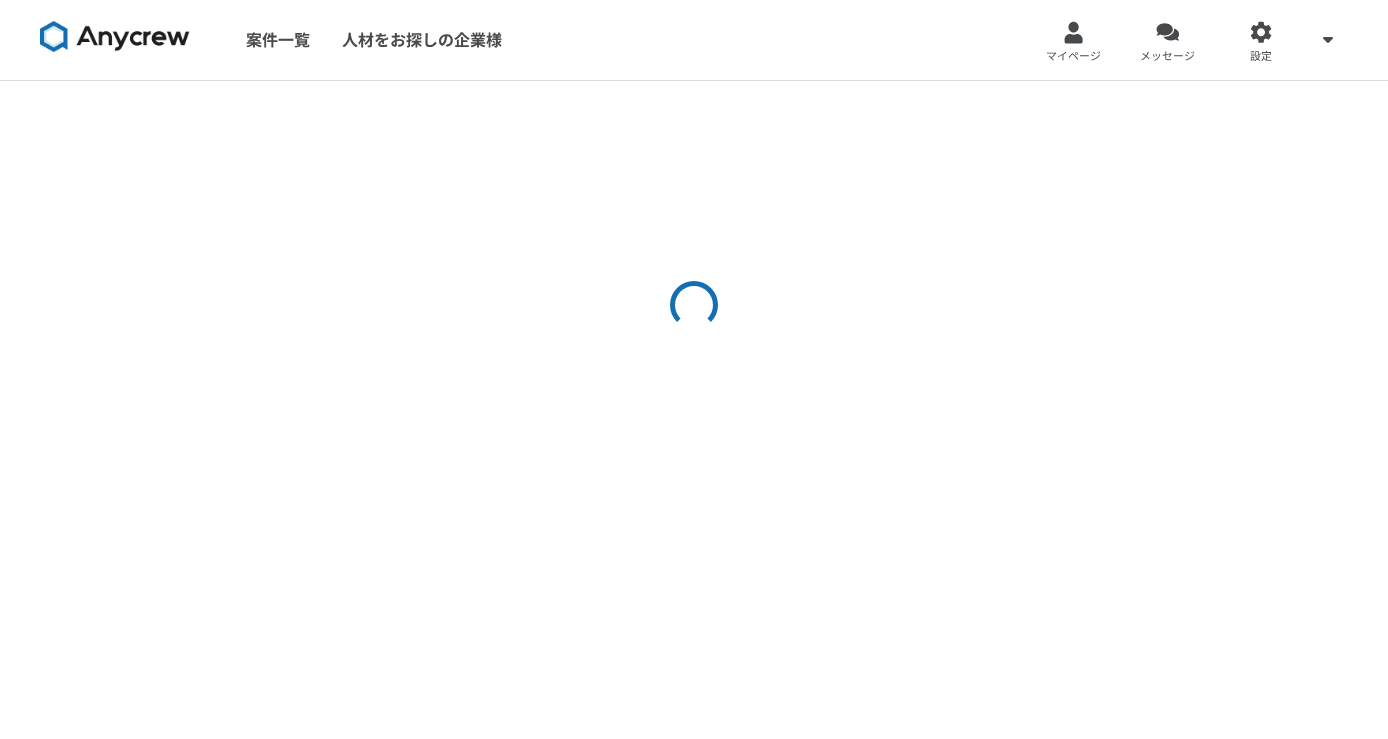scroll, scrollTop: 0, scrollLeft: 0, axis: both 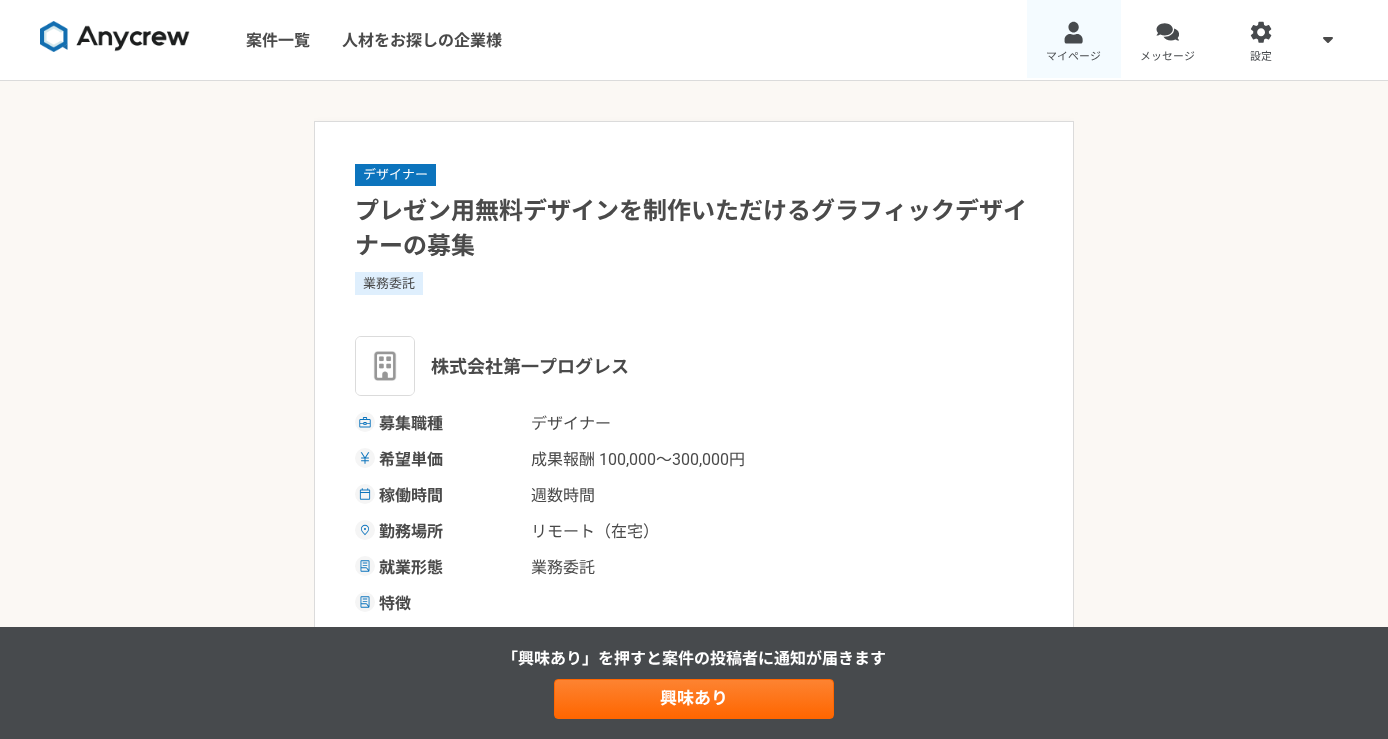 click at bounding box center [1073, 32] 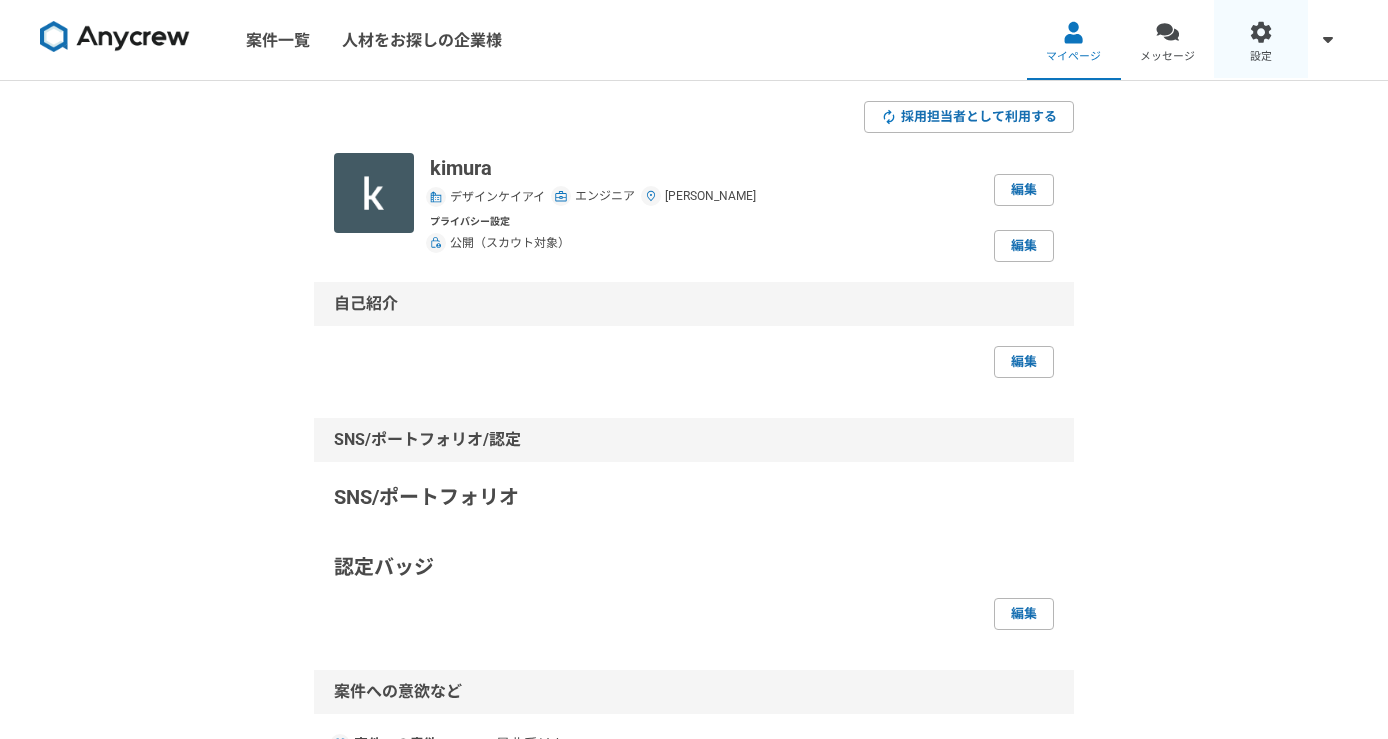 click on "設定" at bounding box center (1261, 40) 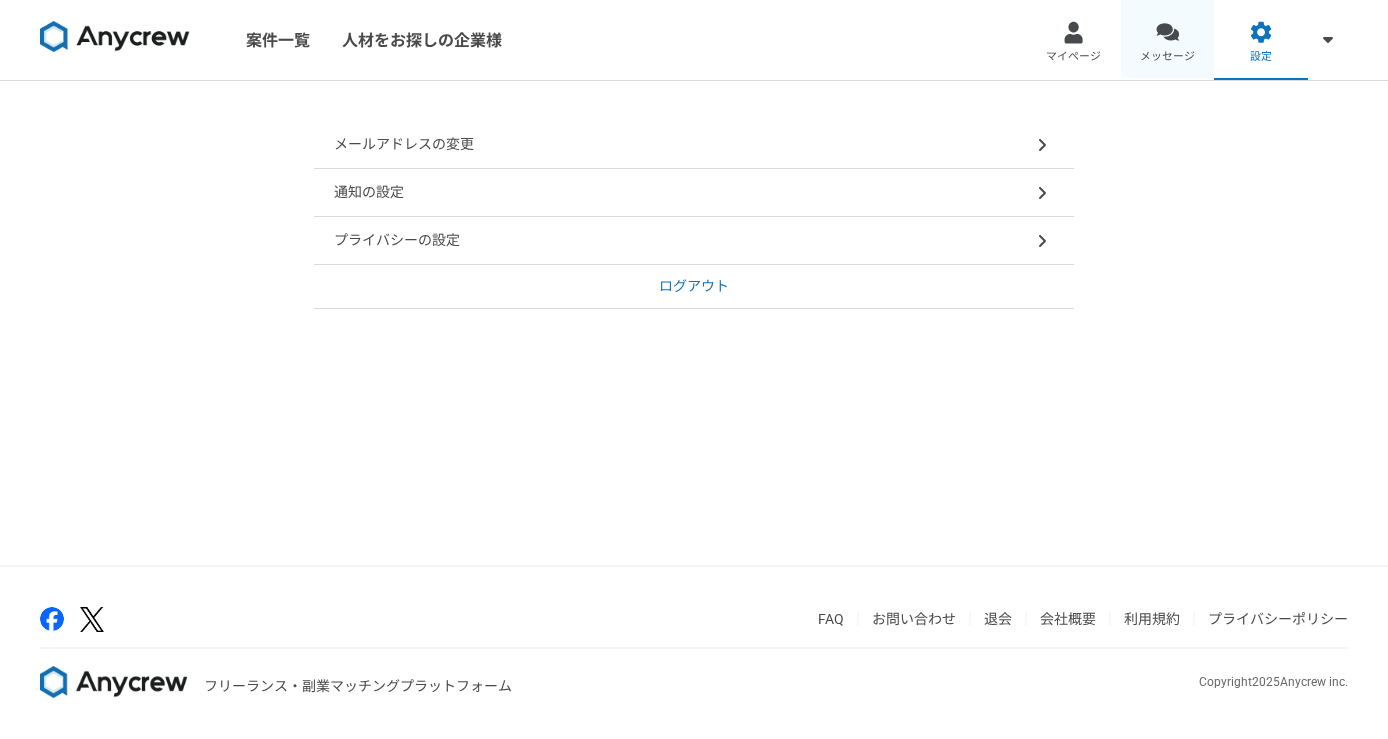 click on "メッセージ" at bounding box center [1167, 57] 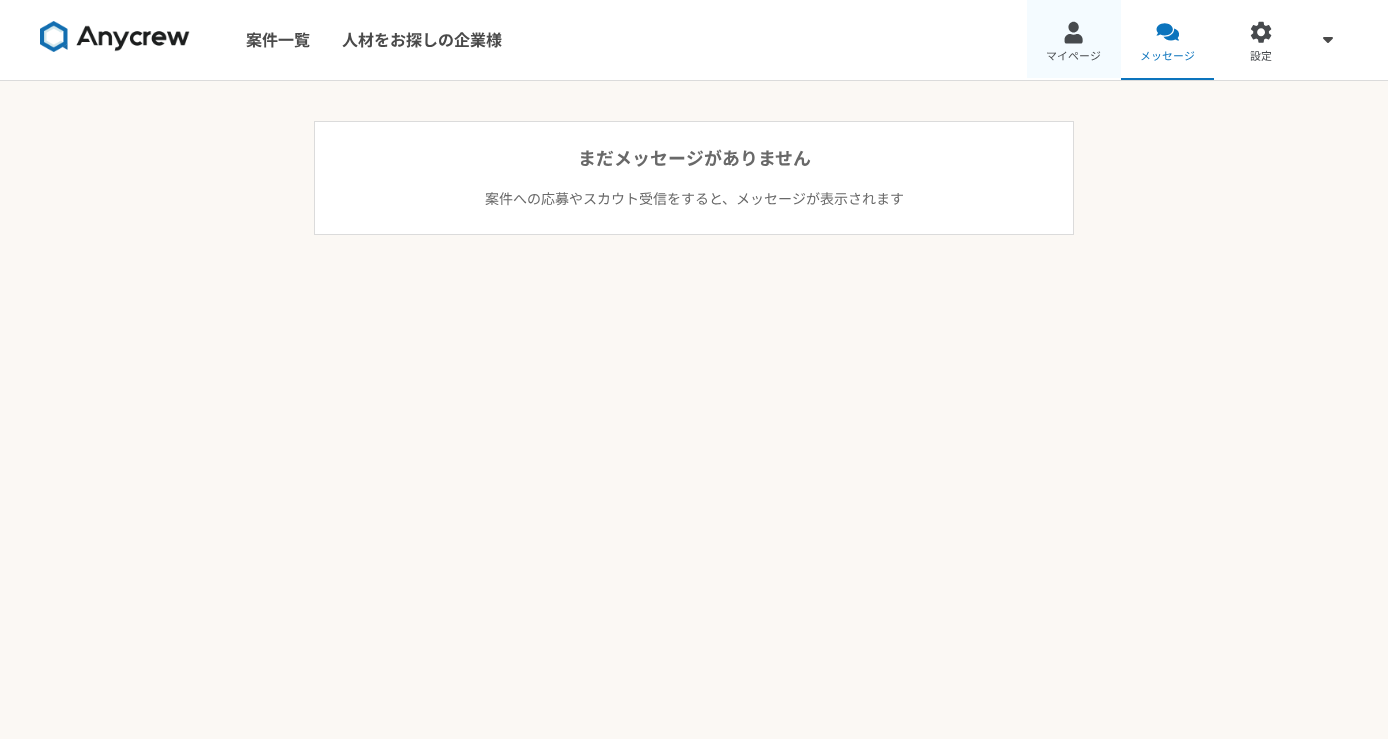 click on "マイページ" at bounding box center [1074, 40] 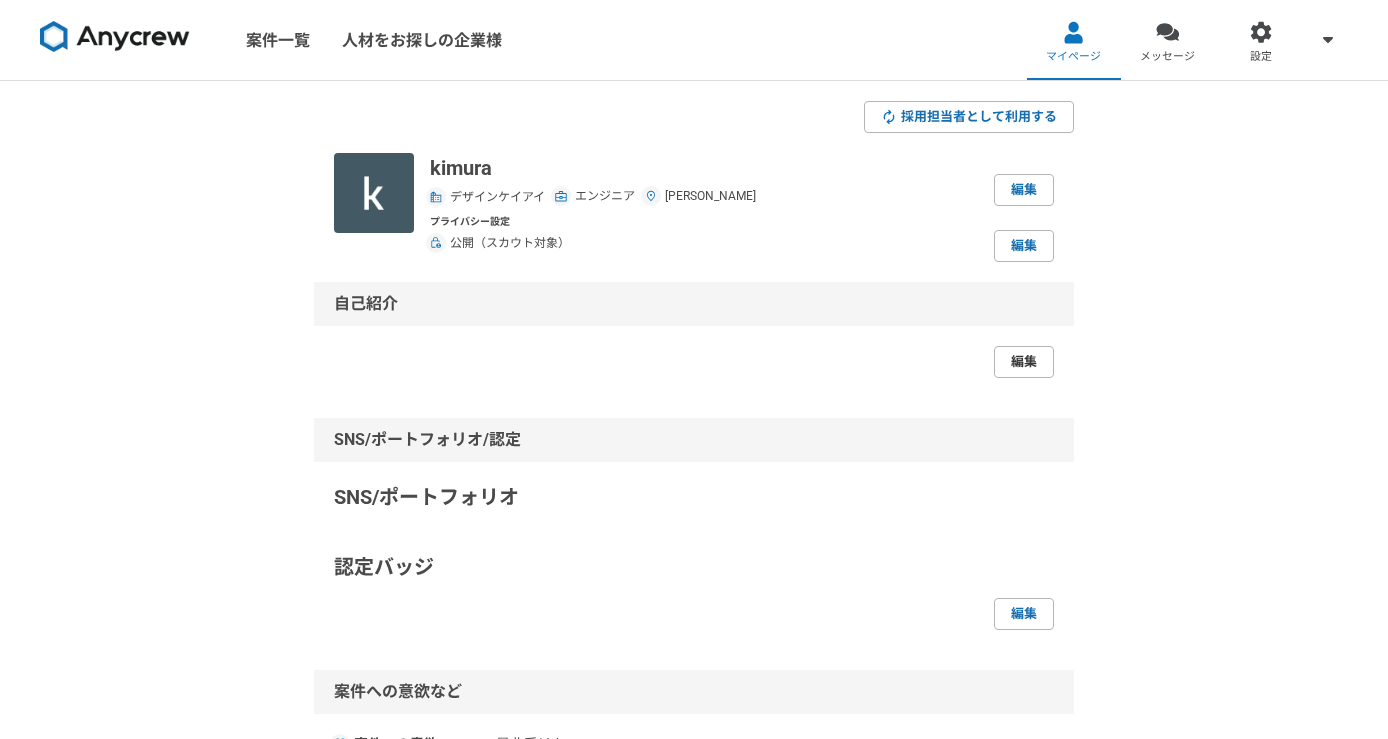 click on "編集" at bounding box center (1024, 362) 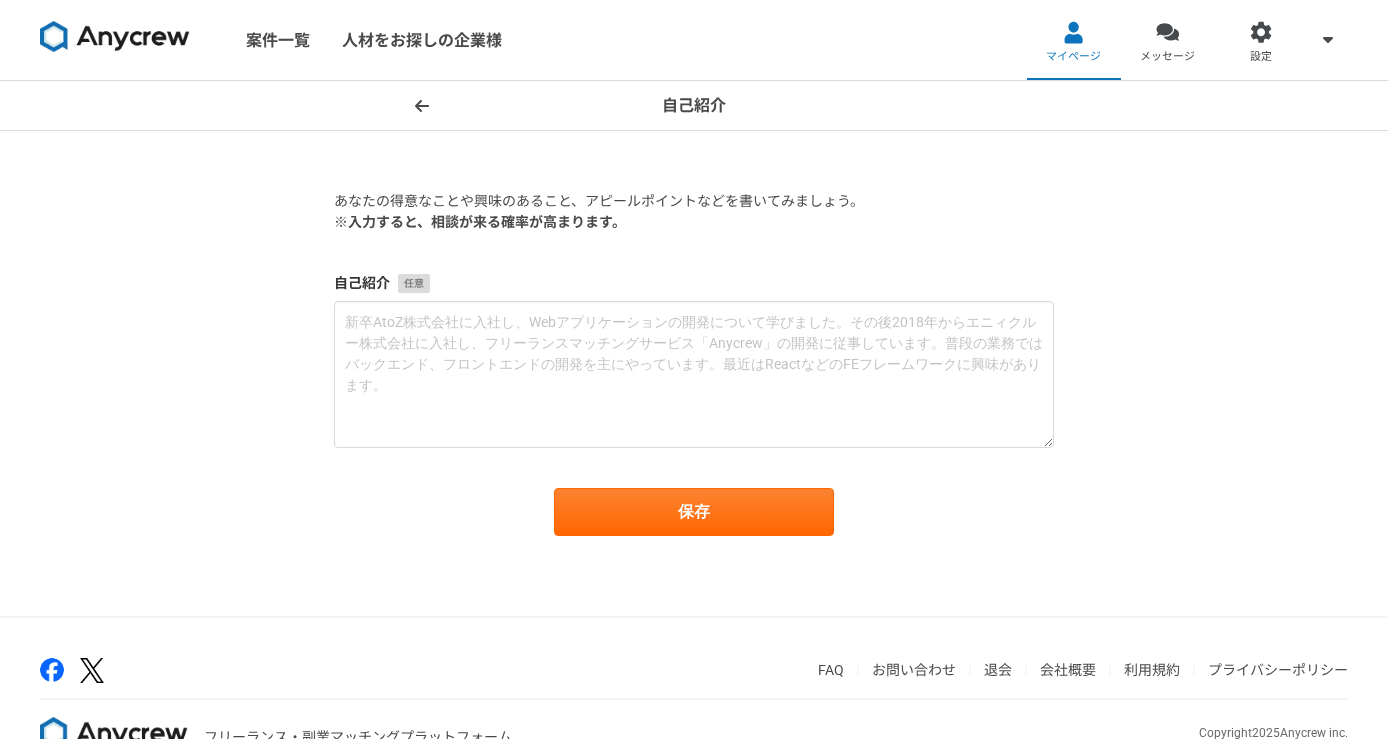 click 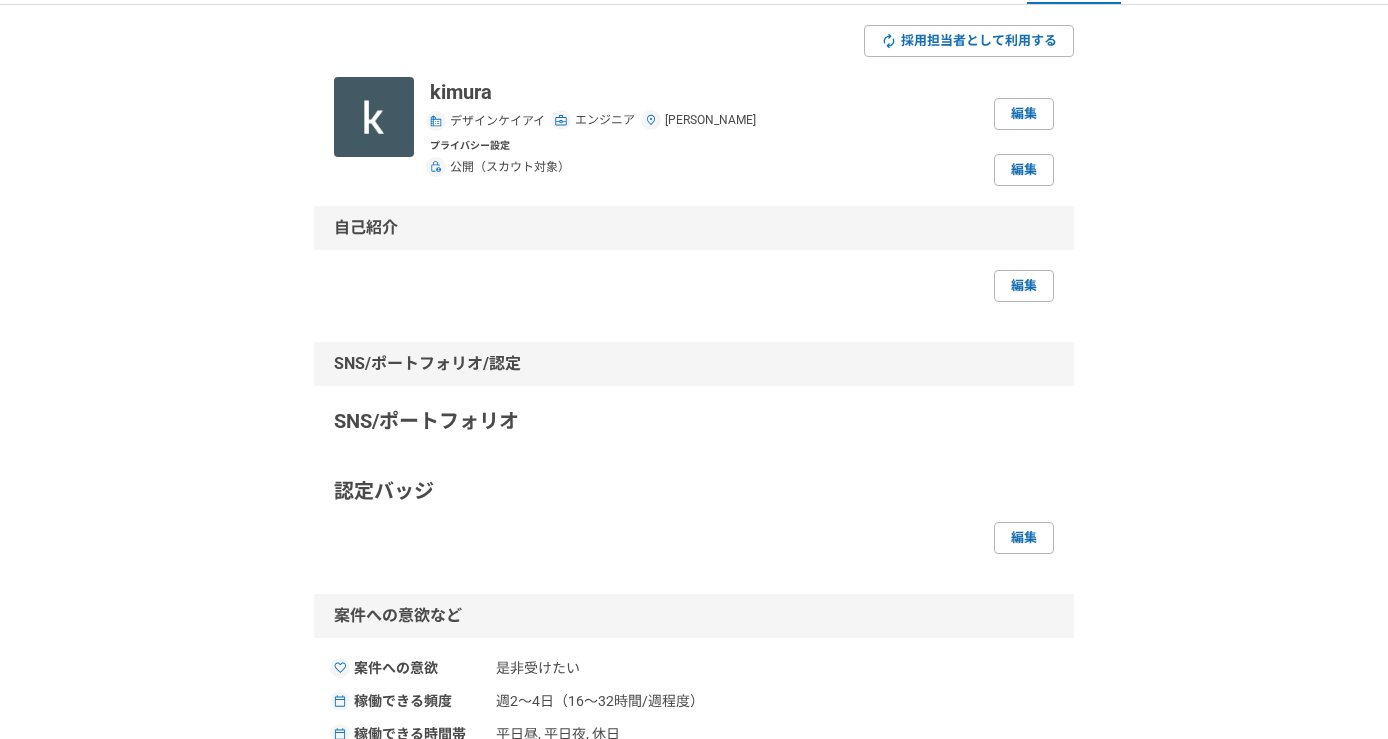 scroll, scrollTop: 0, scrollLeft: 0, axis: both 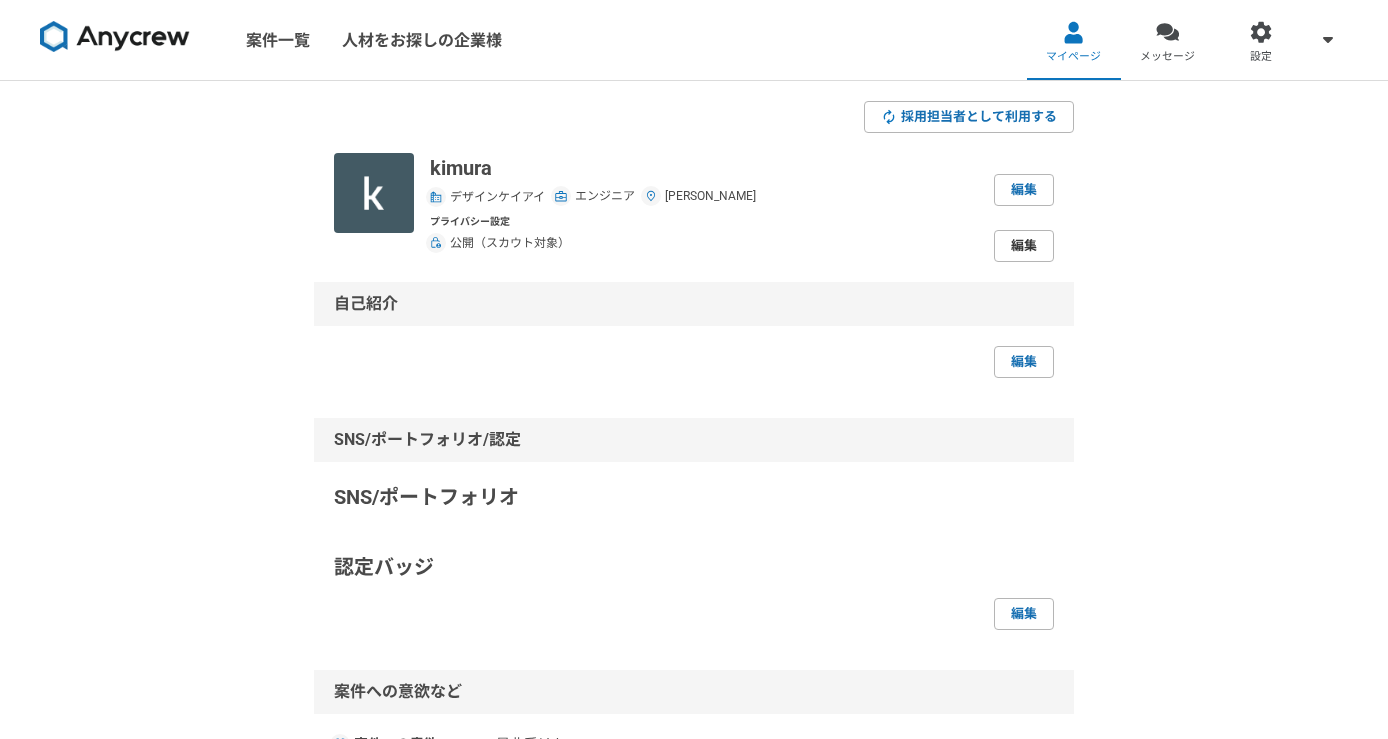 click on "編集" at bounding box center (1024, 246) 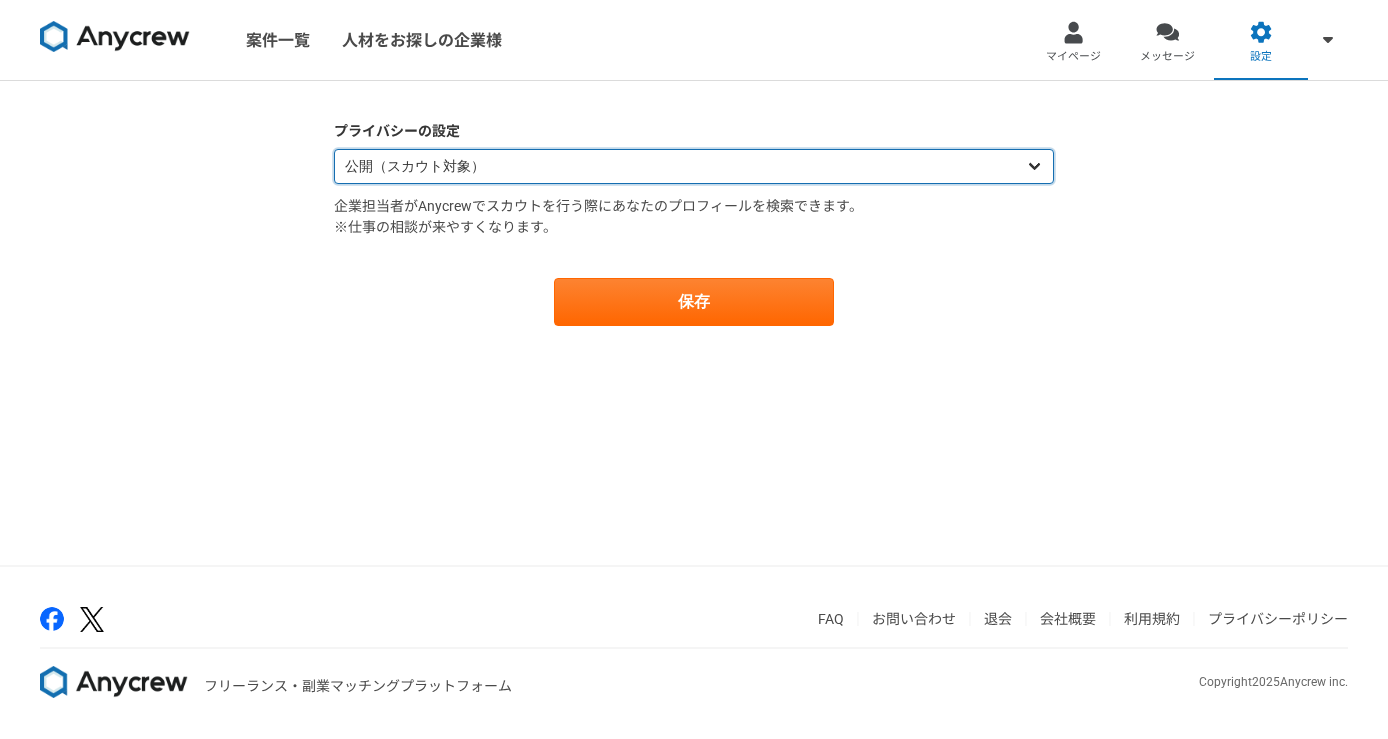 click on "公開（スカウト対象） 非公開（スカウト対象外）" at bounding box center (694, 166) 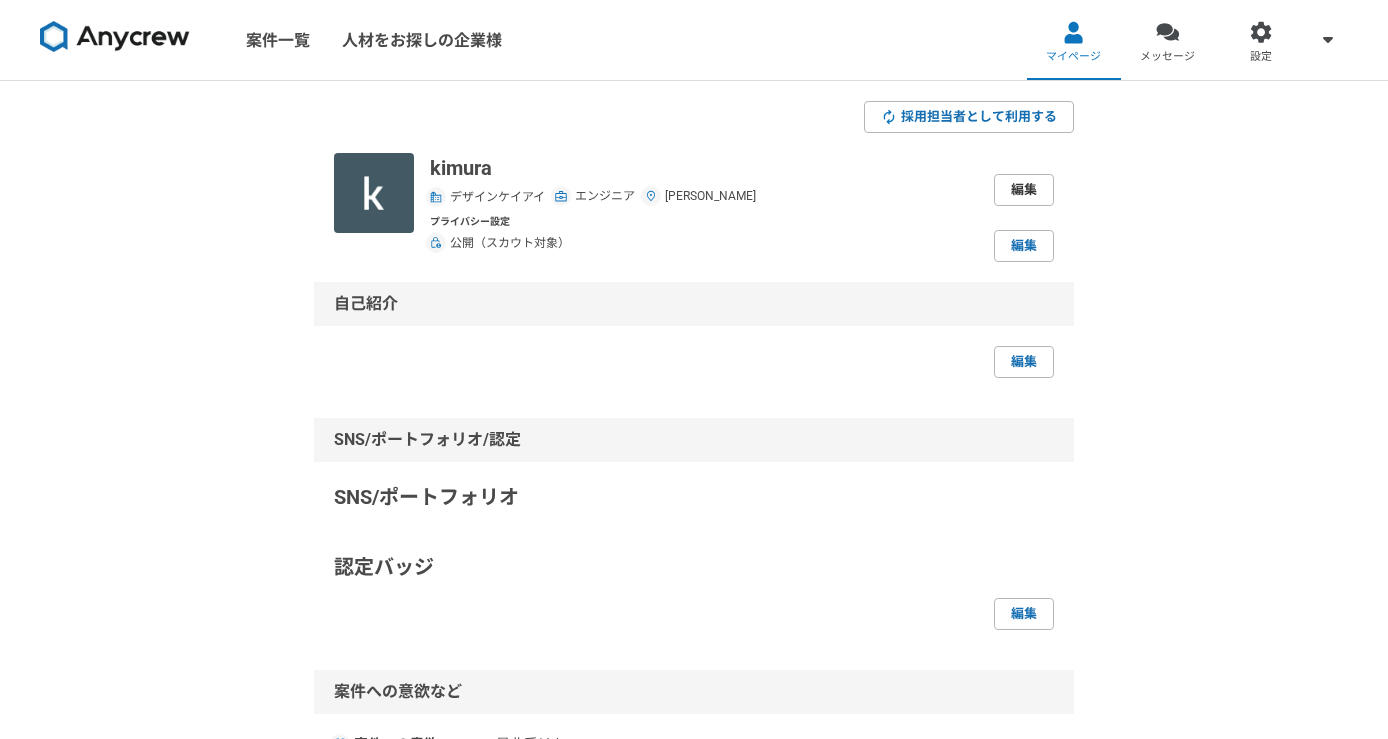 click on "編集" at bounding box center (1024, 190) 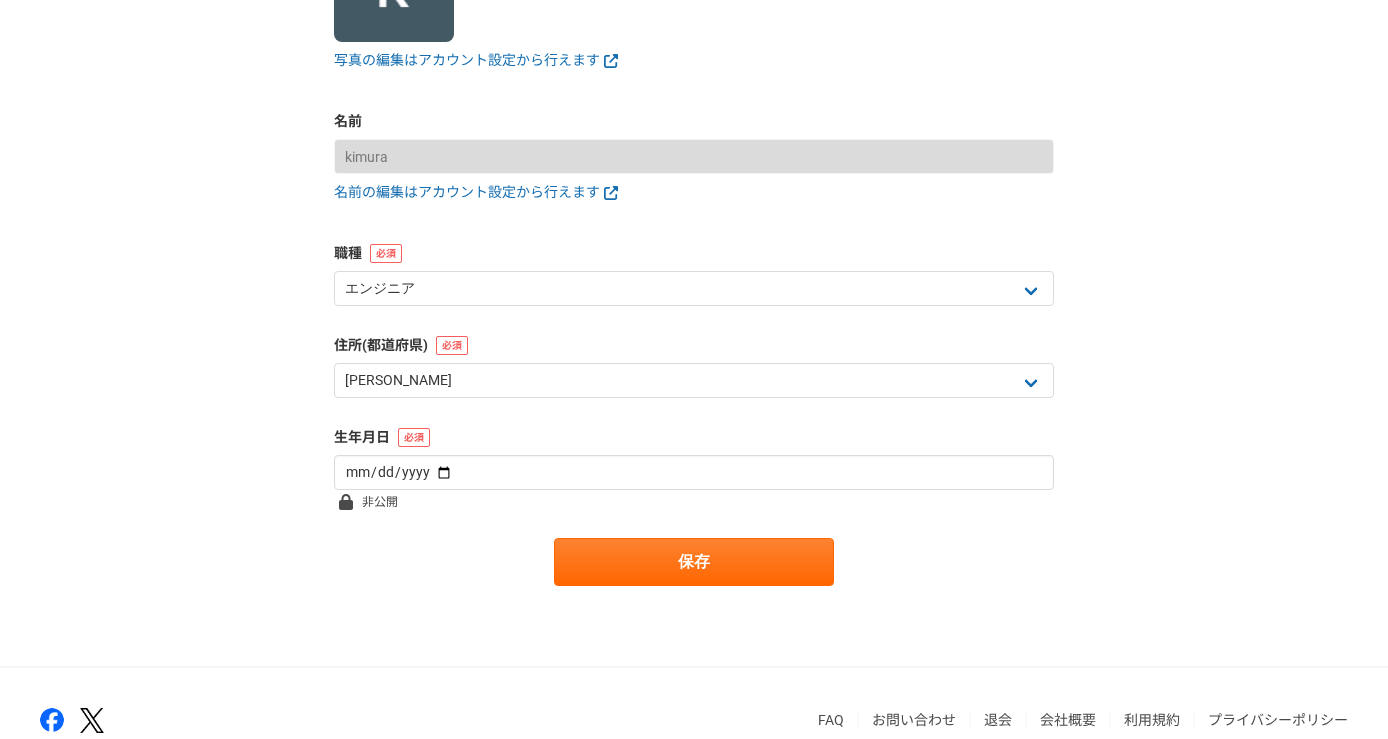 scroll, scrollTop: 278, scrollLeft: 0, axis: vertical 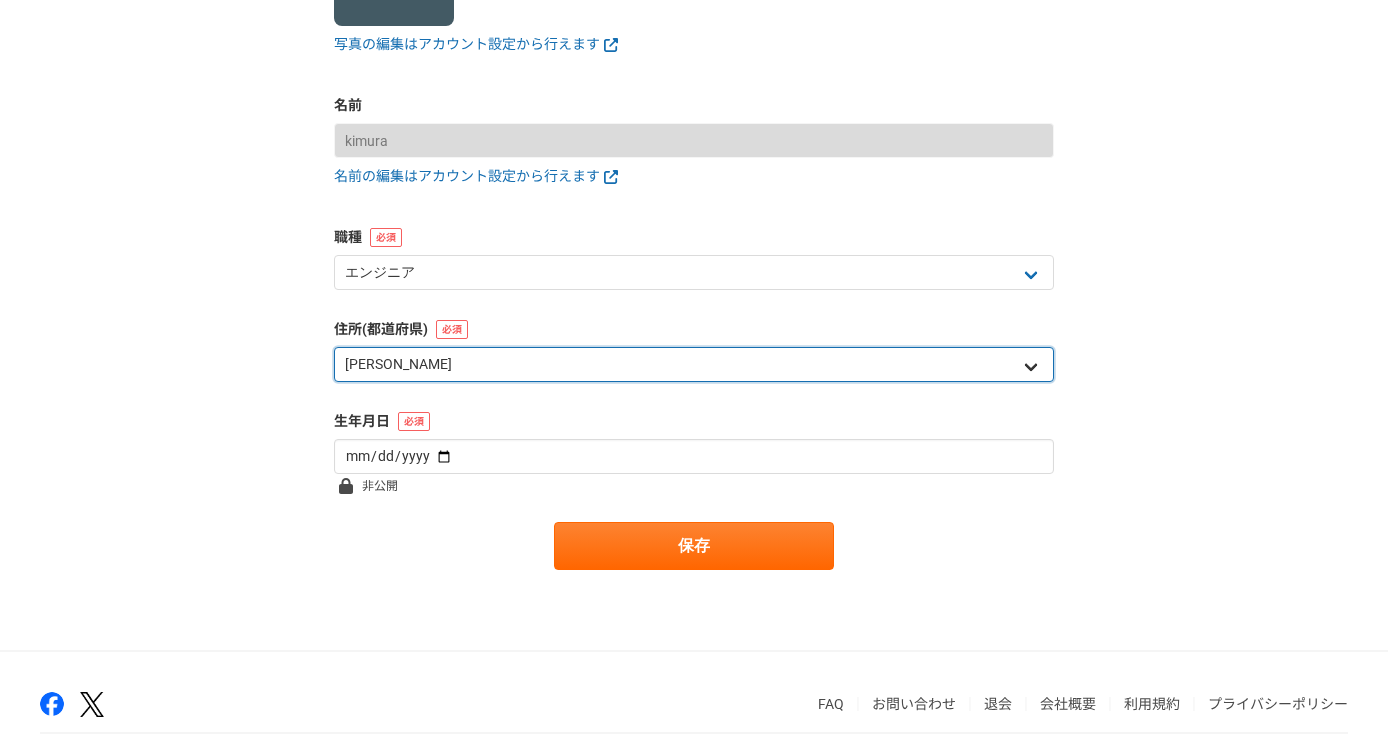 click on "北海道 [GEOGRAPHIC_DATA] [GEOGRAPHIC_DATA] [PERSON_NAME][GEOGRAPHIC_DATA] [PERSON_NAME][GEOGRAPHIC_DATA] [GEOGRAPHIC_DATA] [PERSON_NAME][GEOGRAPHIC_DATA] [GEOGRAPHIC_DATA] [GEOGRAPHIC_DATA] [GEOGRAPHIC_DATA] [GEOGRAPHIC_DATA] [PERSON_NAME][GEOGRAPHIC_DATA] [PERSON_NAME] [GEOGRAPHIC_DATA] [GEOGRAPHIC_DATA] [GEOGRAPHIC_DATA] [PERSON_NAME][GEOGRAPHIC_DATA] [PERSON_NAME][GEOGRAPHIC_DATA] [GEOGRAPHIC_DATA] [PERSON_NAME][GEOGRAPHIC_DATA] [GEOGRAPHIC_DATA] [GEOGRAPHIC_DATA] [GEOGRAPHIC_DATA] [GEOGRAPHIC_DATA] [GEOGRAPHIC_DATA] [GEOGRAPHIC_DATA] [GEOGRAPHIC_DATA] [GEOGRAPHIC_DATA] [GEOGRAPHIC_DATA] [GEOGRAPHIC_DATA] [GEOGRAPHIC_DATA] [GEOGRAPHIC_DATA] [GEOGRAPHIC_DATA] [GEOGRAPHIC_DATA] [PERSON_NAME][GEOGRAPHIC_DATA] [GEOGRAPHIC_DATA] [GEOGRAPHIC_DATA] [GEOGRAPHIC_DATA] [GEOGRAPHIC_DATA] [GEOGRAPHIC_DATA] [GEOGRAPHIC_DATA] [GEOGRAPHIC_DATA] [GEOGRAPHIC_DATA] [GEOGRAPHIC_DATA] [PERSON_NAME][GEOGRAPHIC_DATA] [GEOGRAPHIC_DATA] [GEOGRAPHIC_DATA] 海外" at bounding box center (694, 364) 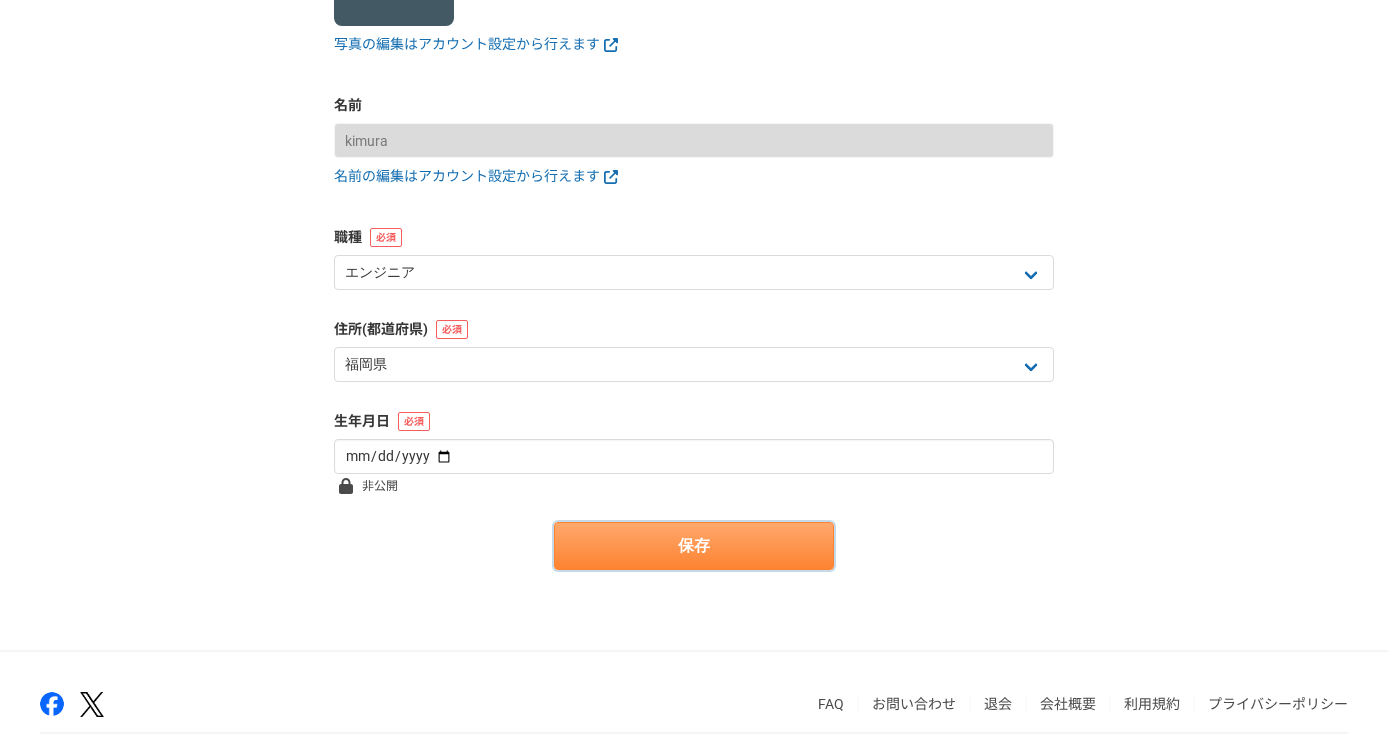 click on "保存" at bounding box center (694, 546) 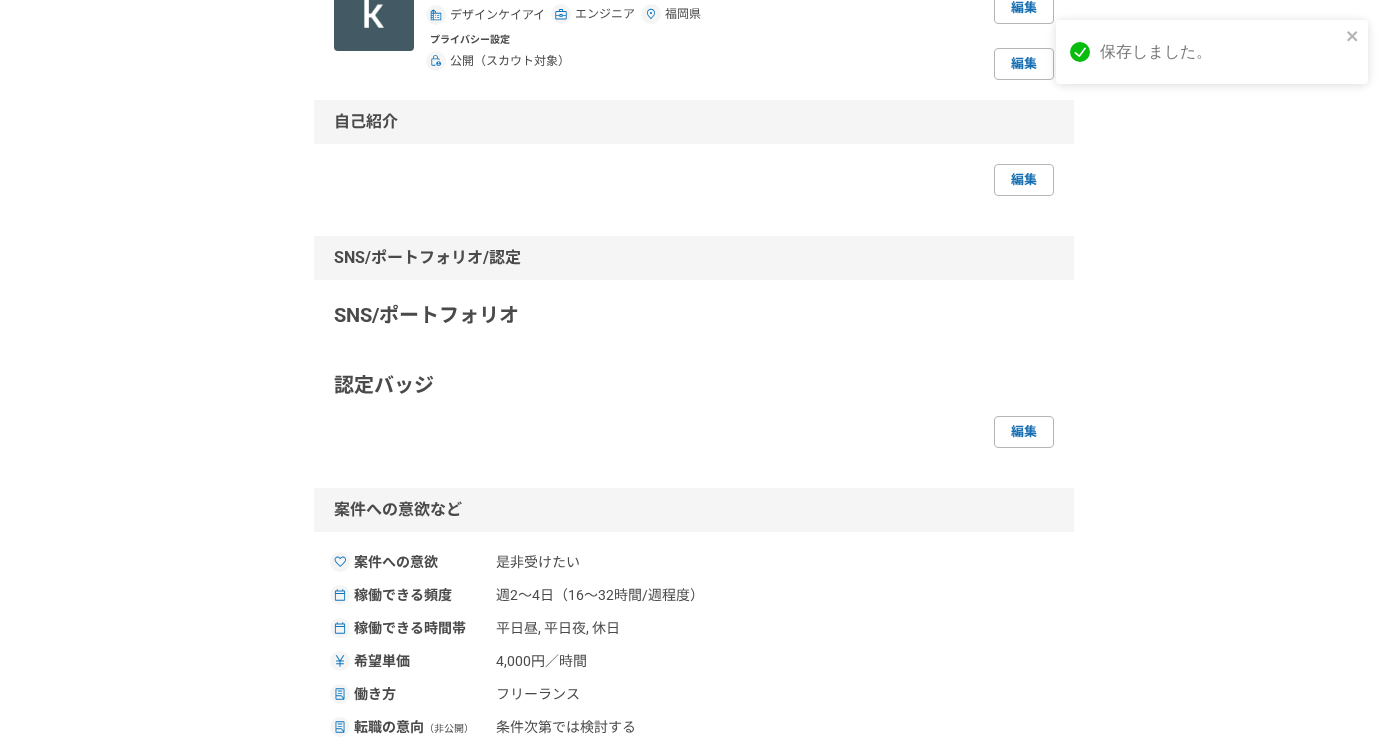 scroll, scrollTop: 195, scrollLeft: 0, axis: vertical 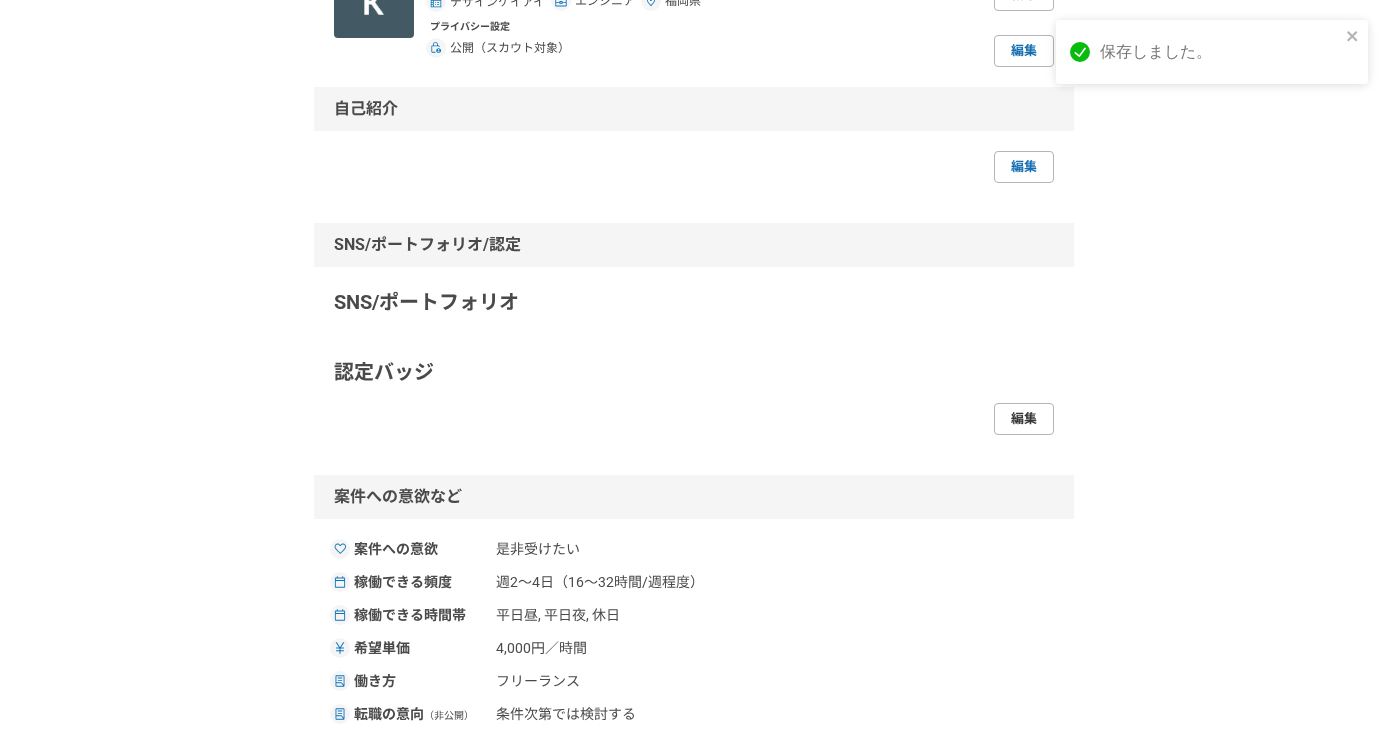 click on "編集" at bounding box center (1024, 419) 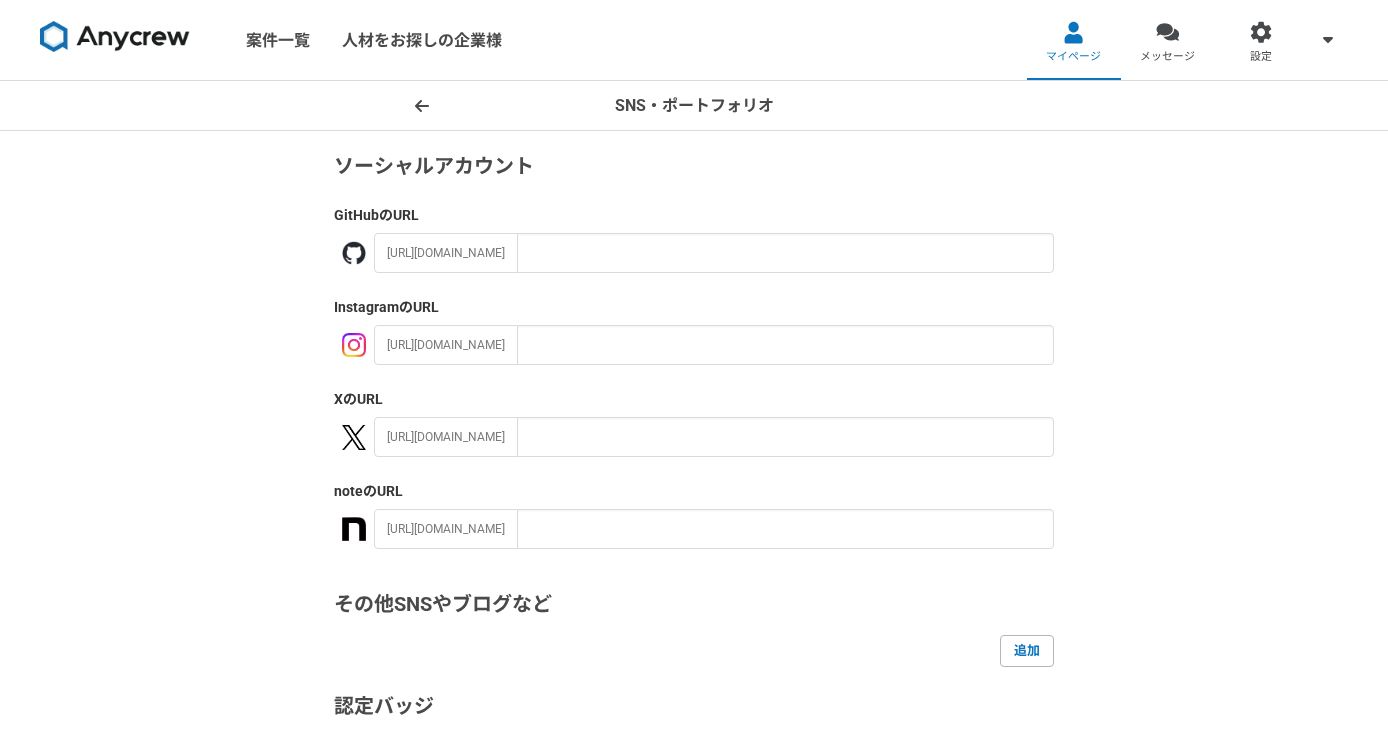 click on "SNS・ポートフォリオ ソーシャルアカウント GitHub のURL [URL][DOMAIN_NAME] Instagram のURL [URL][DOMAIN_NAME] X のURL [URL][DOMAIN_NAME] note のURL [URL][DOMAIN_NAME] その他SNSやブログなど 追加 認定バッジ 日本パートナーCFO協会 日本パートナーCFO協会会員の方は こちら から申請をするとプロフィールにバッジが付与されます 保存" at bounding box center [694, 553] 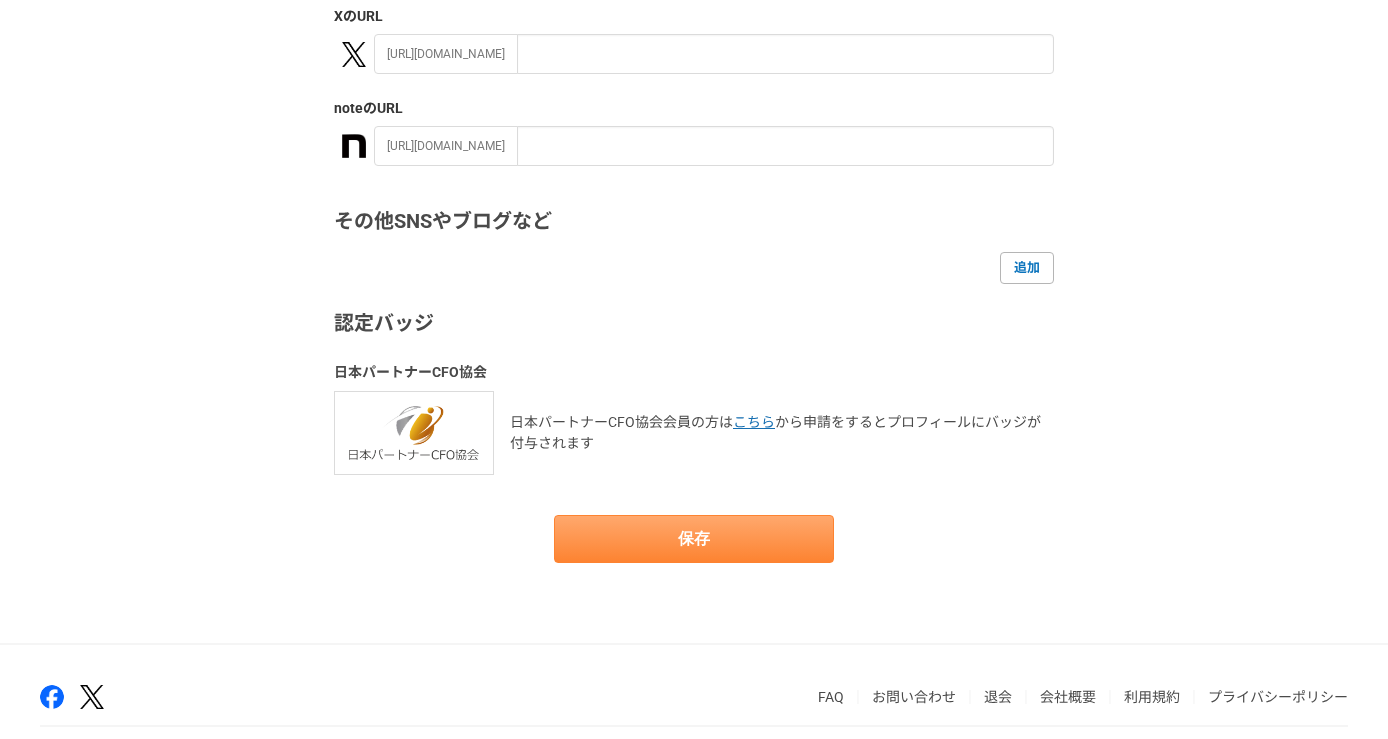 scroll, scrollTop: 460, scrollLeft: 0, axis: vertical 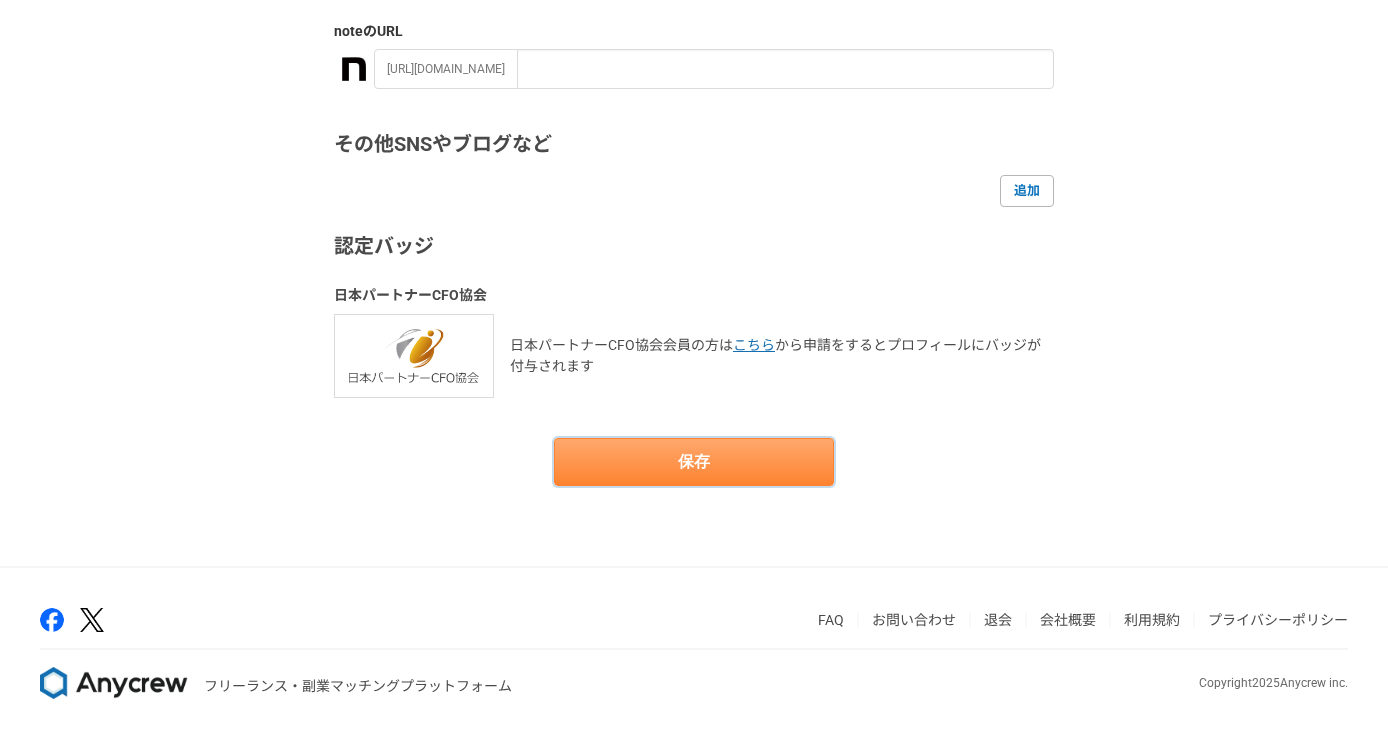 click on "保存" at bounding box center (694, 462) 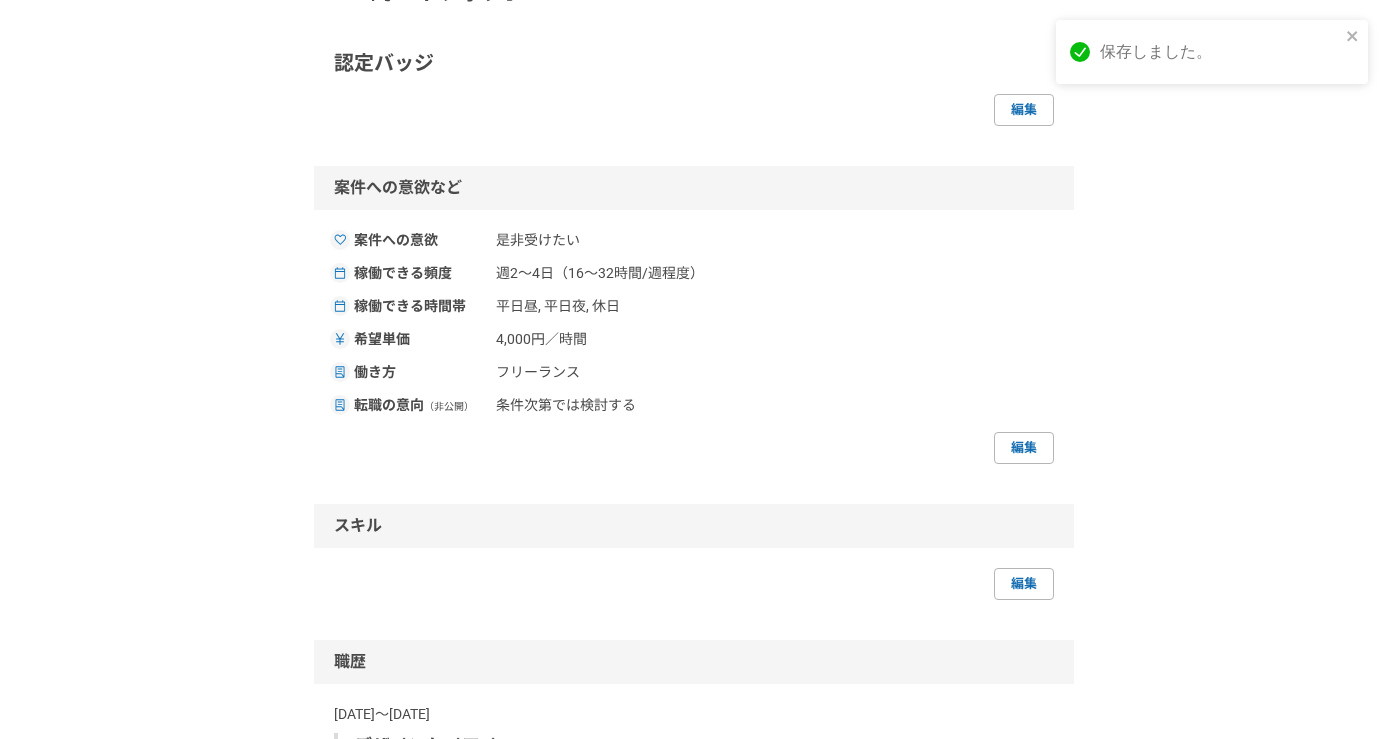 scroll, scrollTop: 521, scrollLeft: 0, axis: vertical 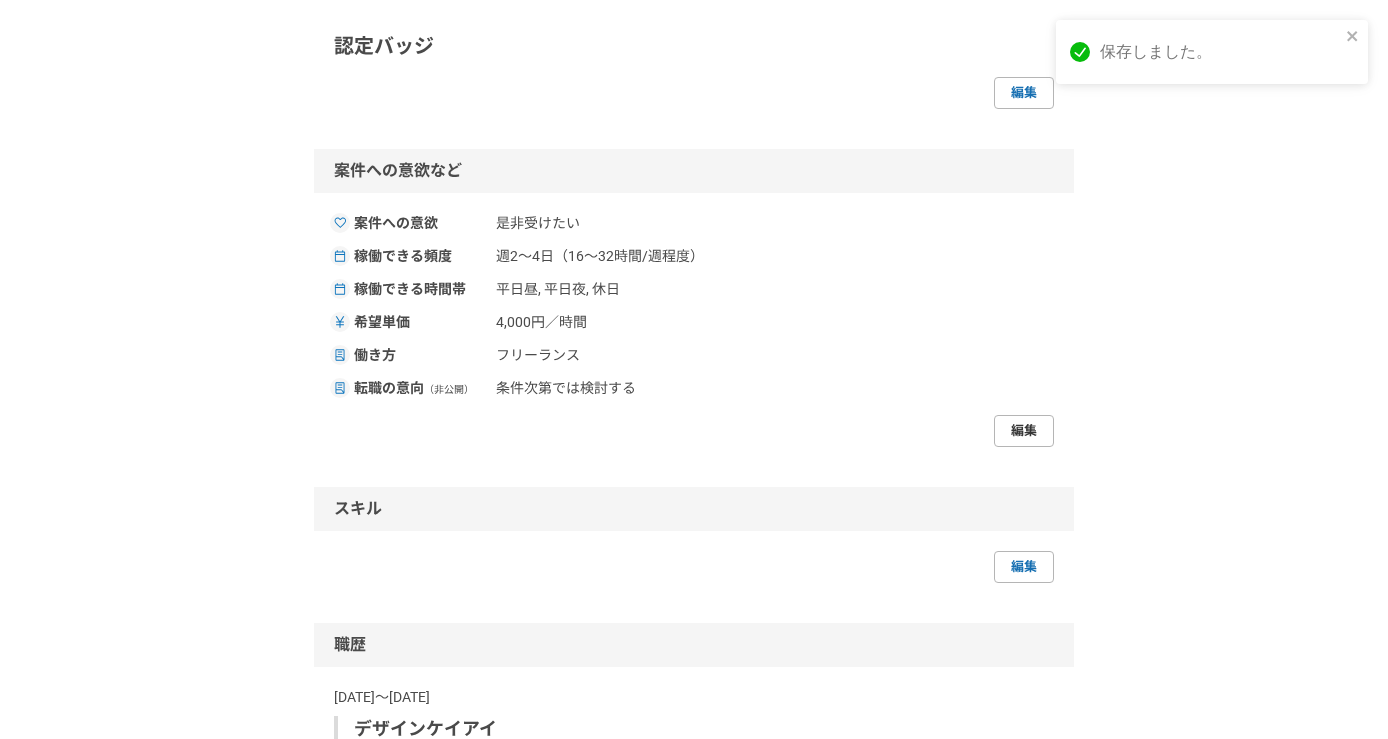 click on "編集" at bounding box center [1024, 431] 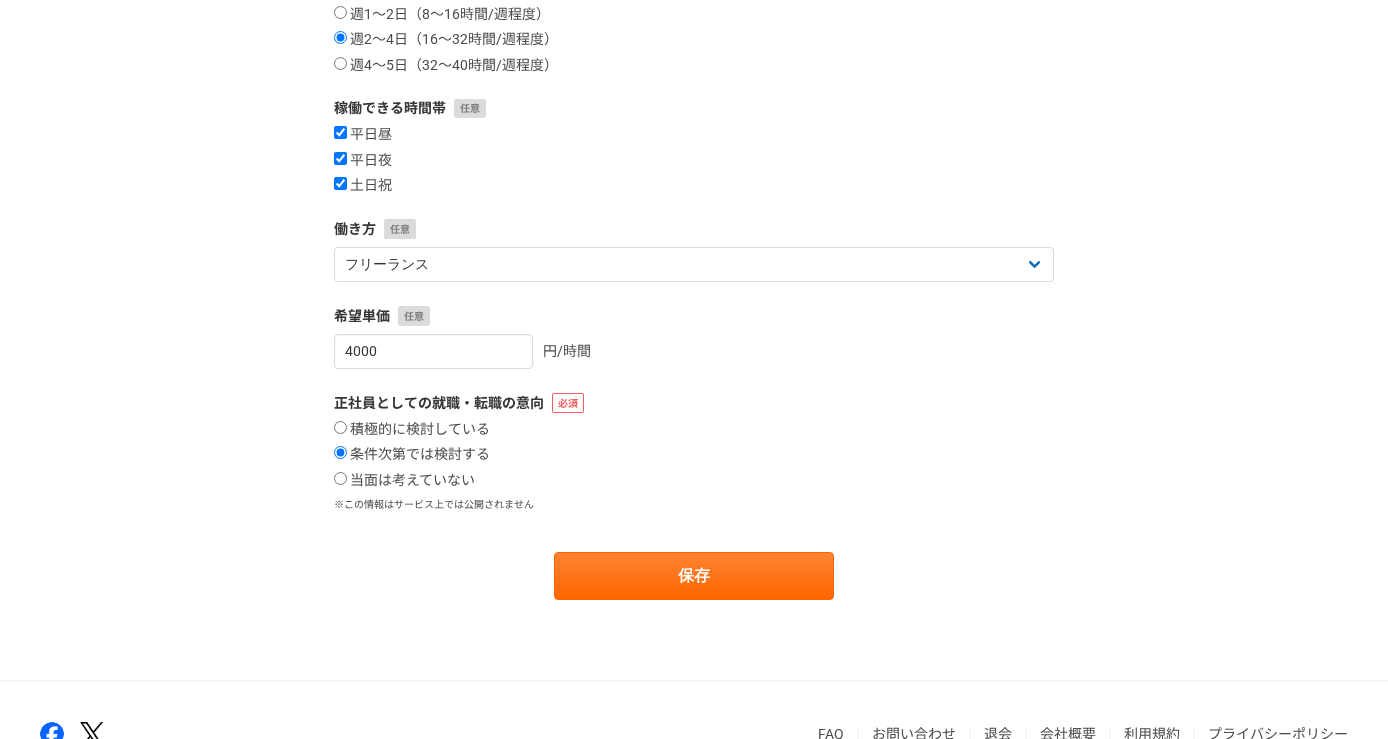 scroll, scrollTop: 430, scrollLeft: 0, axis: vertical 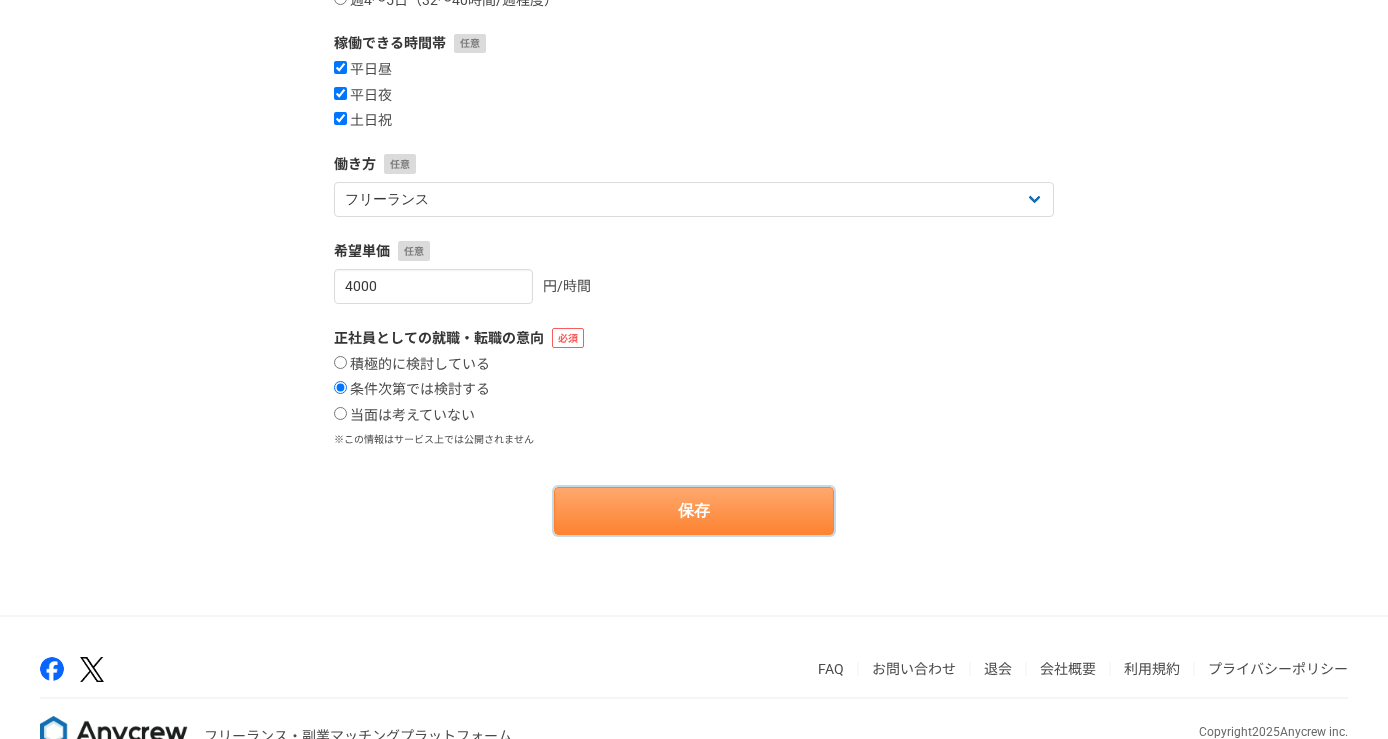 click on "保存" at bounding box center [694, 511] 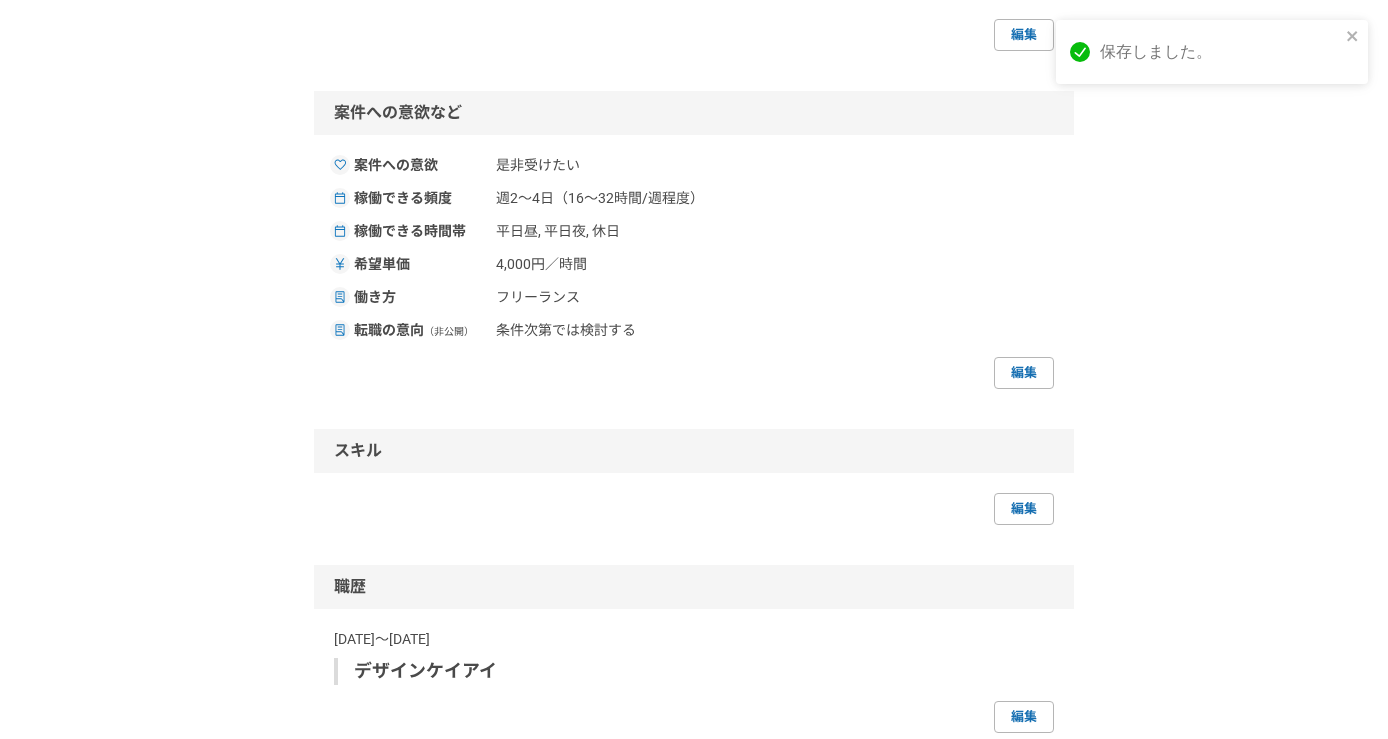 scroll, scrollTop: 578, scrollLeft: 0, axis: vertical 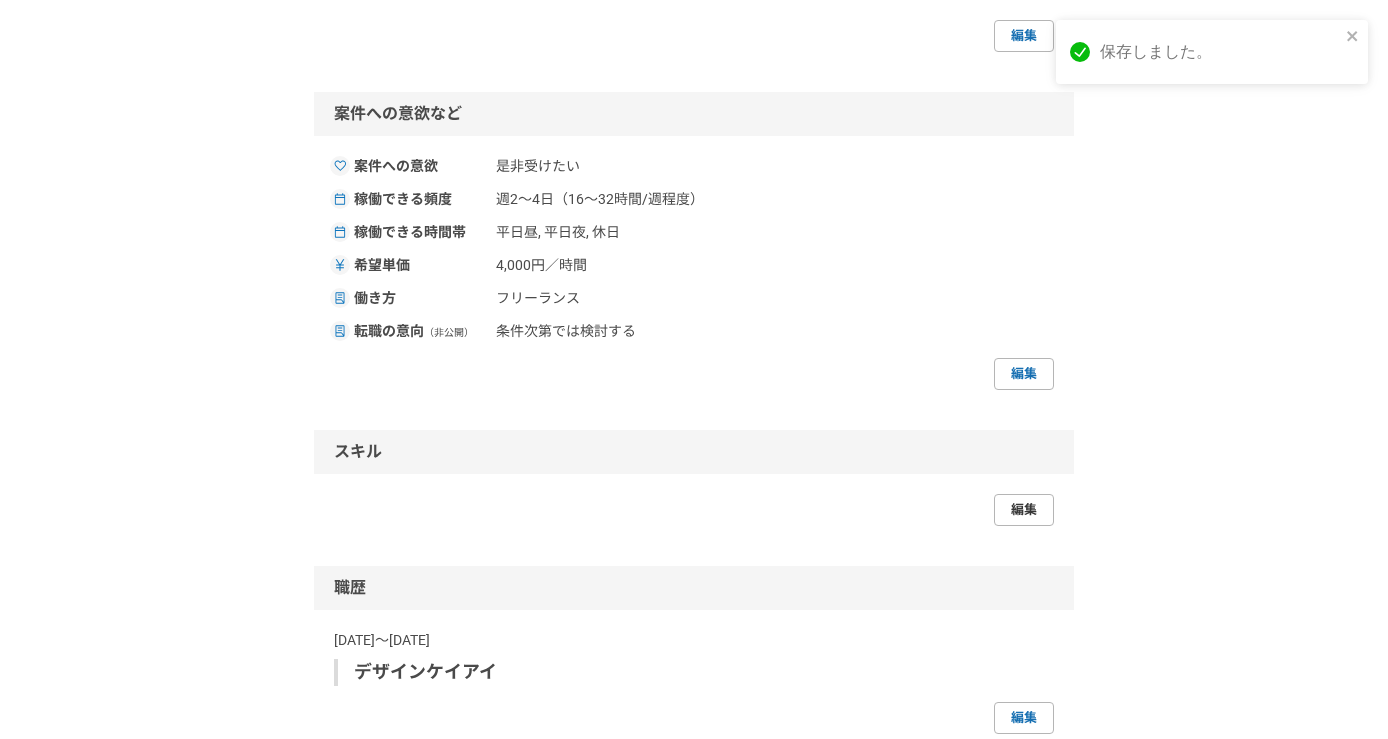 click on "編集" at bounding box center [1024, 510] 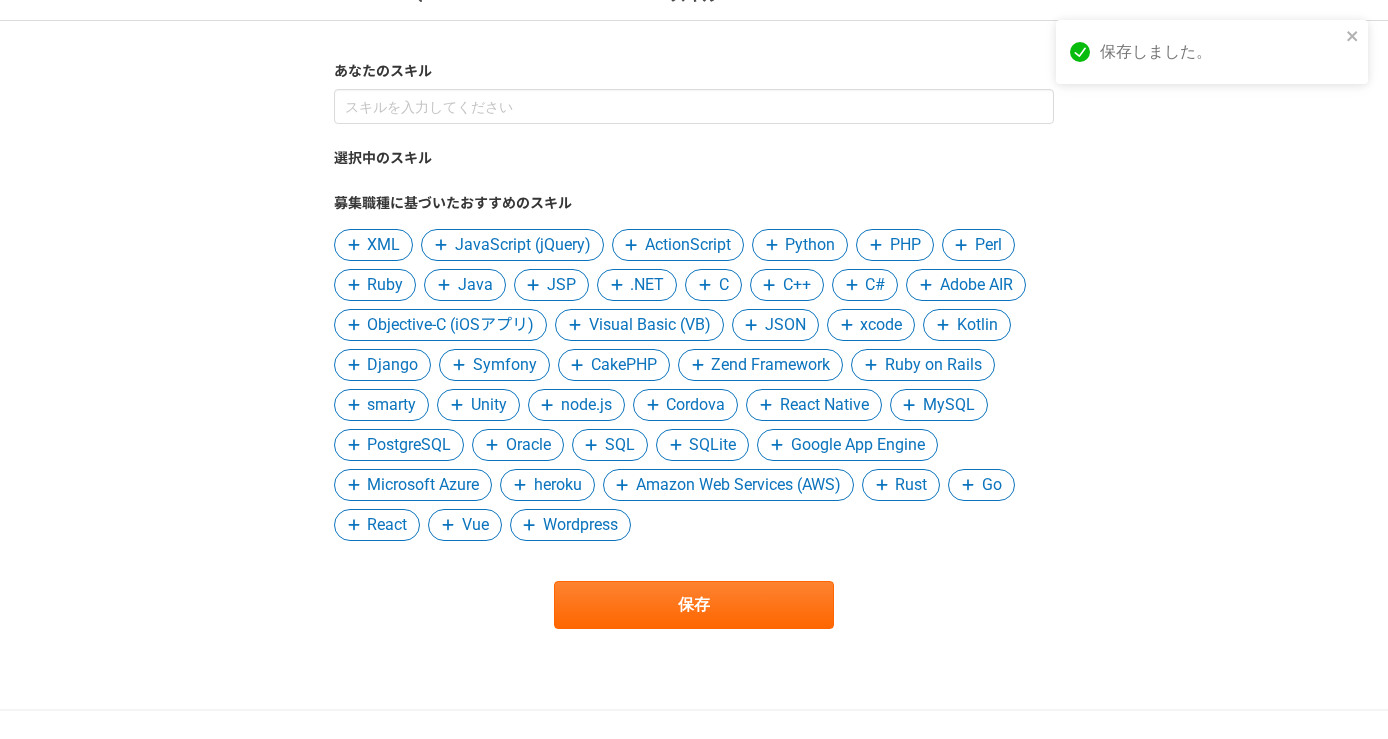 scroll, scrollTop: 105, scrollLeft: 0, axis: vertical 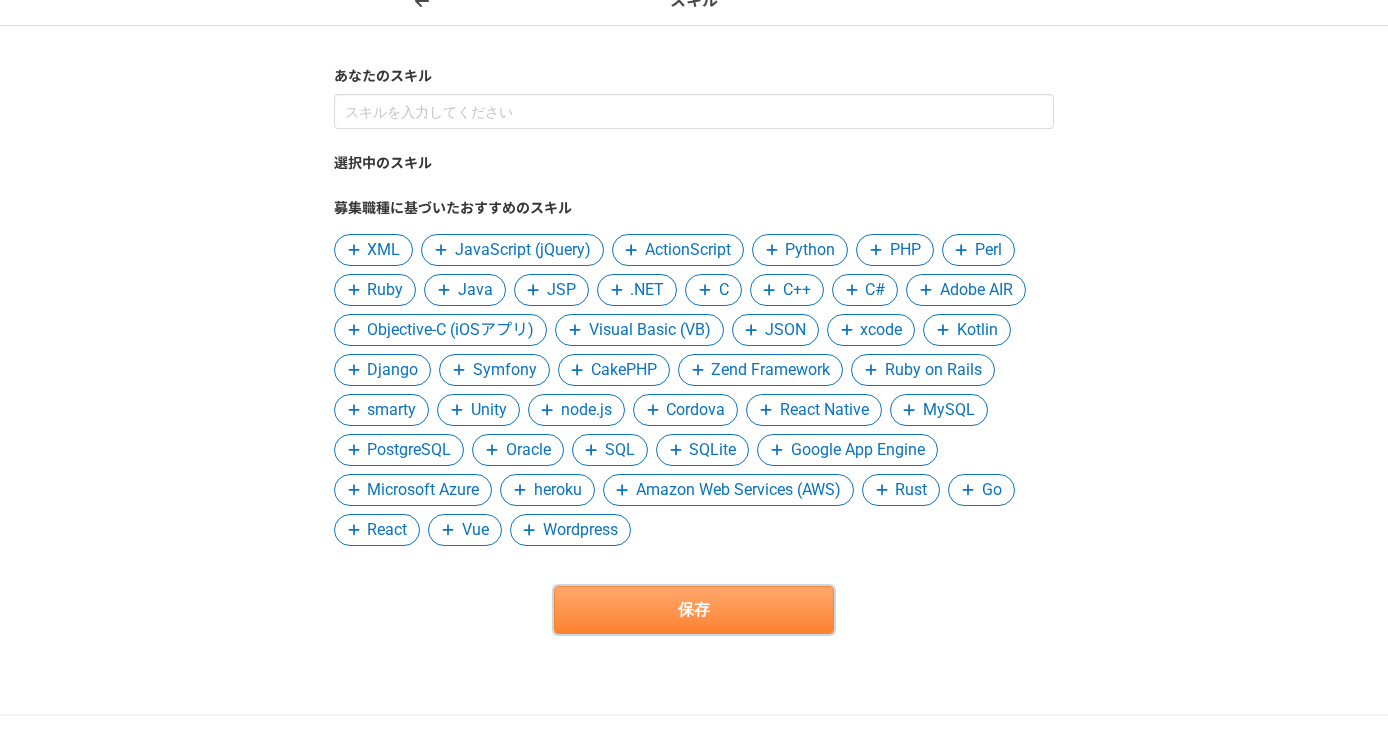 click on "保存" at bounding box center (694, 610) 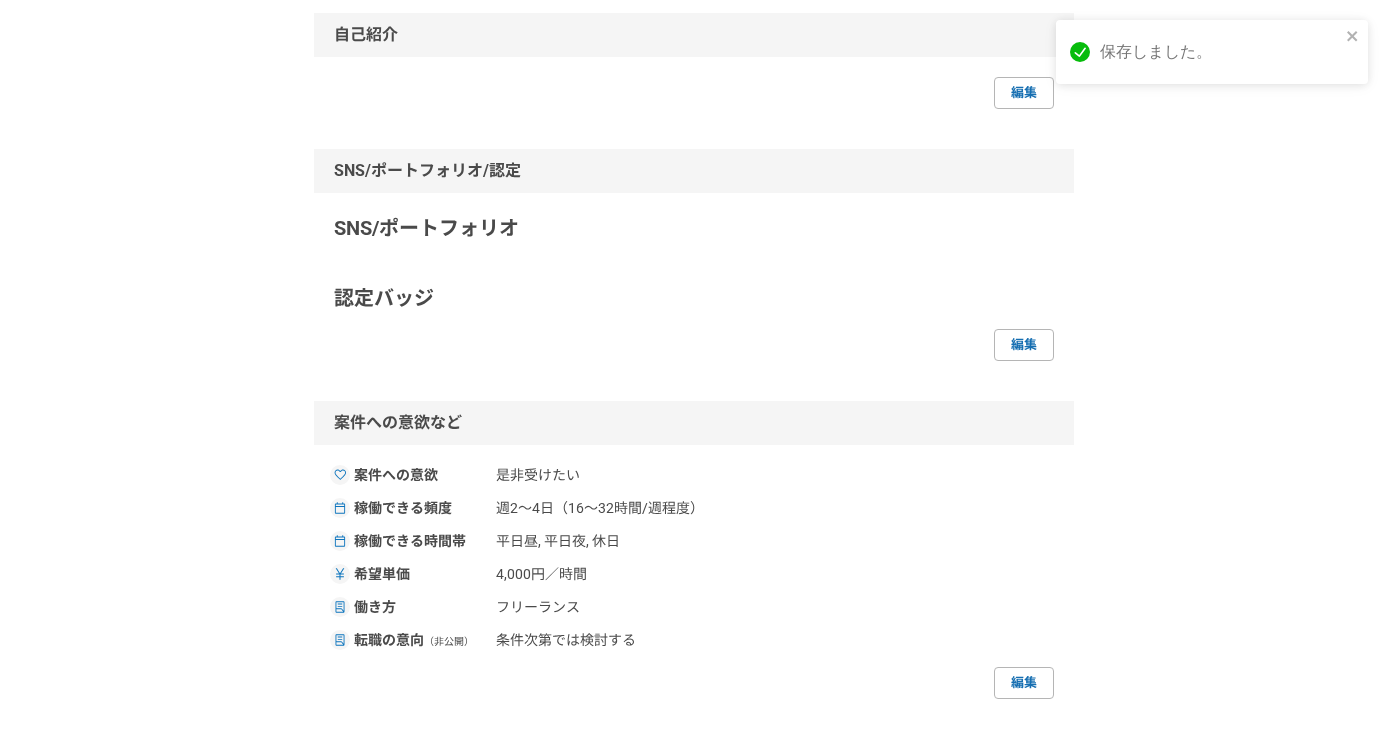scroll, scrollTop: 268, scrollLeft: 0, axis: vertical 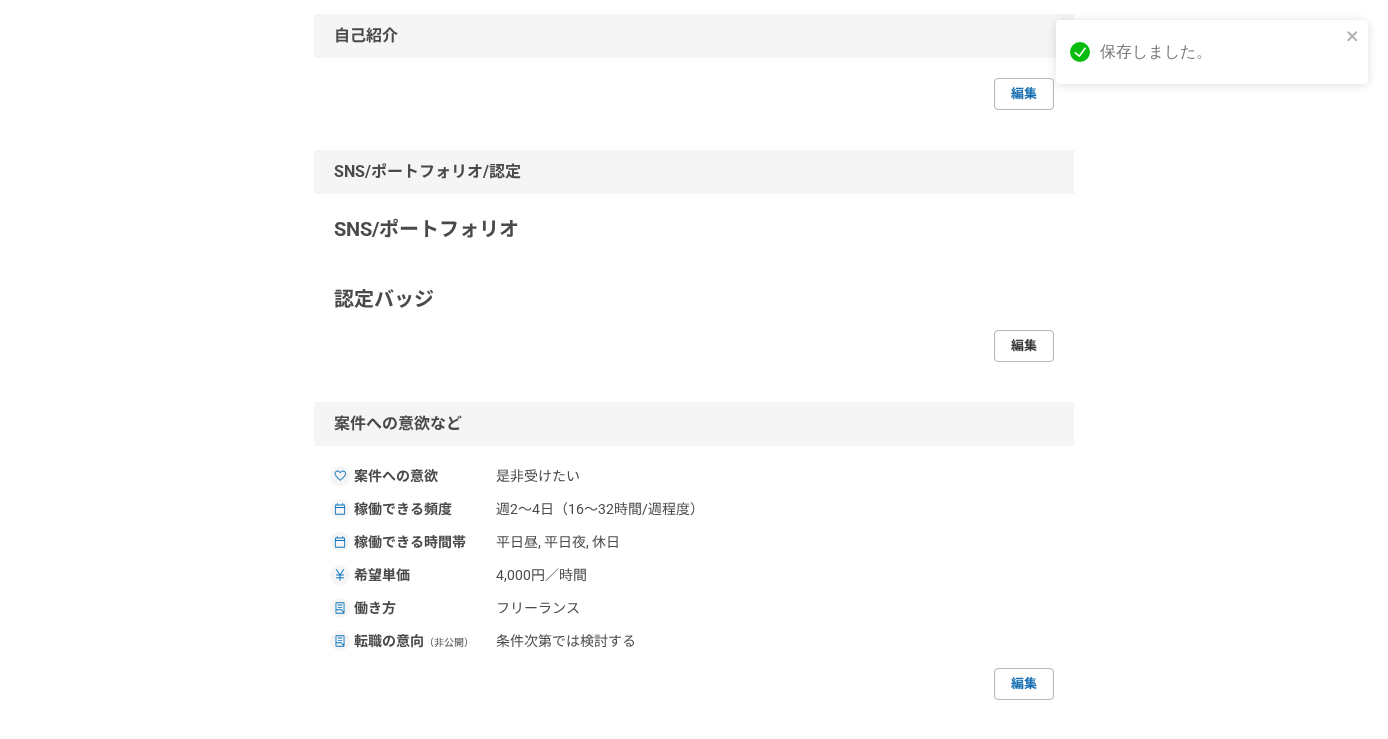 click on "編集" at bounding box center [1024, 346] 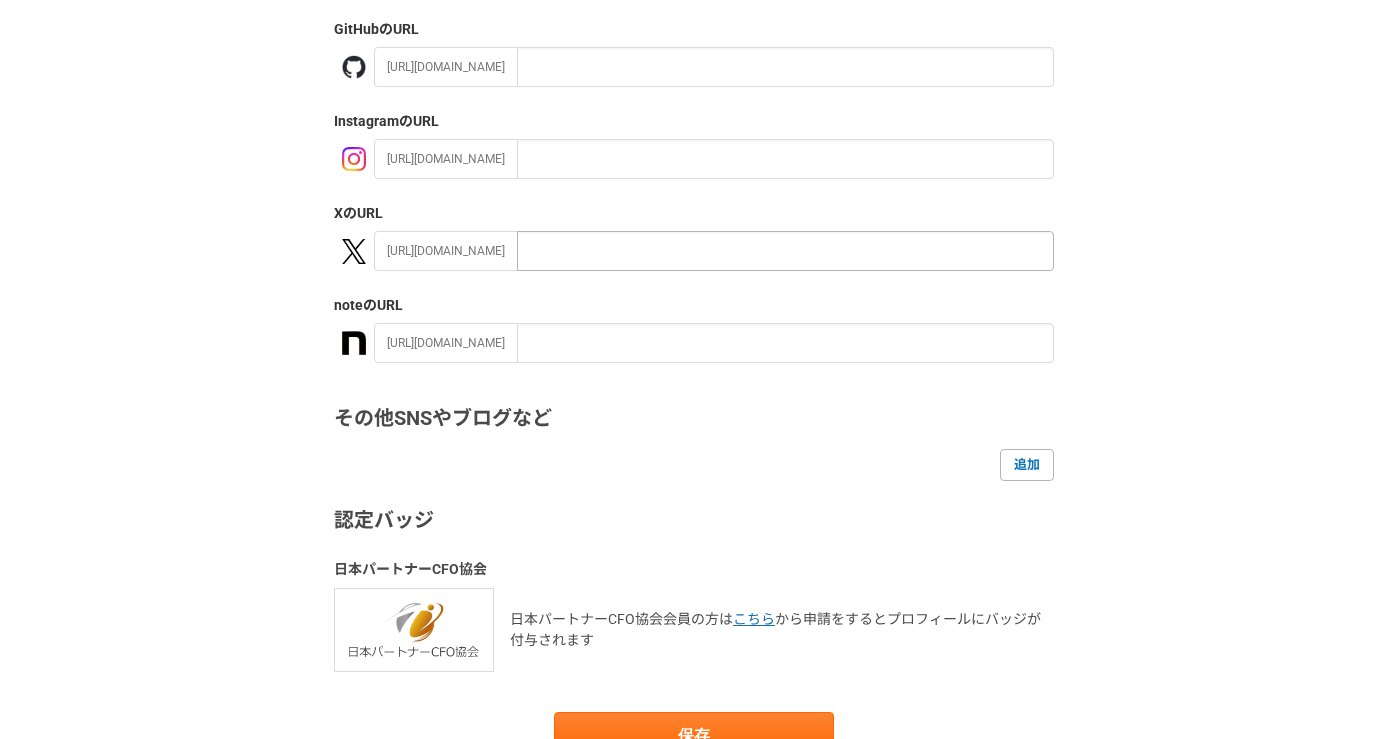 scroll, scrollTop: 184, scrollLeft: 0, axis: vertical 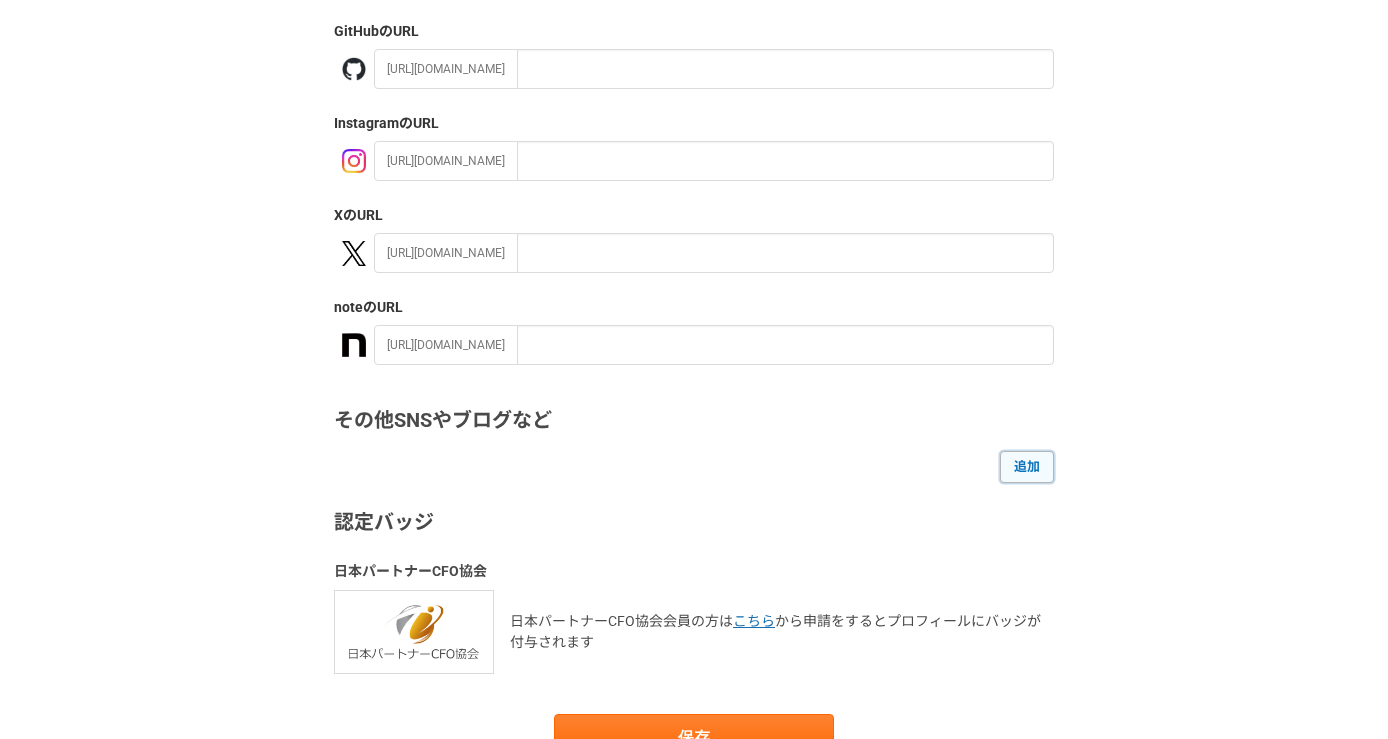 click on "追加" at bounding box center [1027, 467] 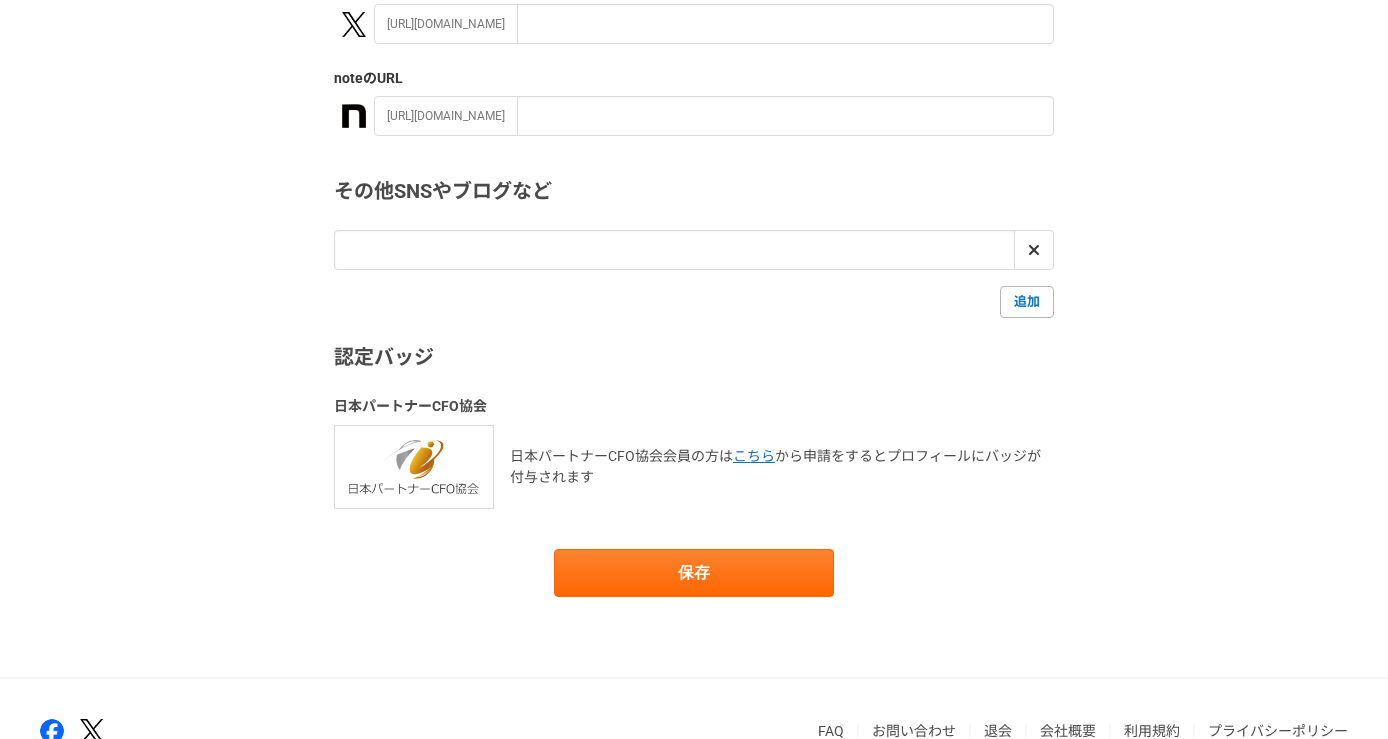scroll, scrollTop: 524, scrollLeft: 0, axis: vertical 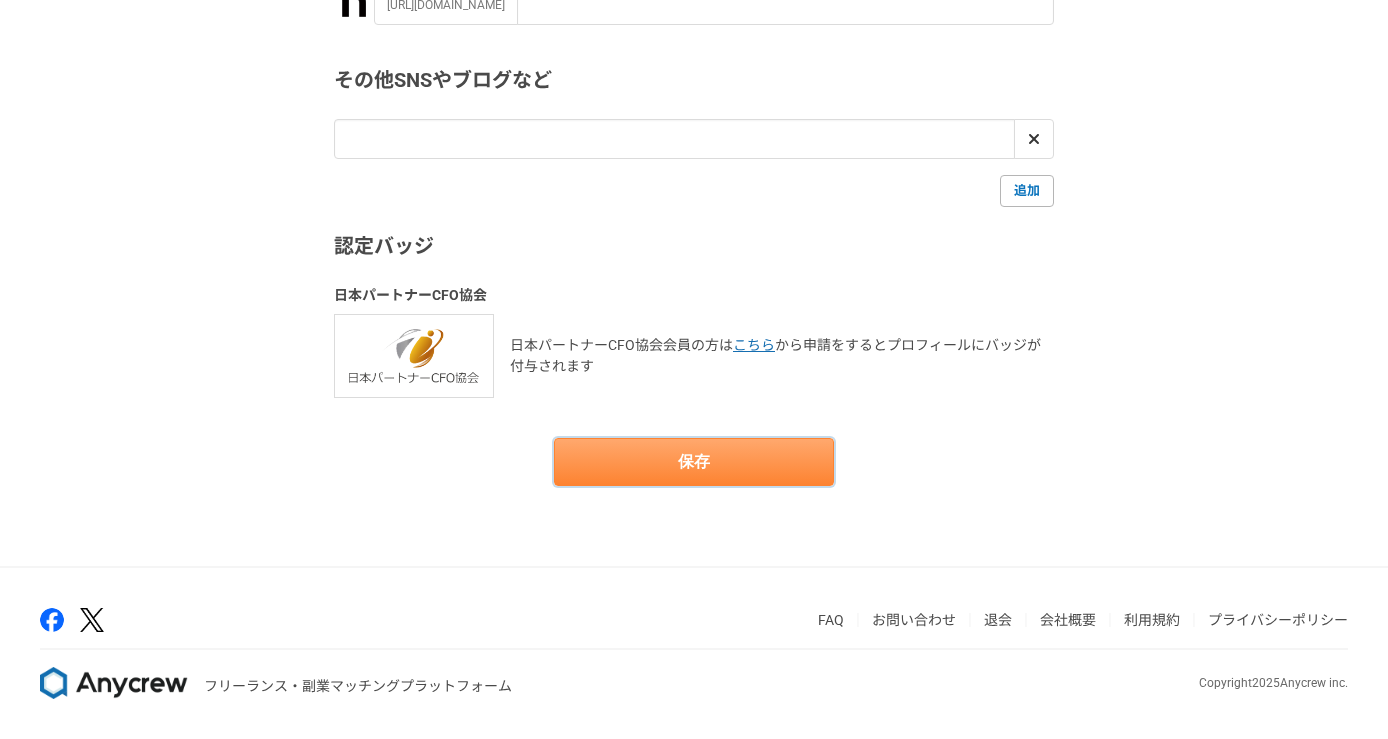 click on "保存" at bounding box center [694, 462] 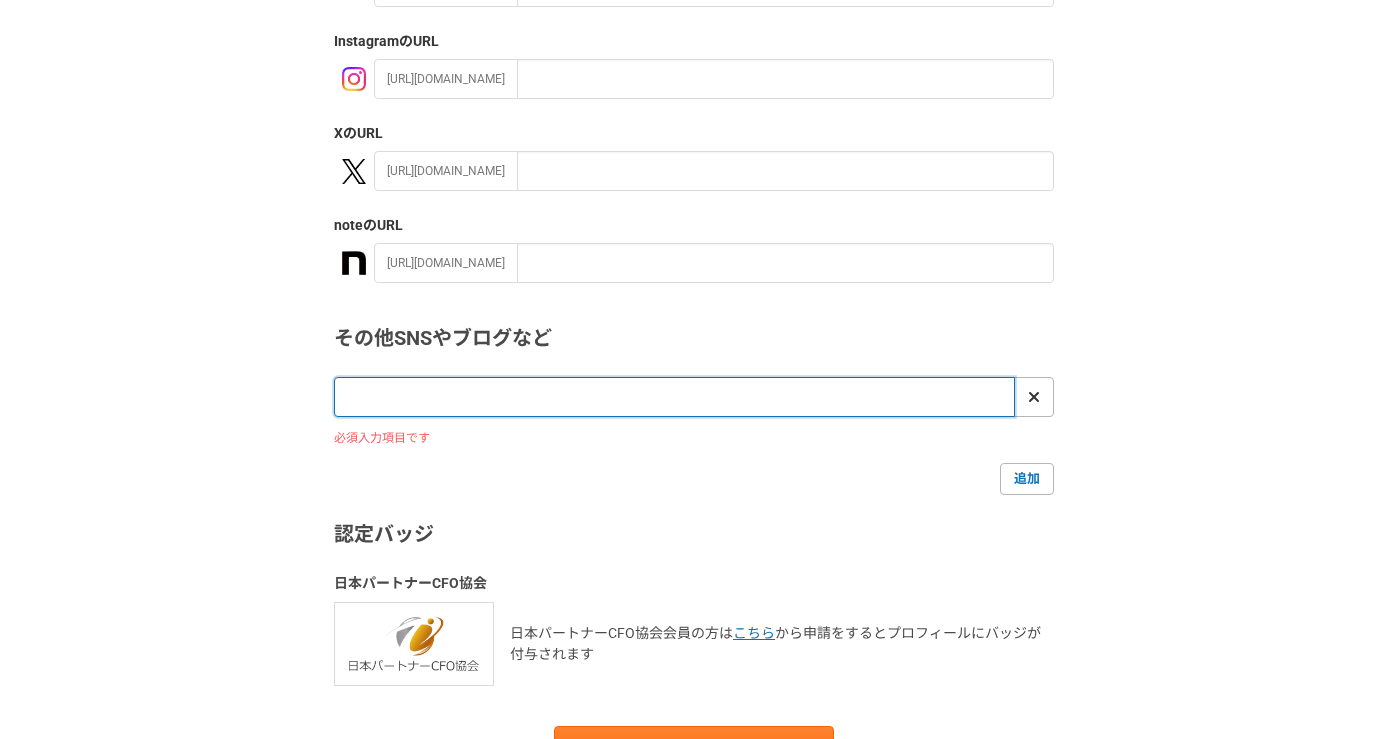 scroll, scrollTop: 261, scrollLeft: 0, axis: vertical 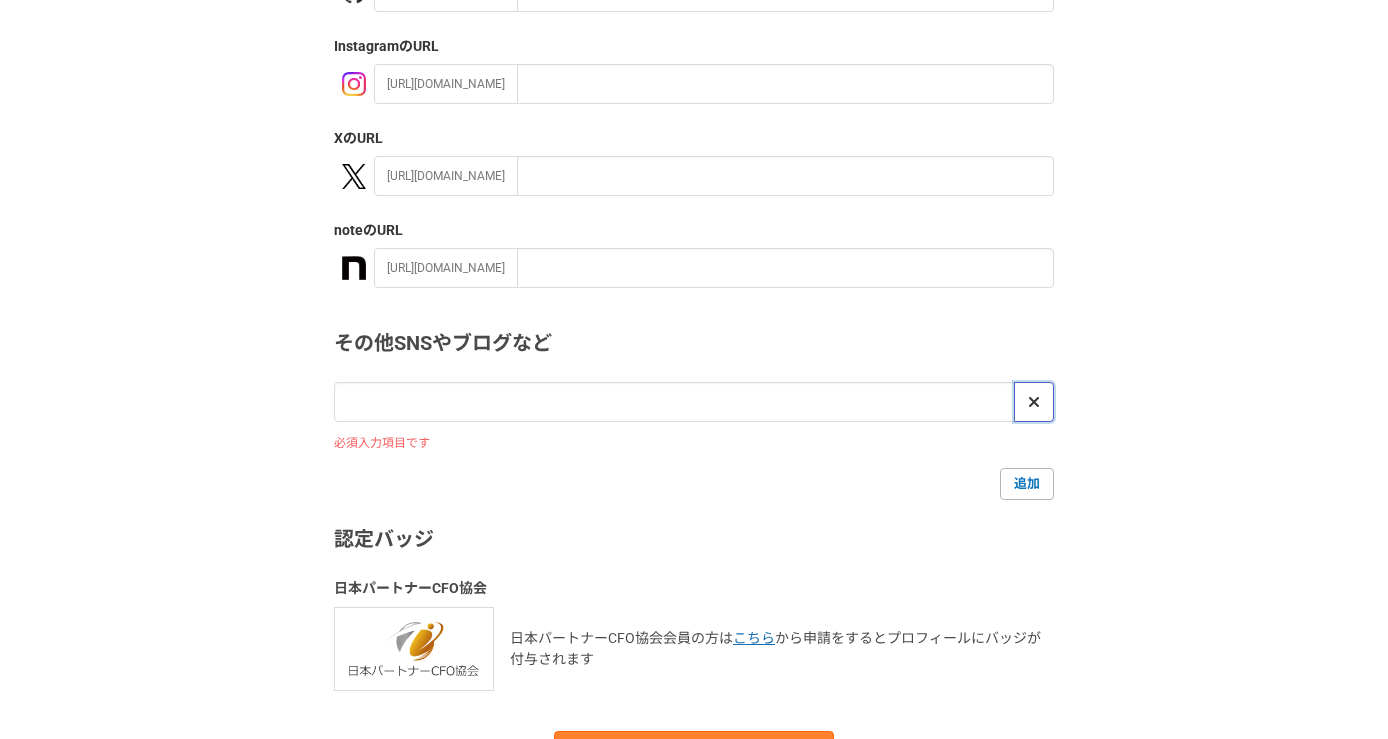 click 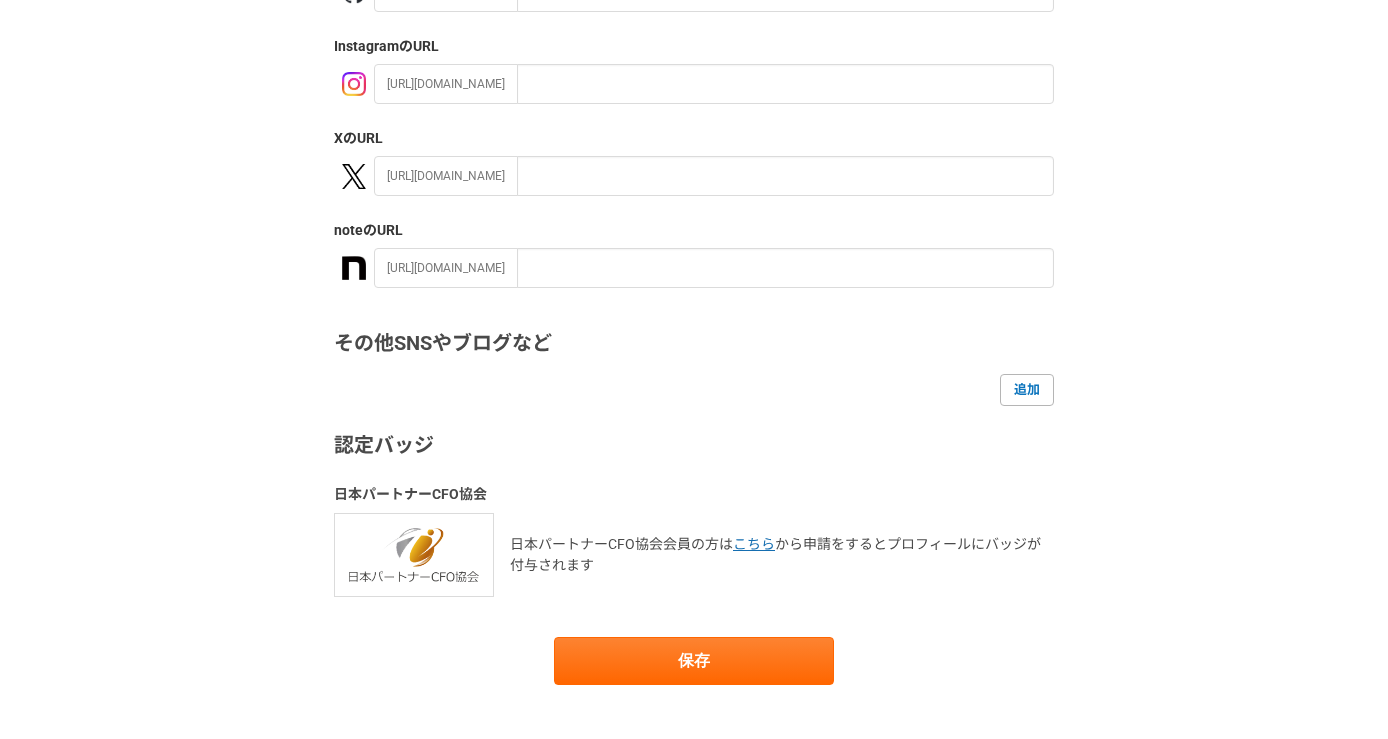scroll, scrollTop: 352, scrollLeft: 0, axis: vertical 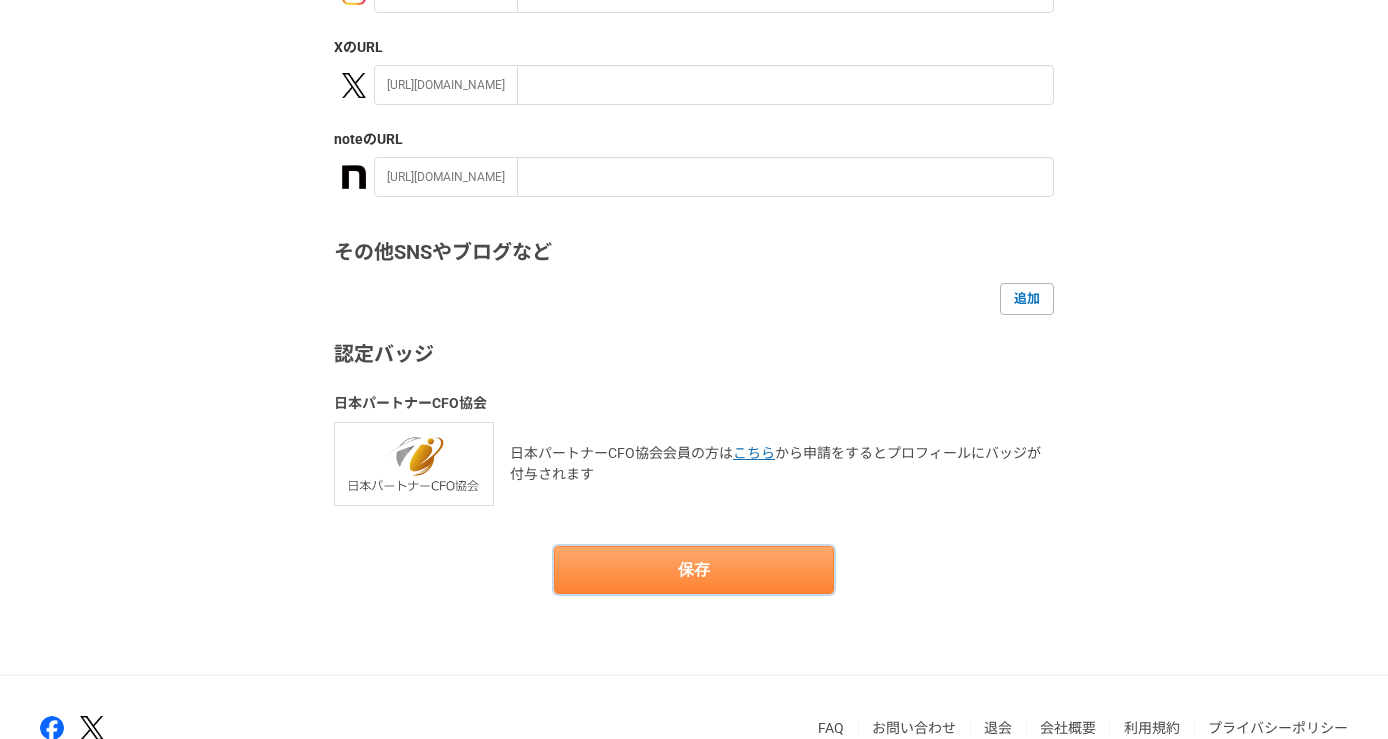 click on "保存" at bounding box center (694, 570) 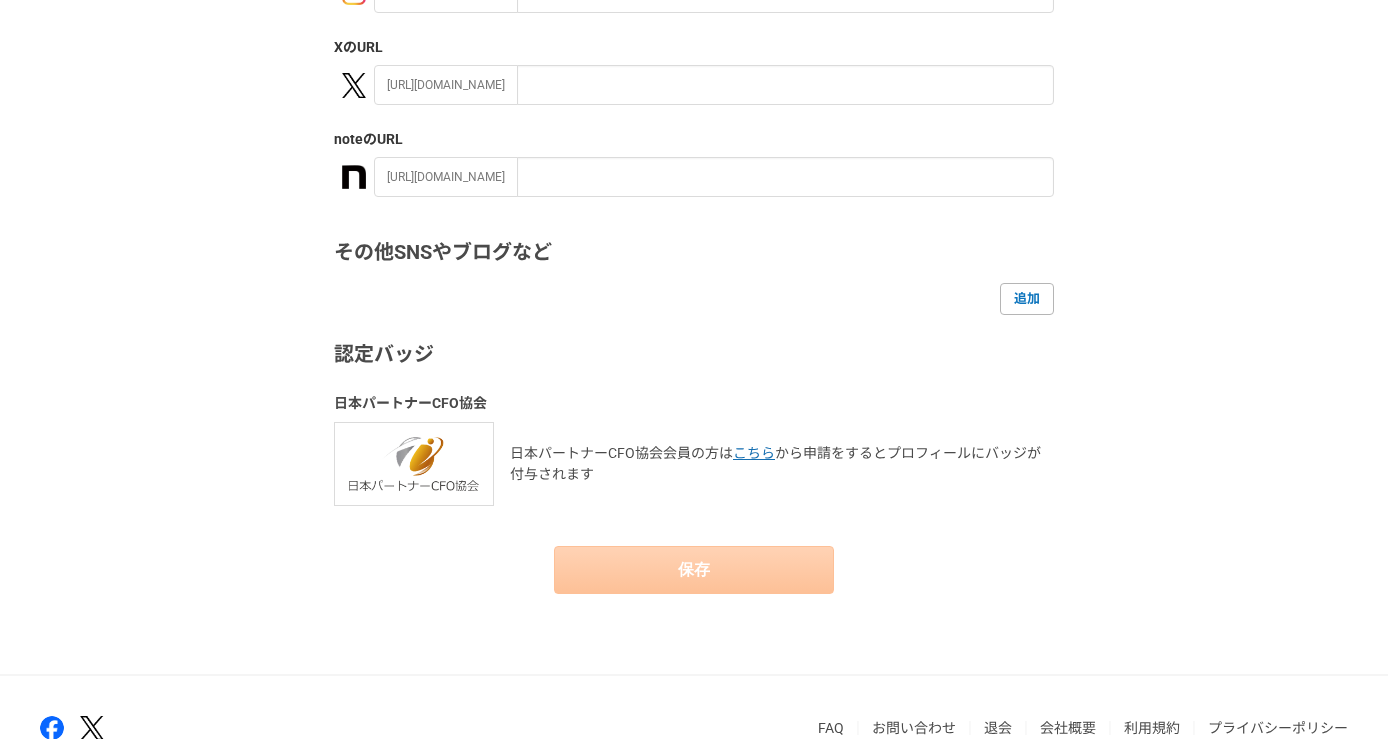 scroll, scrollTop: 0, scrollLeft: 0, axis: both 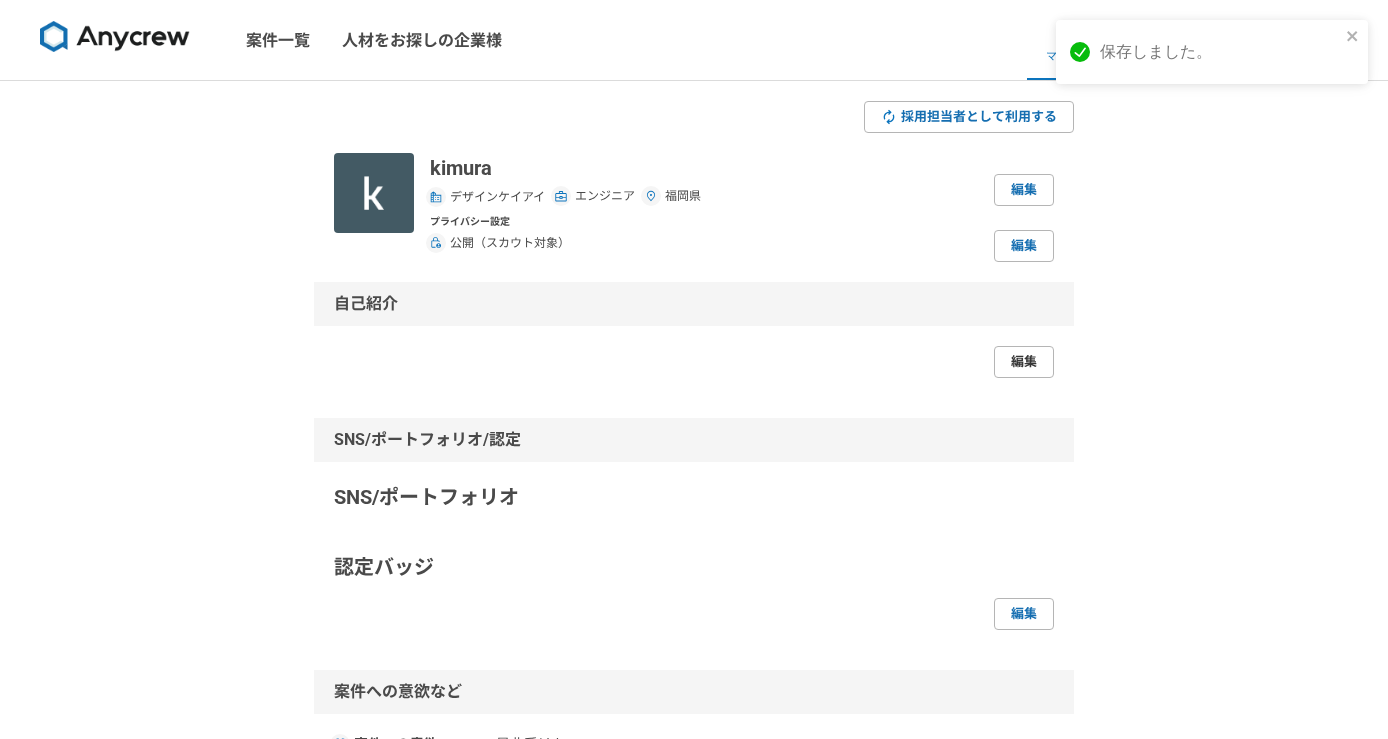 click on "編集" at bounding box center (1024, 362) 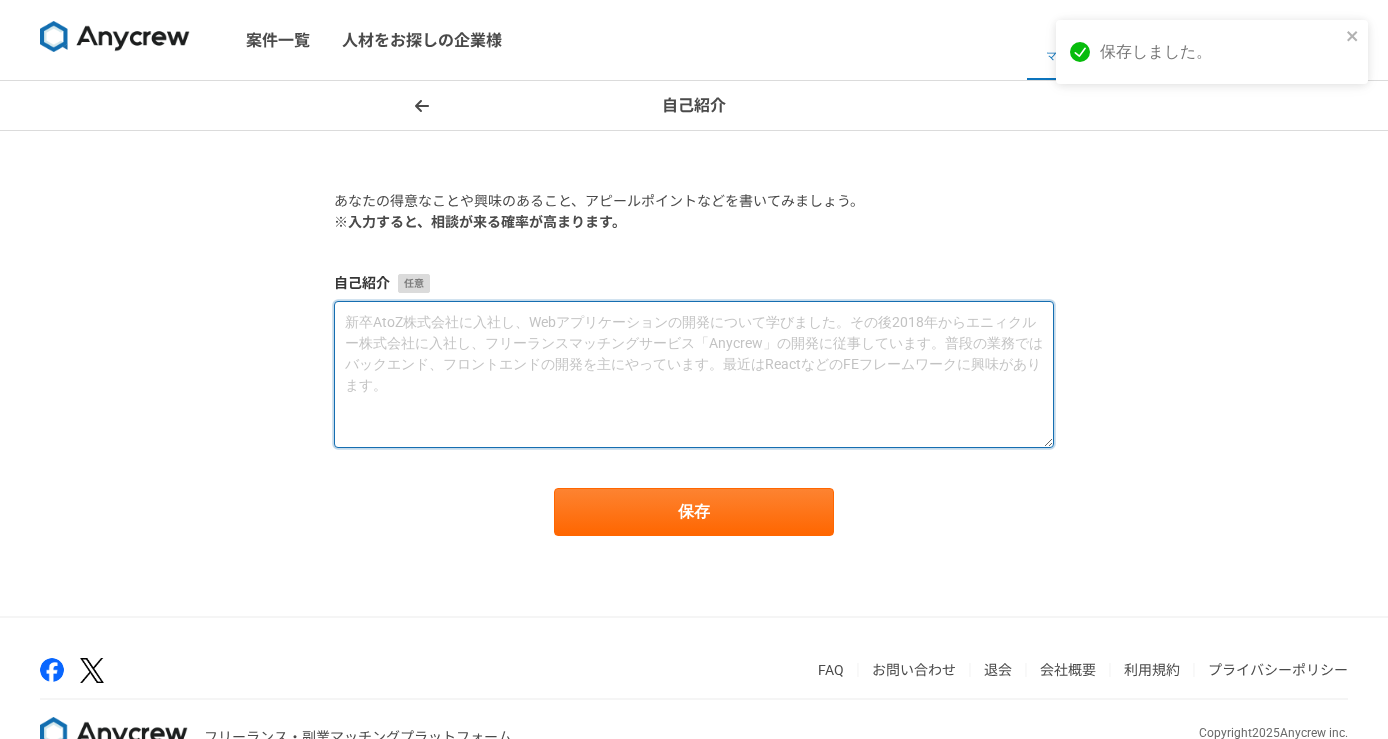 click at bounding box center (694, 374) 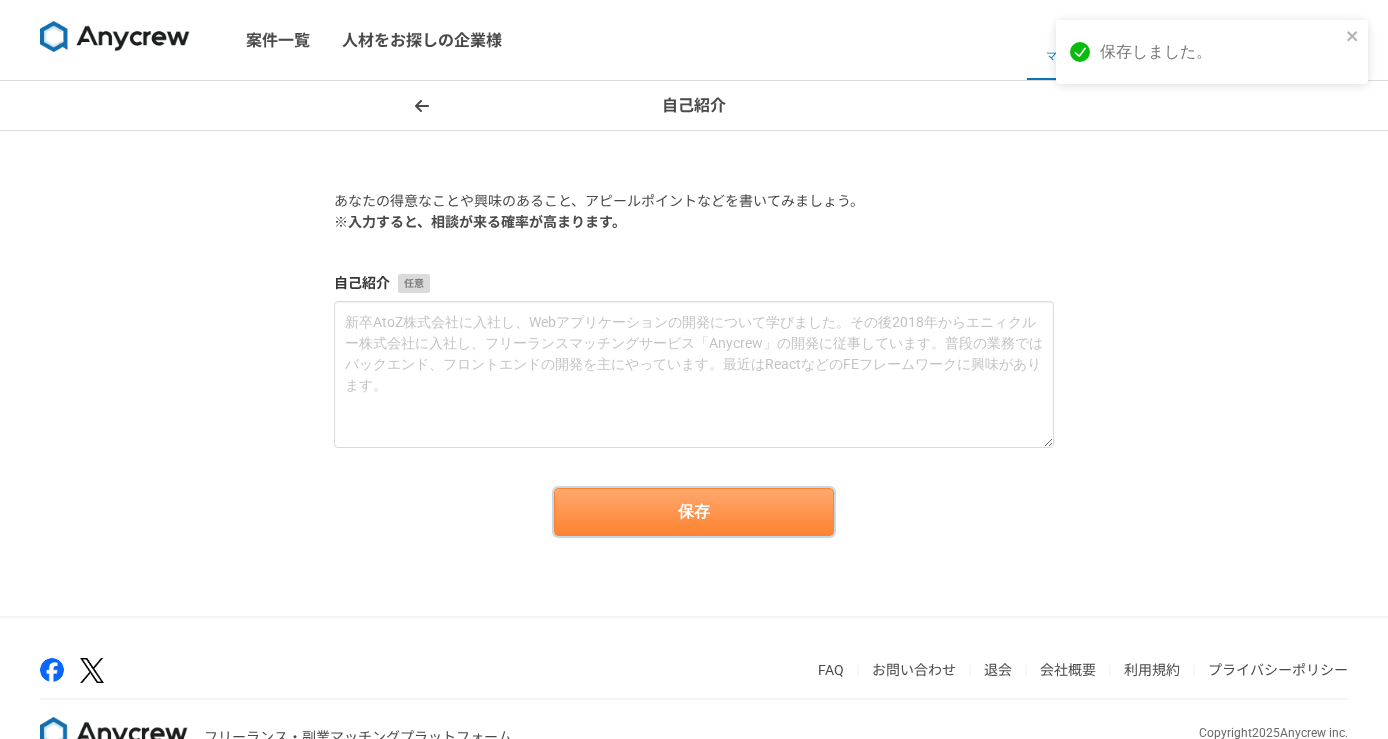 click on "保存" at bounding box center [694, 512] 